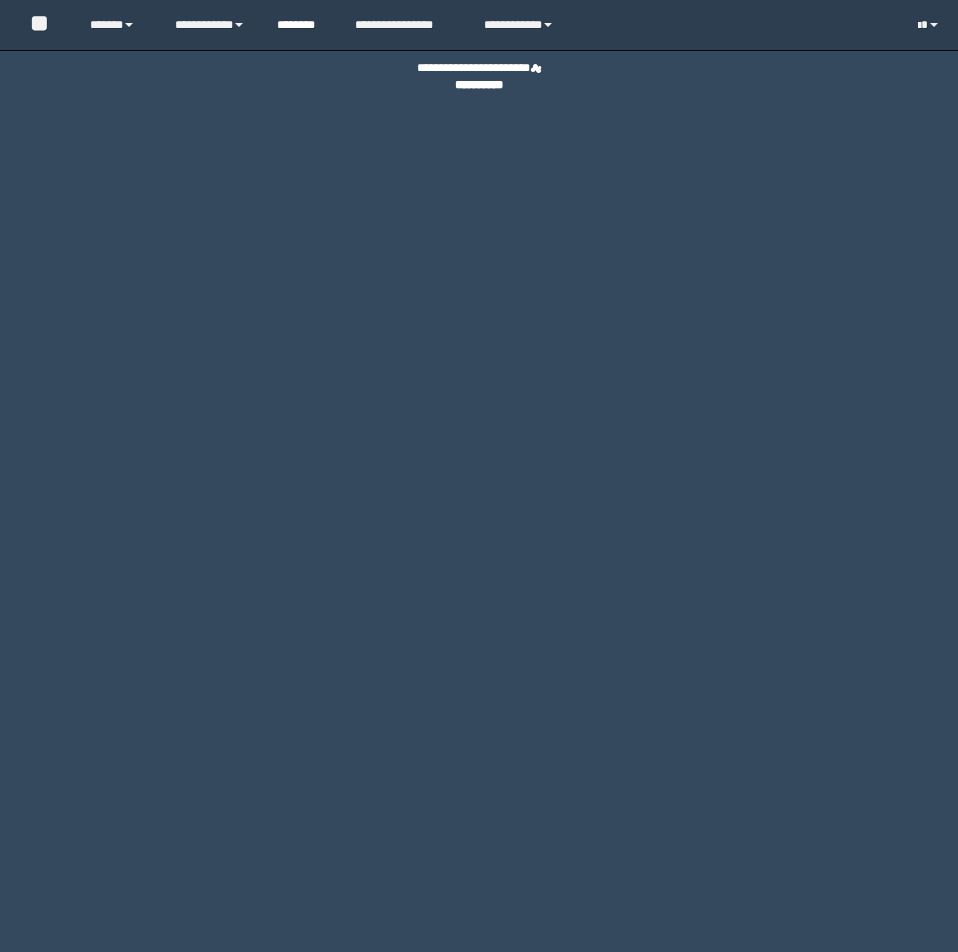 scroll, scrollTop: 0, scrollLeft: 0, axis: both 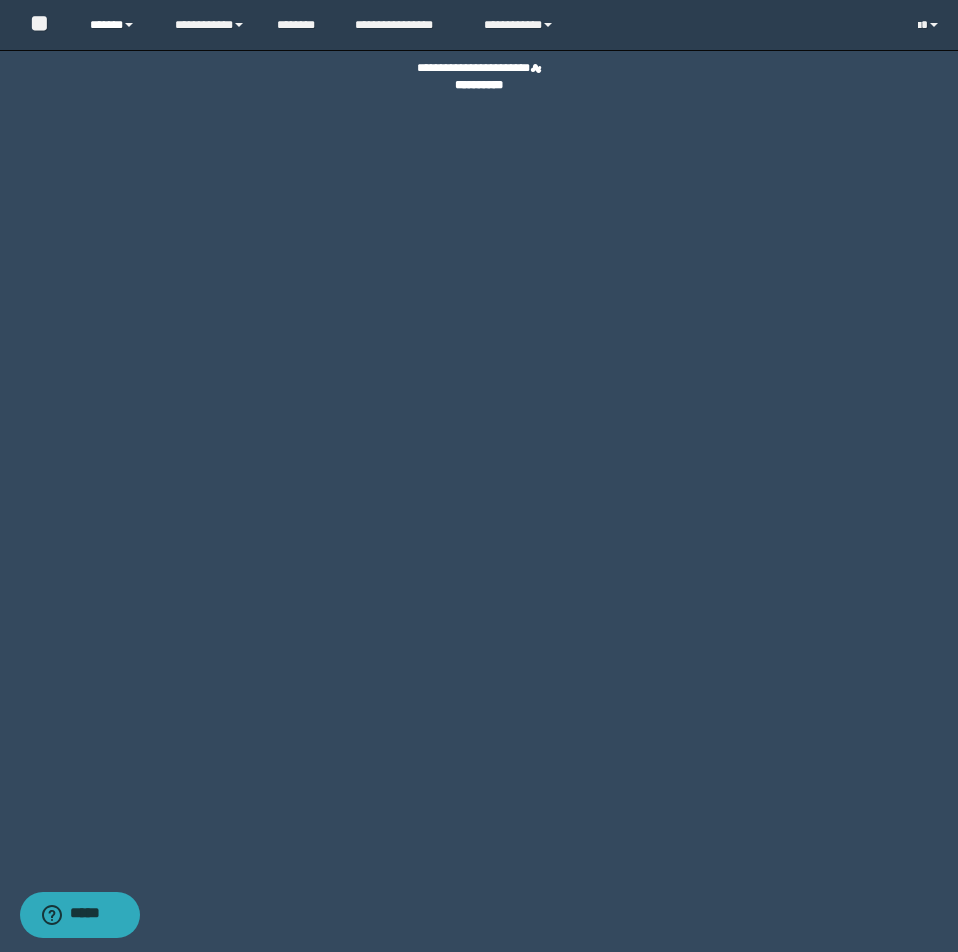 click on "******" at bounding box center [117, 25] 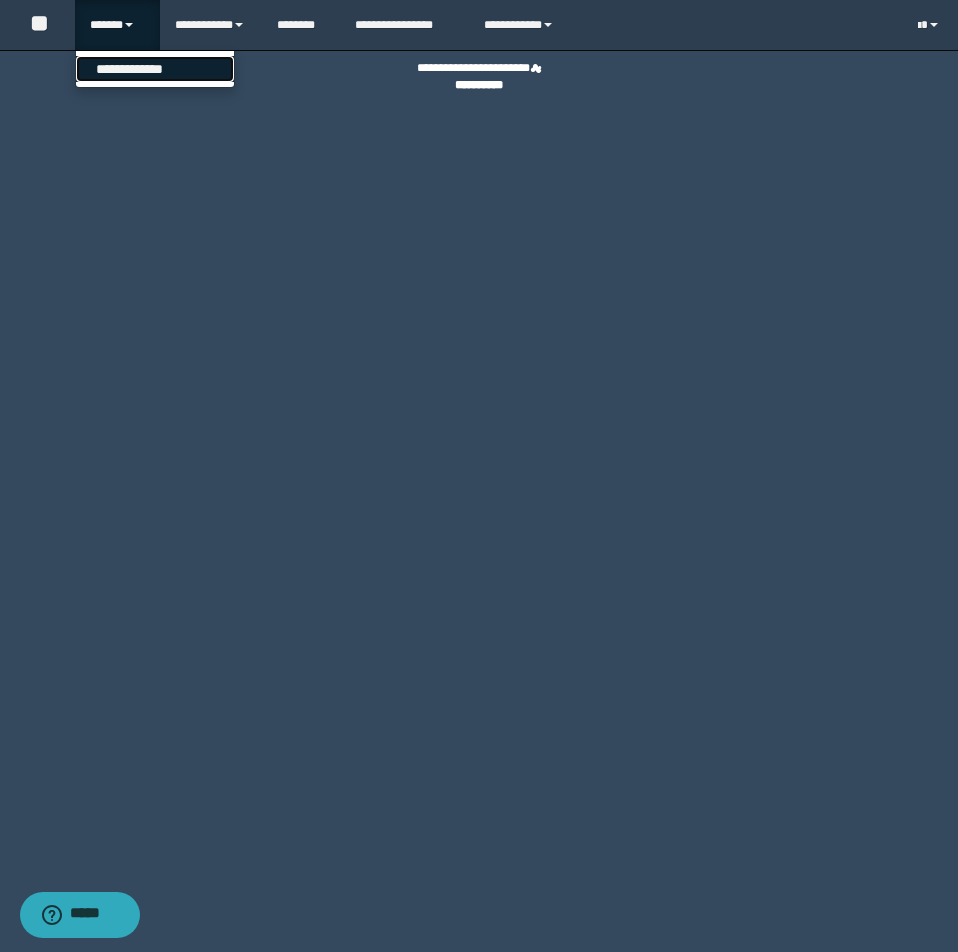 click on "**********" at bounding box center [155, 69] 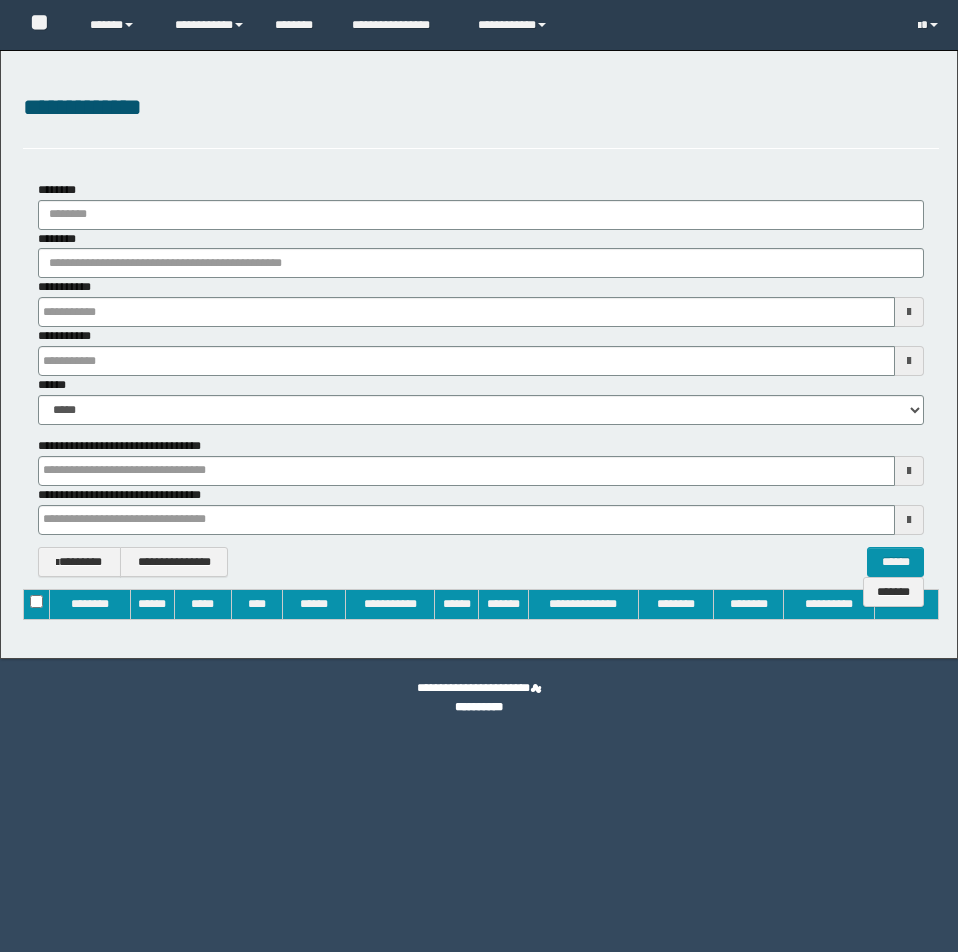 type on "**********" 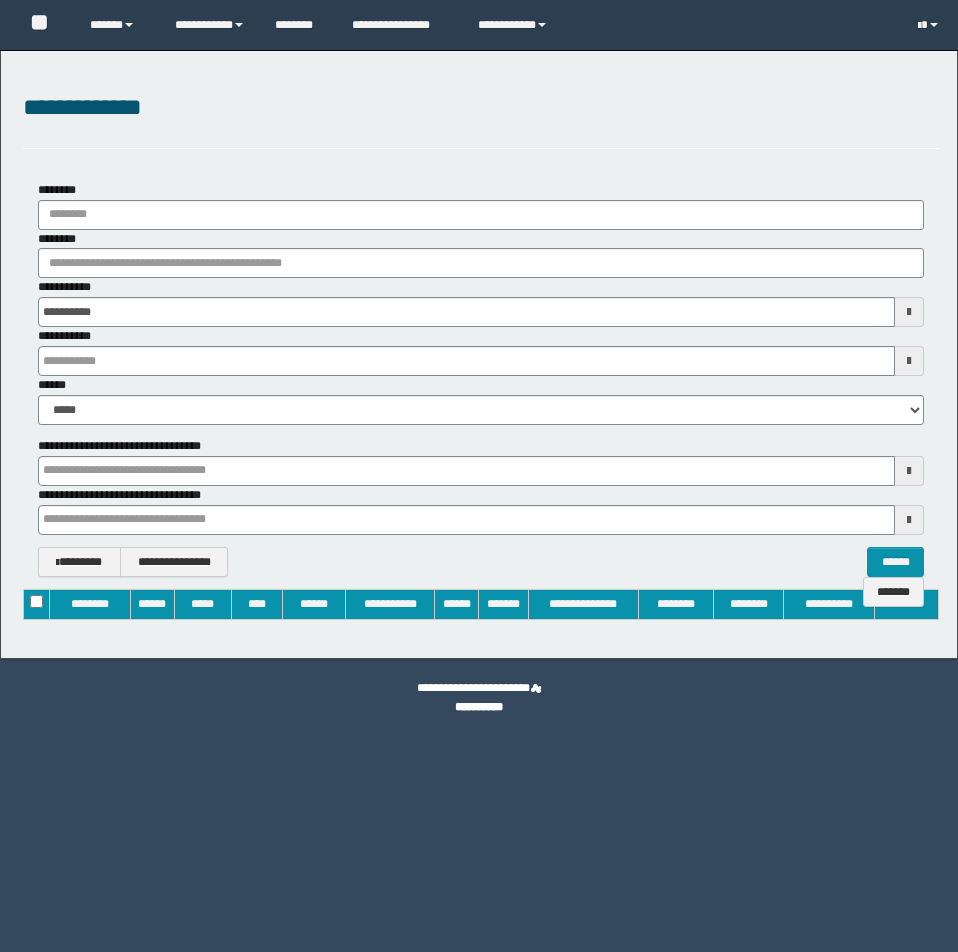 type on "**********" 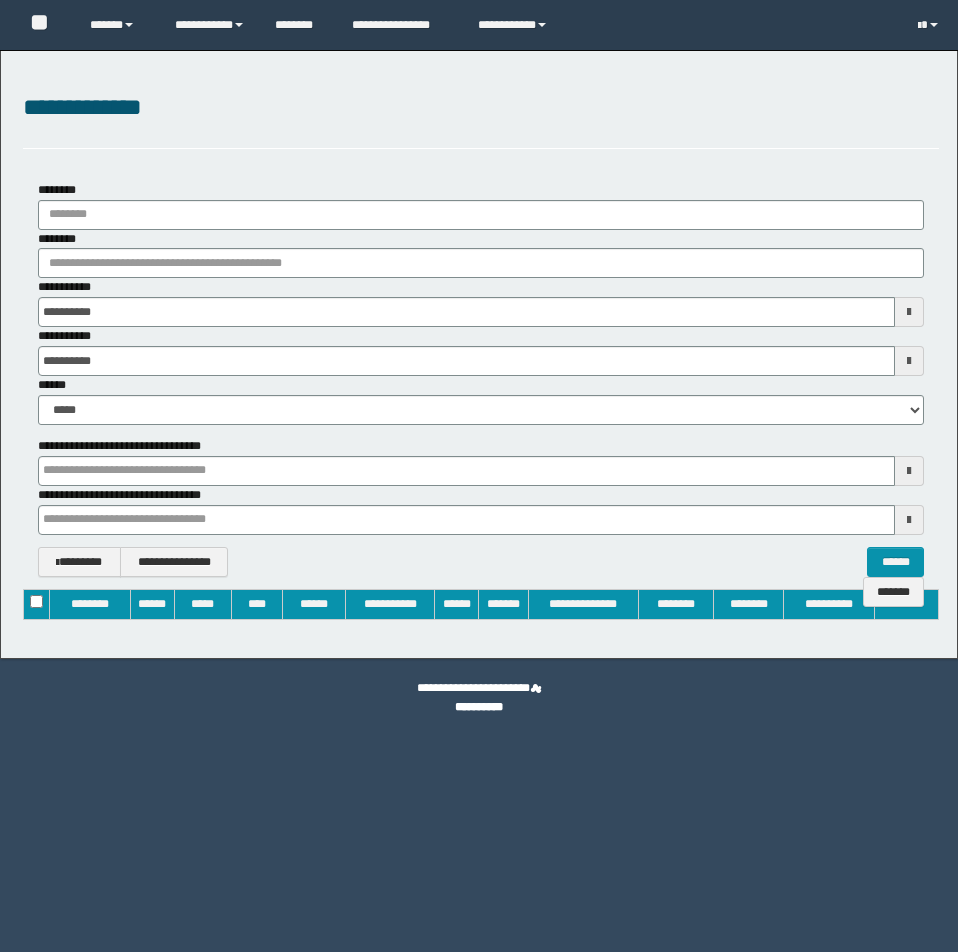 scroll, scrollTop: 0, scrollLeft: 0, axis: both 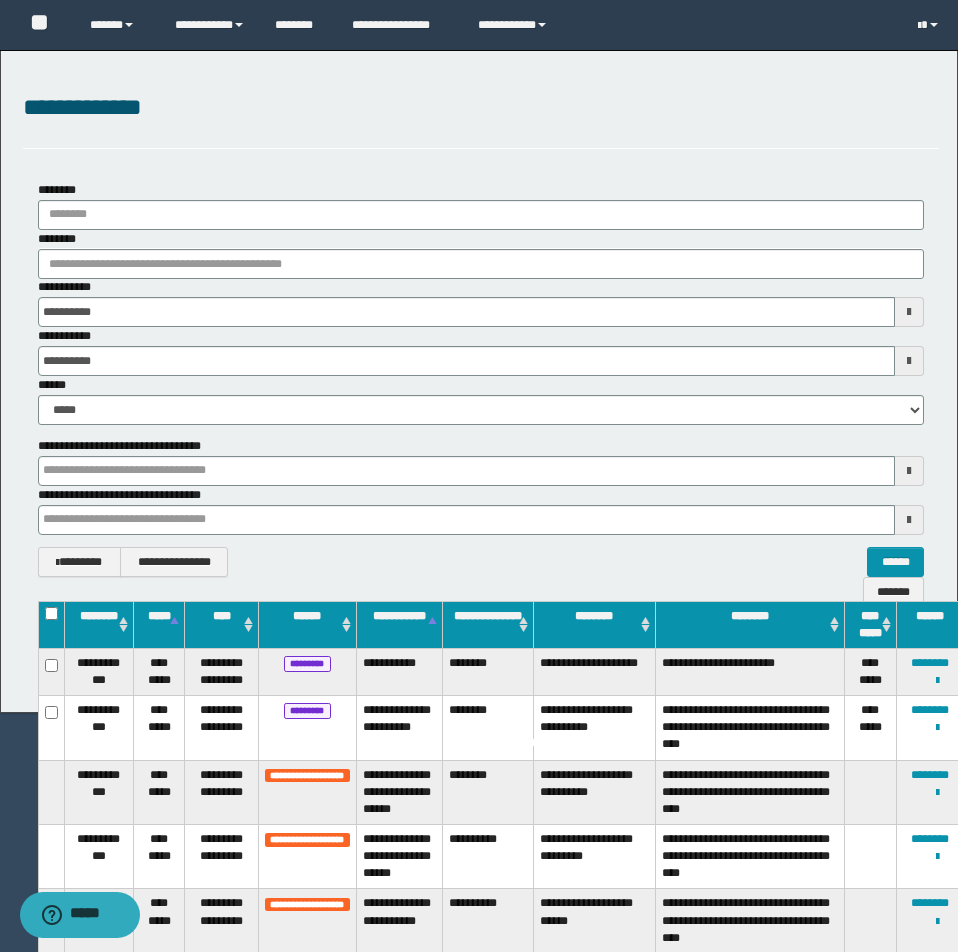 type 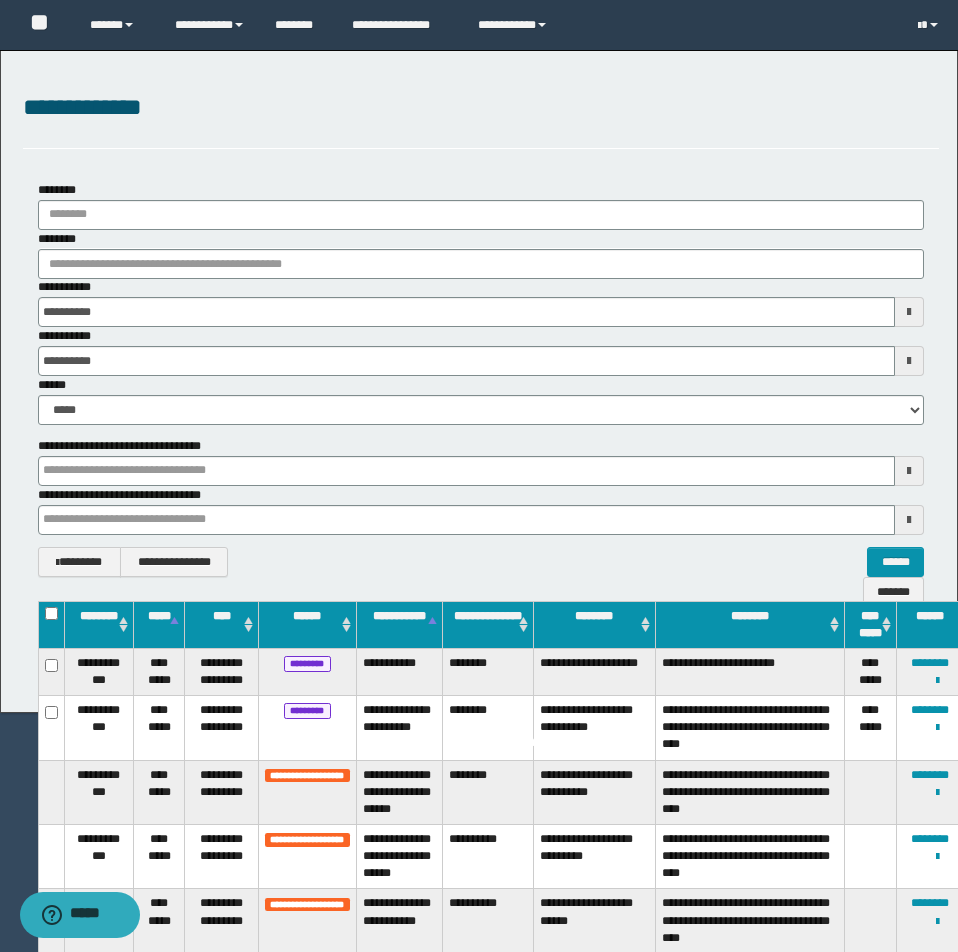 type 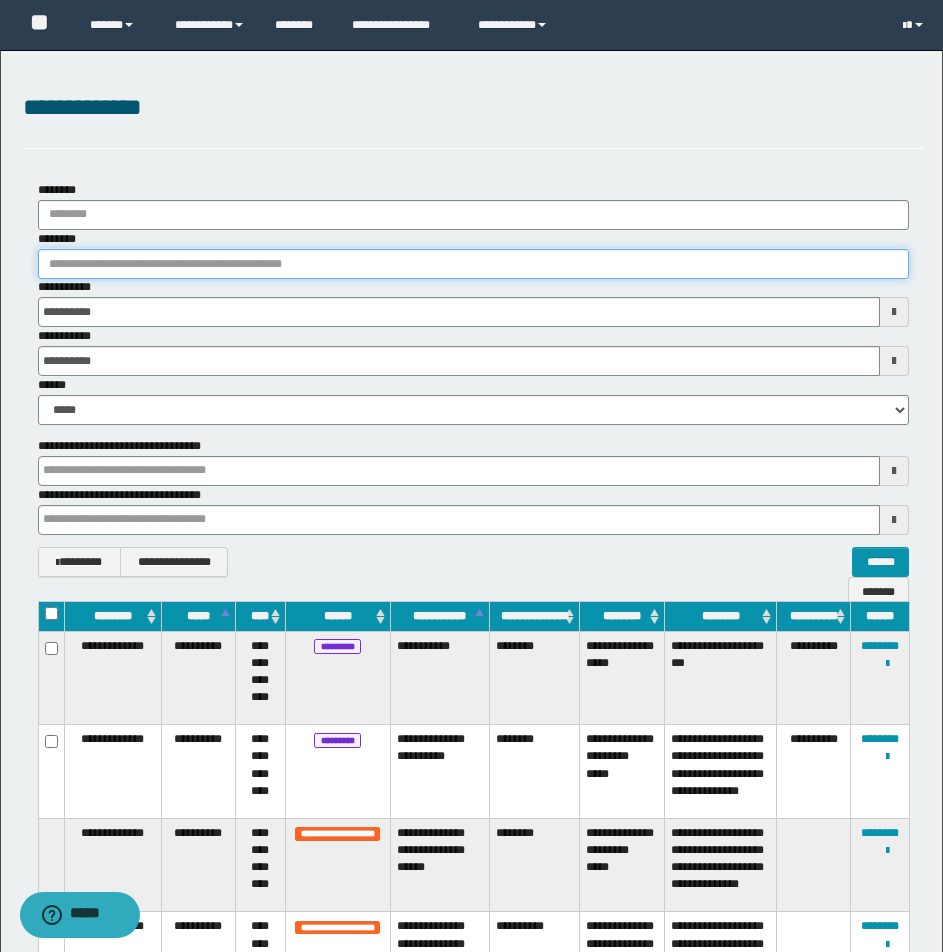click on "********" at bounding box center [473, 264] 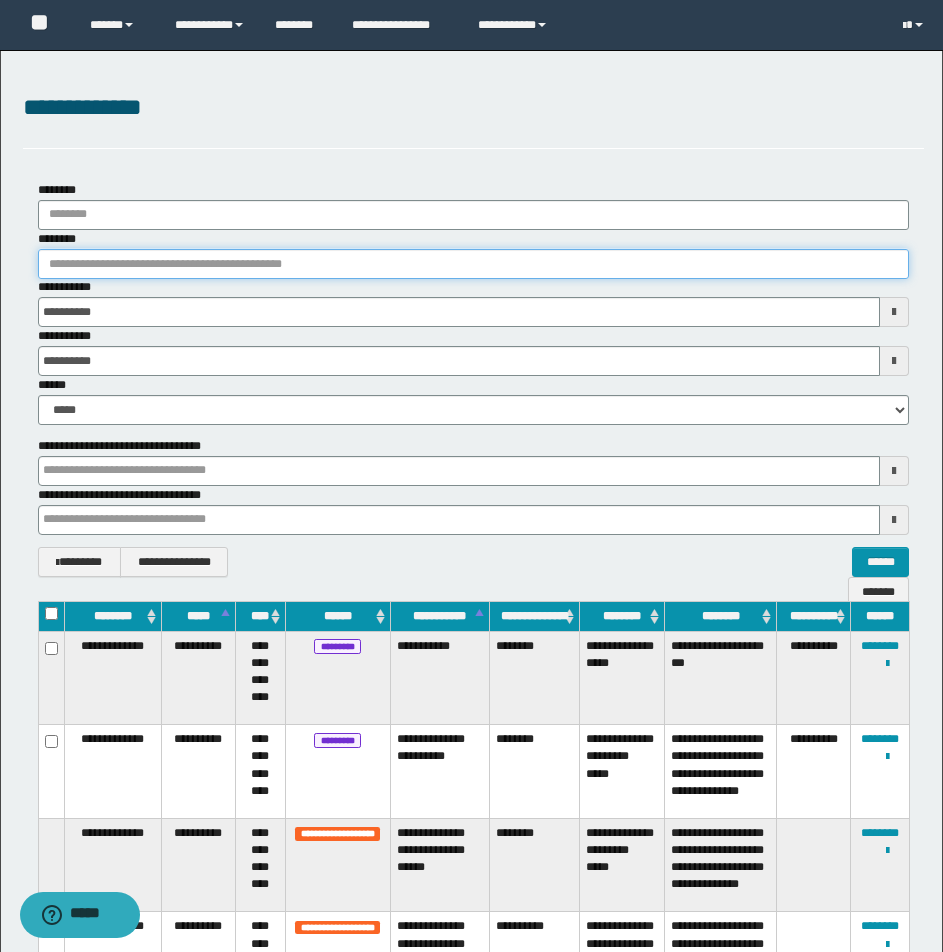 type 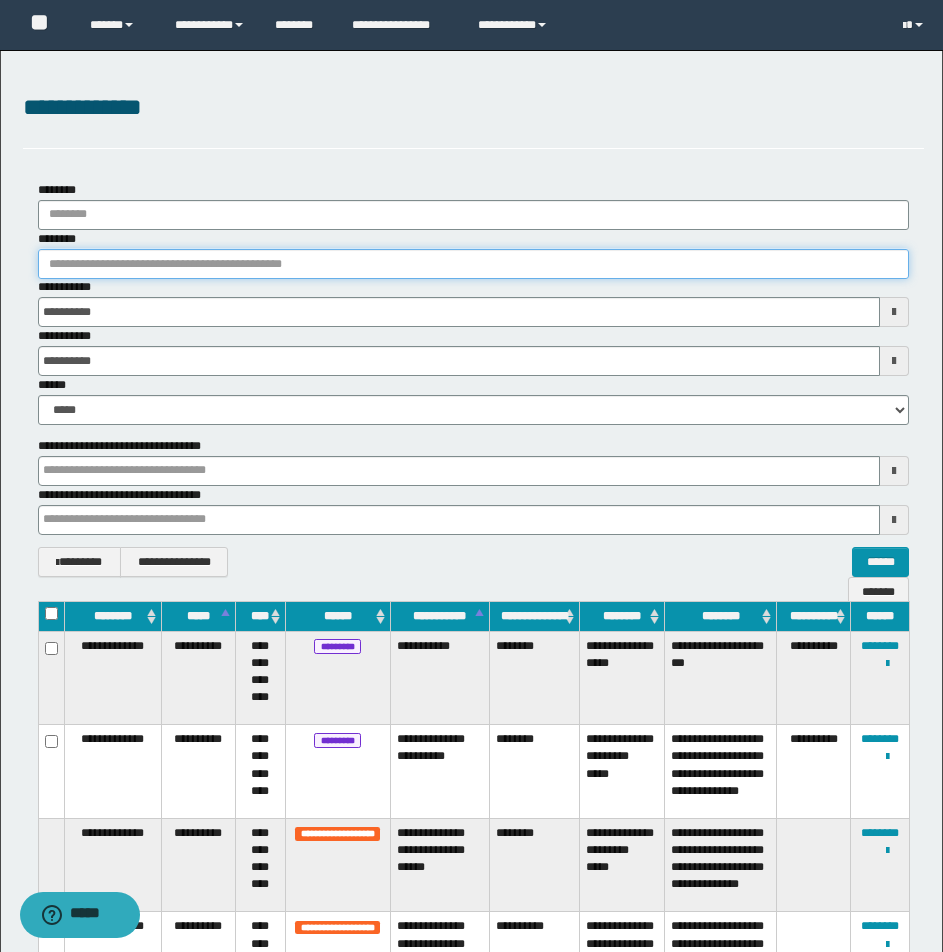 type 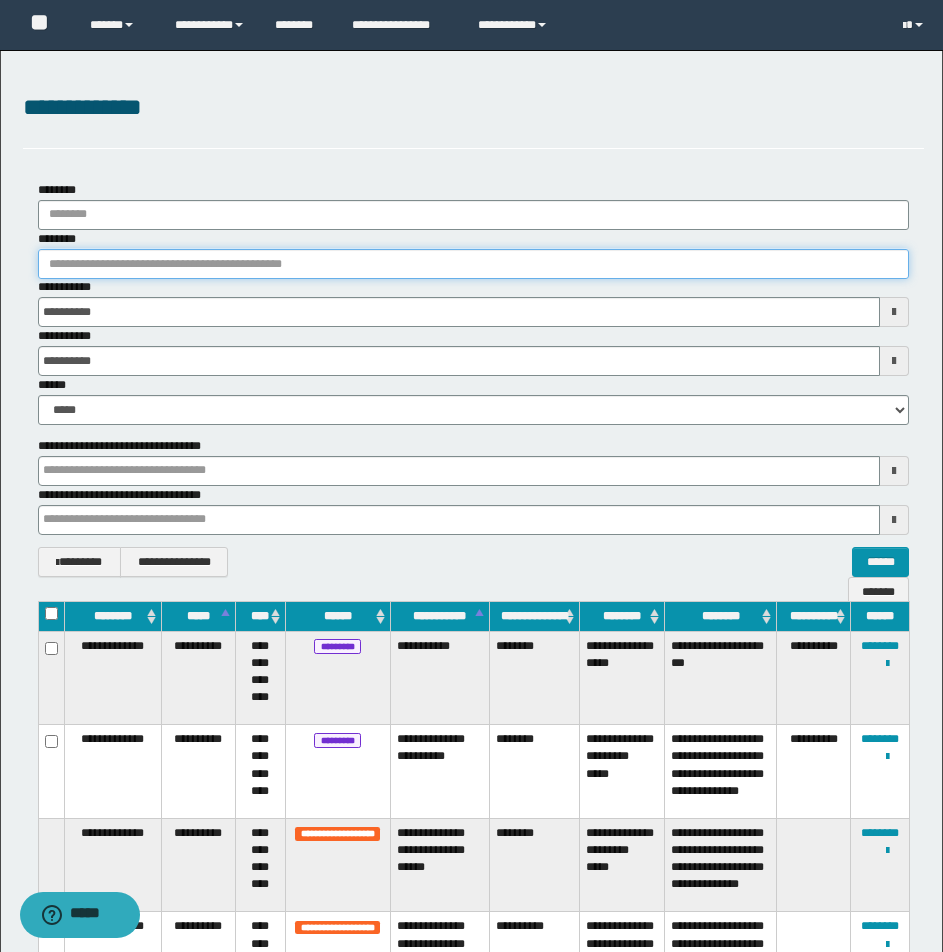click on "********" at bounding box center [473, 264] 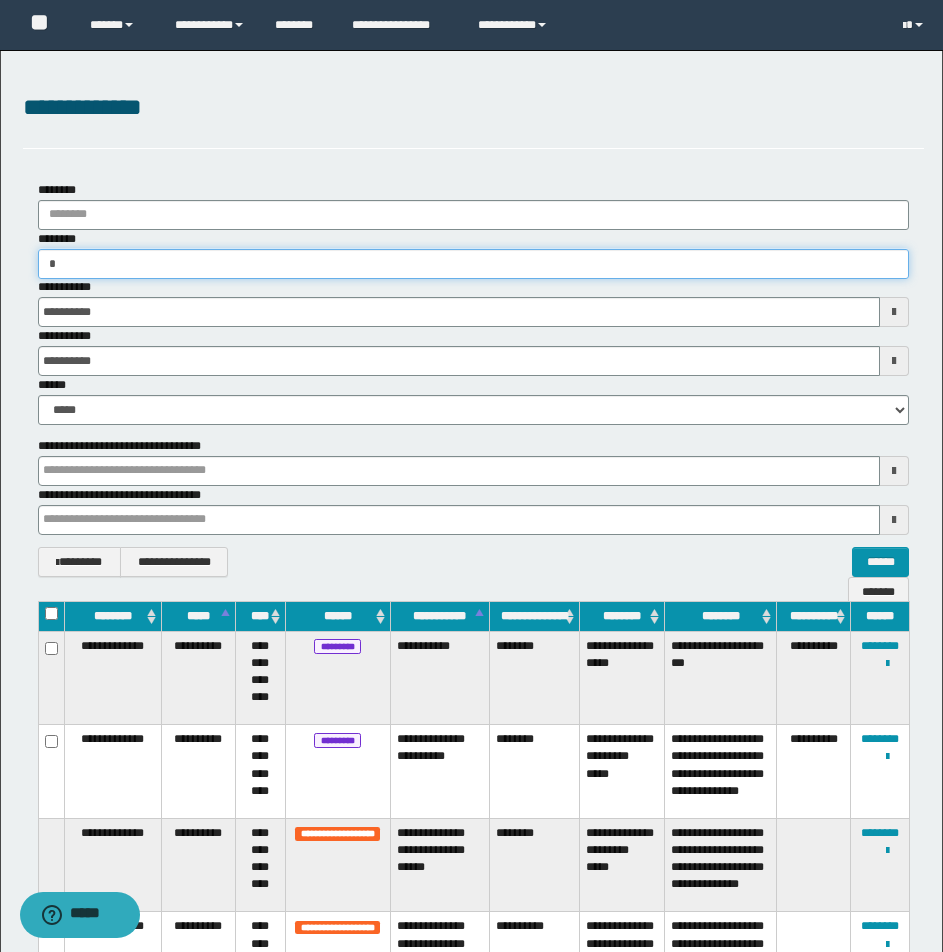 type on "**" 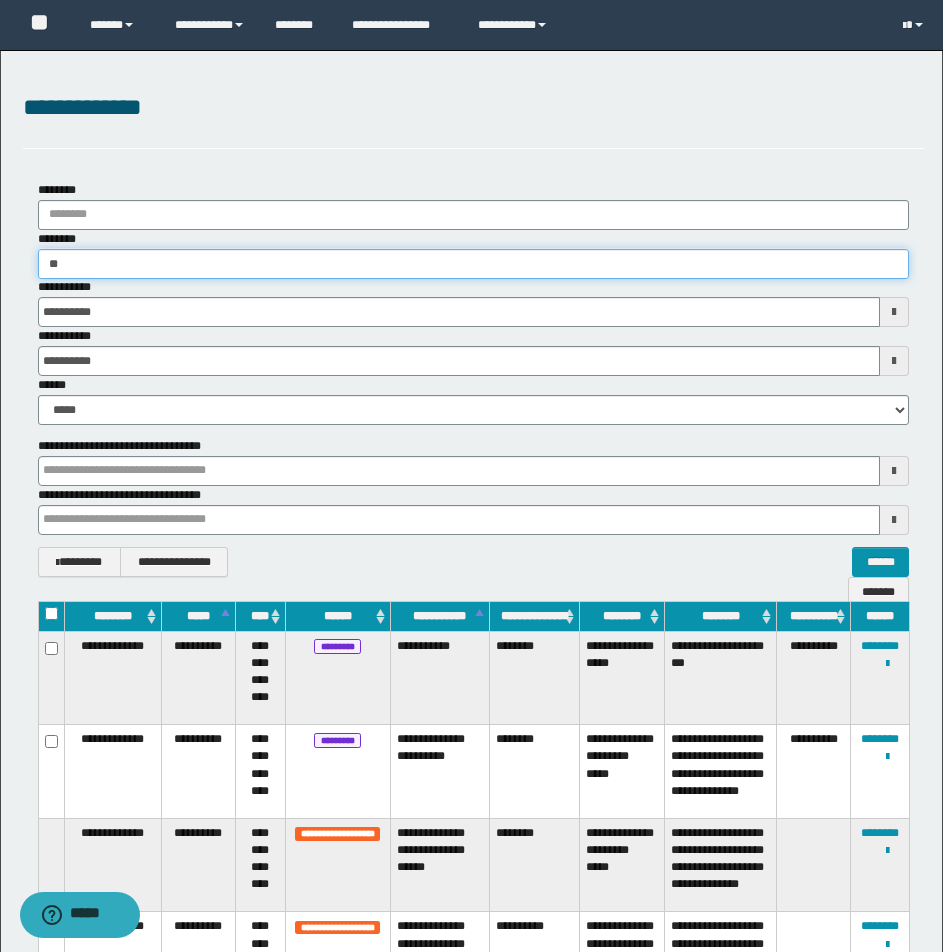 type on "**" 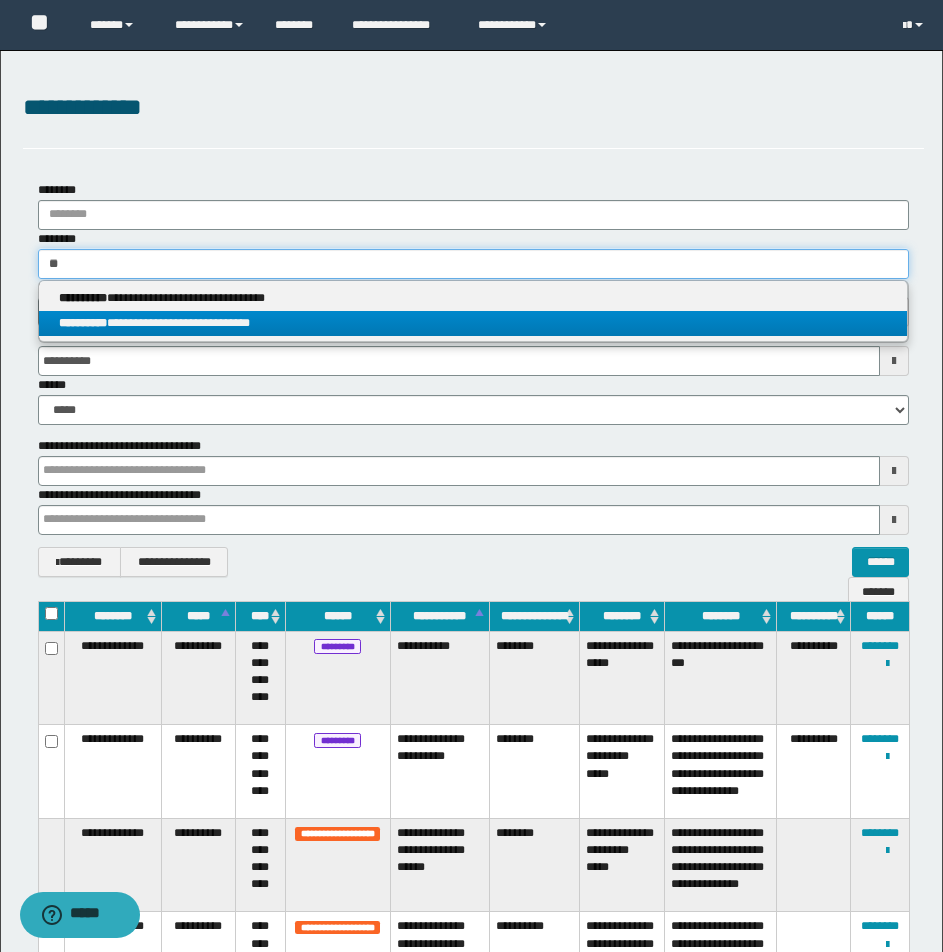 type 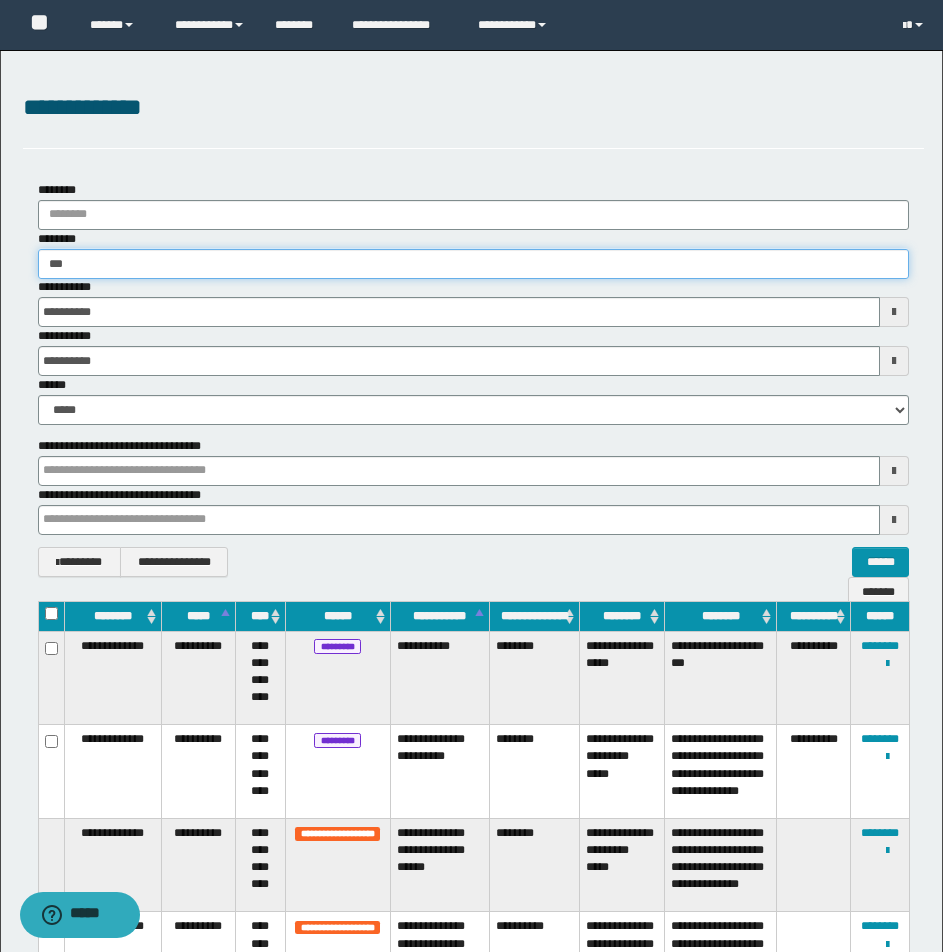 type on "****" 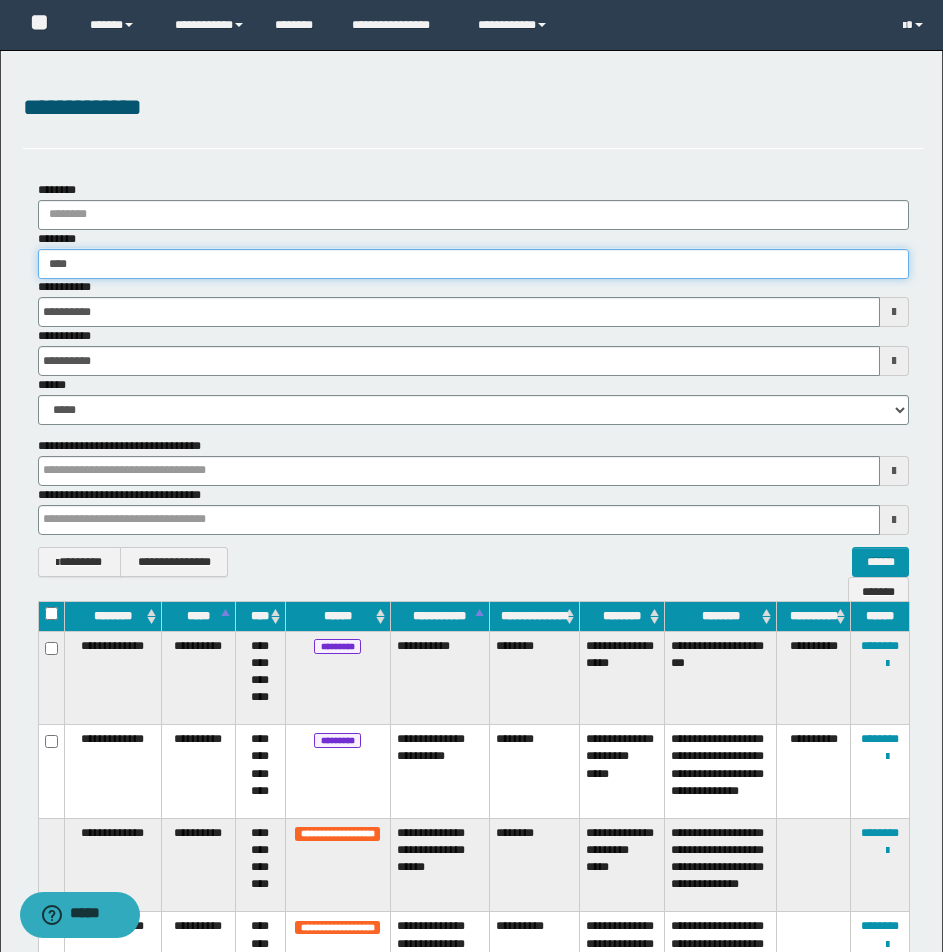 type on "****" 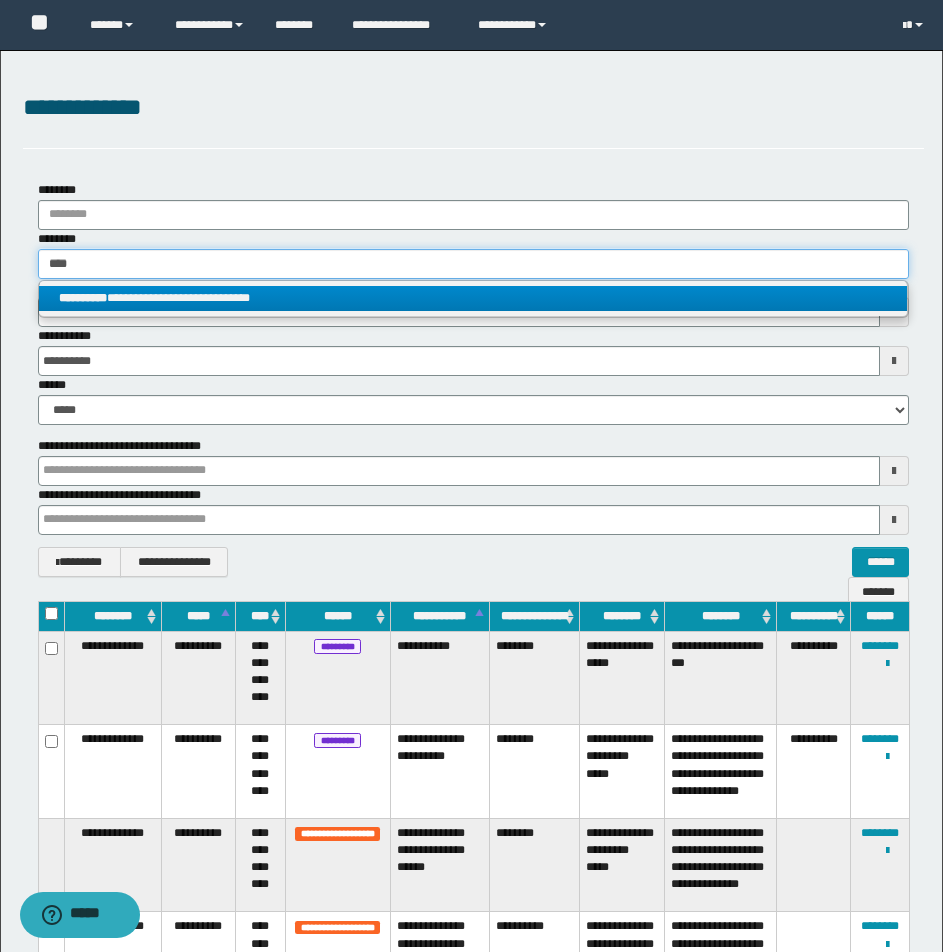 type on "****" 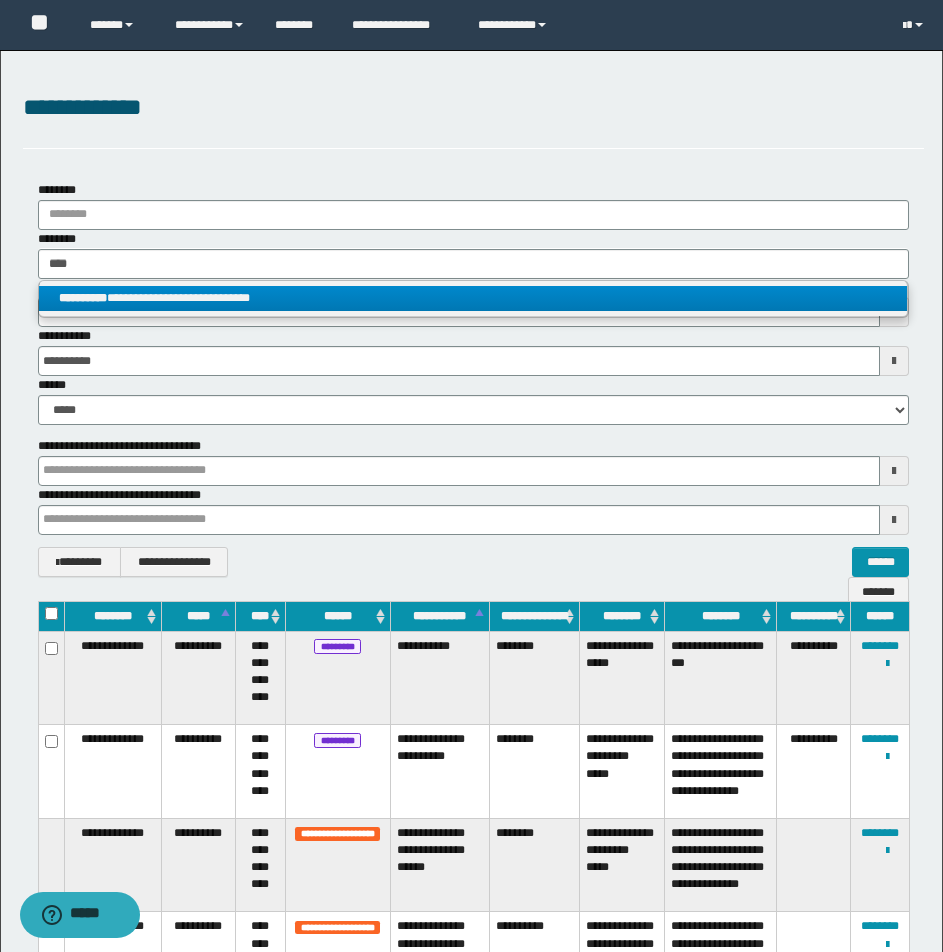 click on "**********" at bounding box center (473, 298) 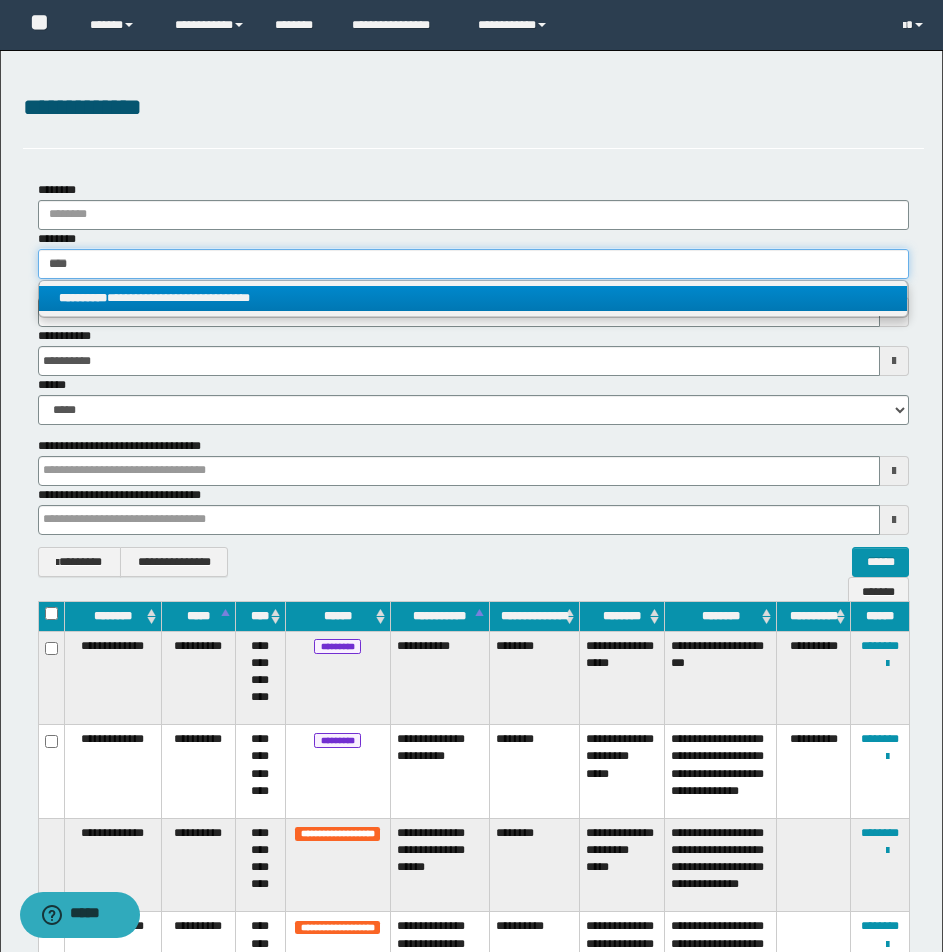 type 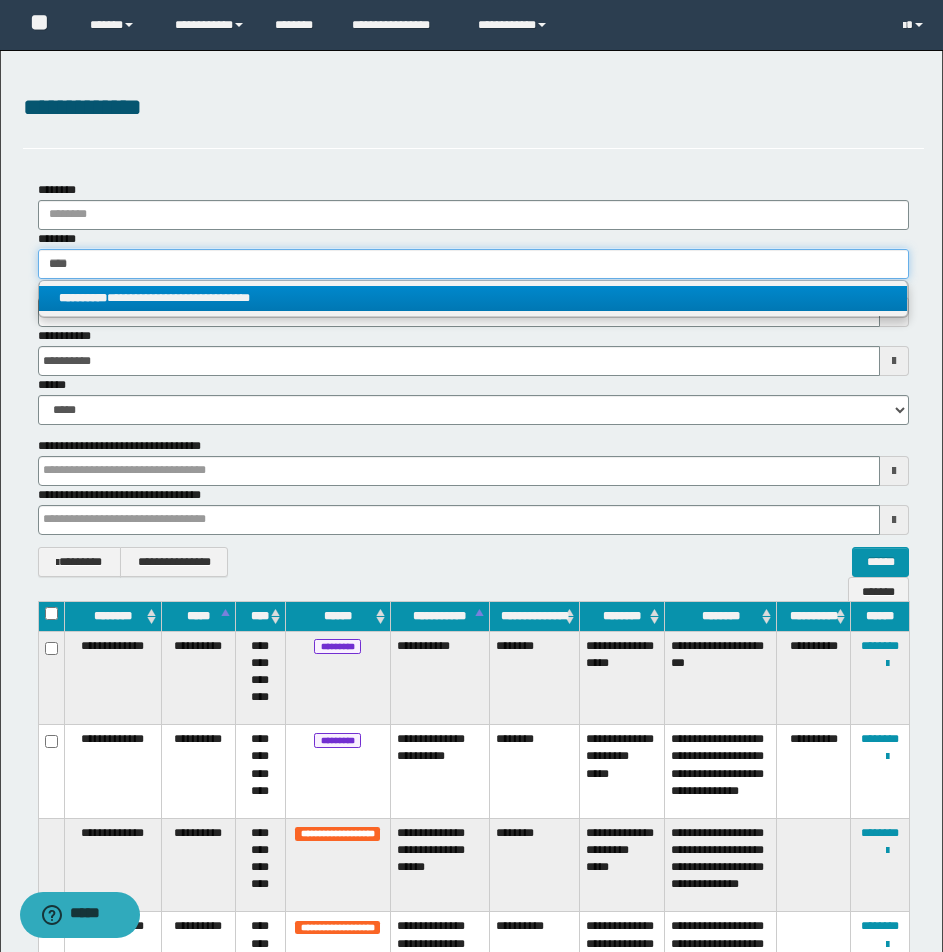 type 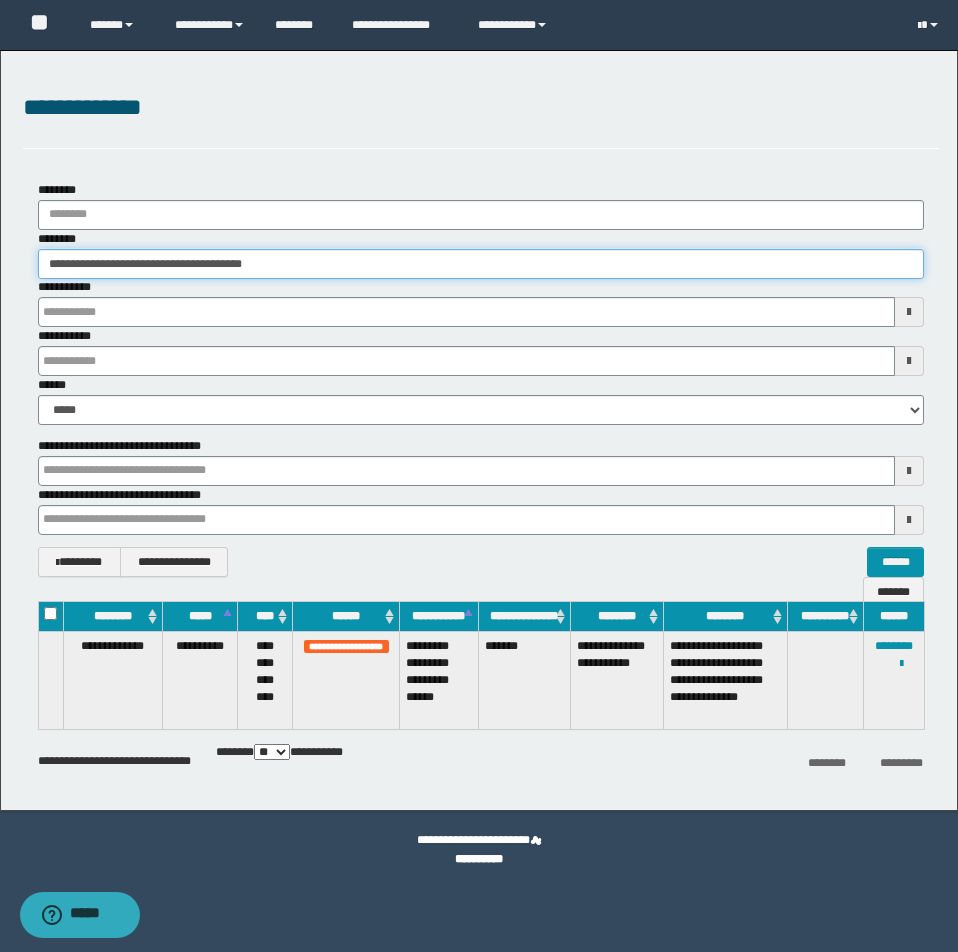 drag, startPoint x: 42, startPoint y: 260, endPoint x: 319, endPoint y: 283, distance: 277.95325 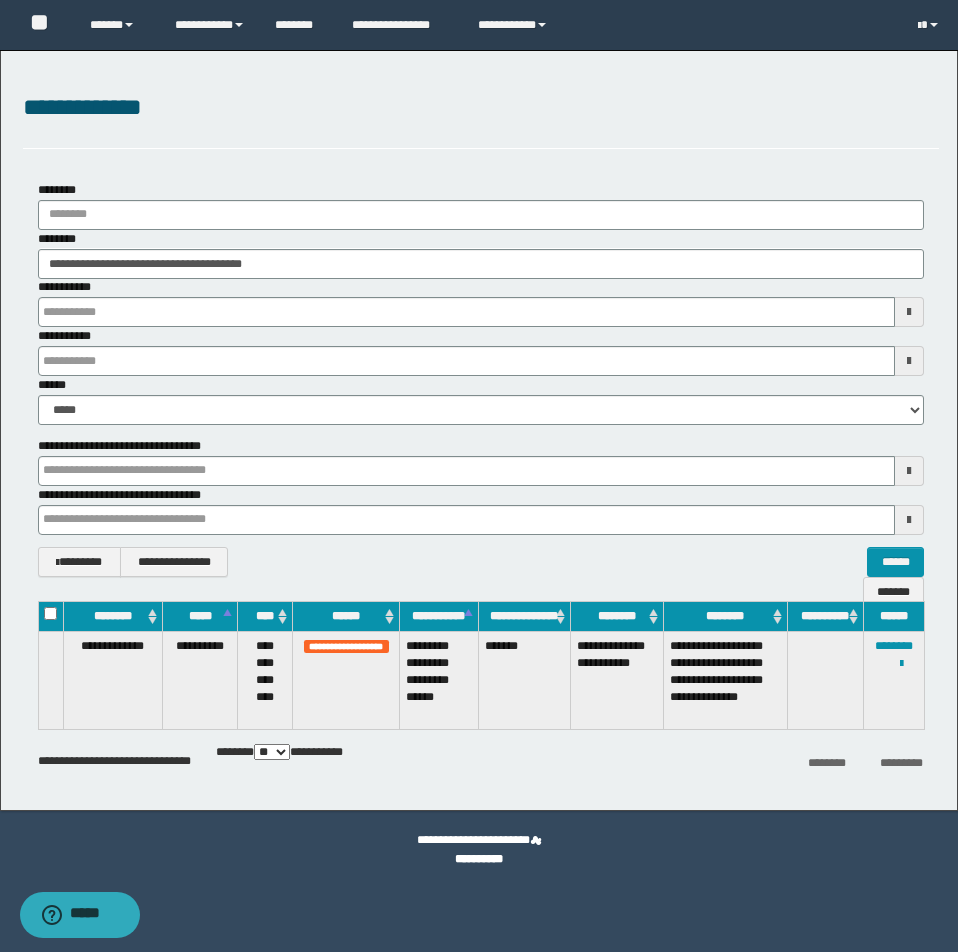 type 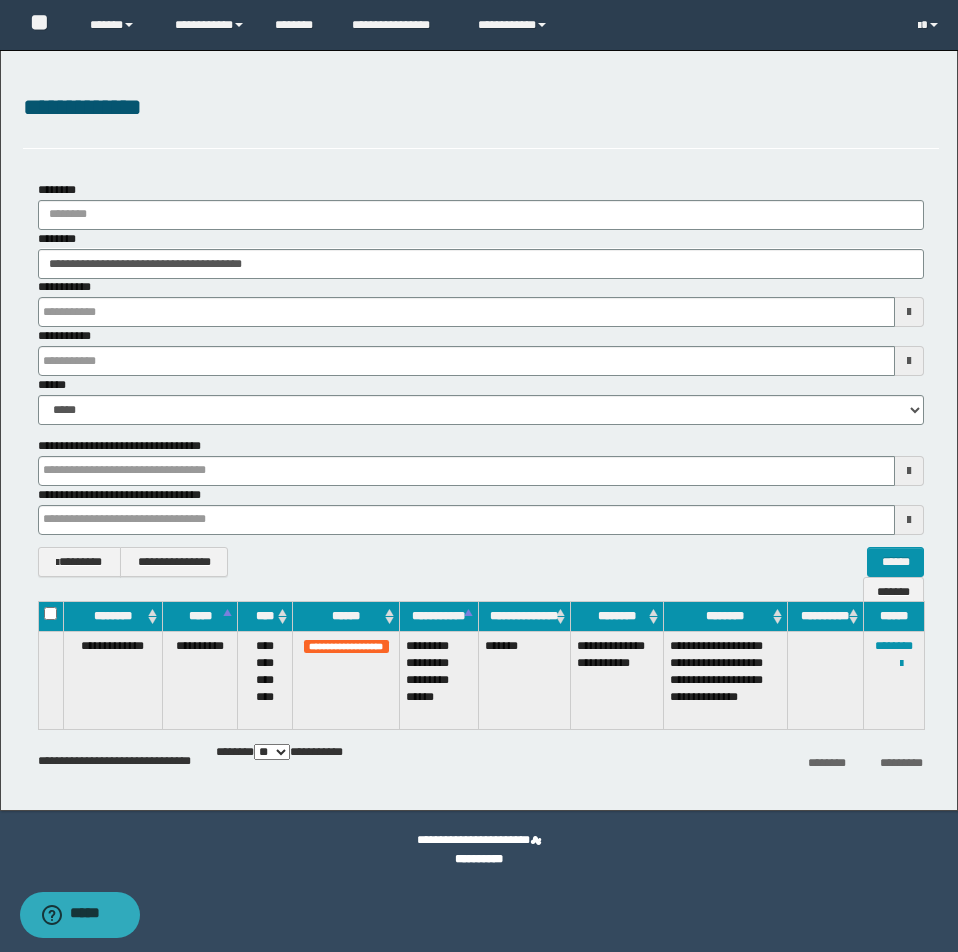 type 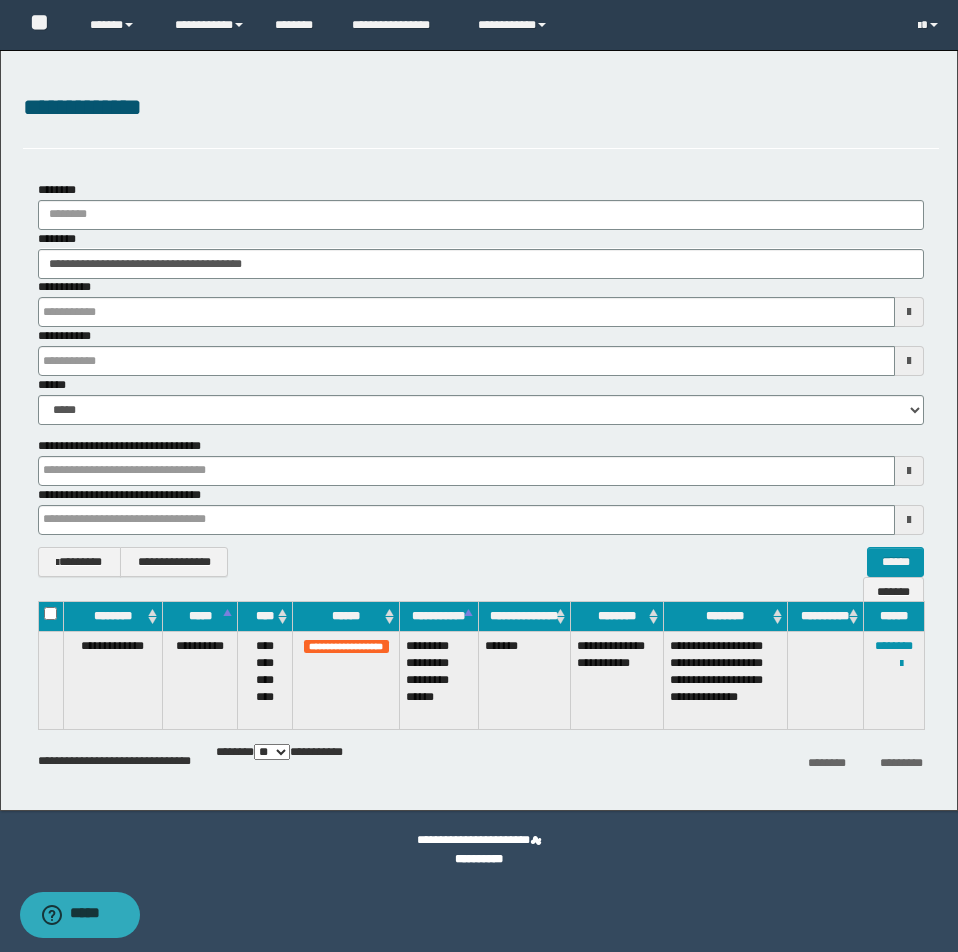 click at bounding box center (0, 0) 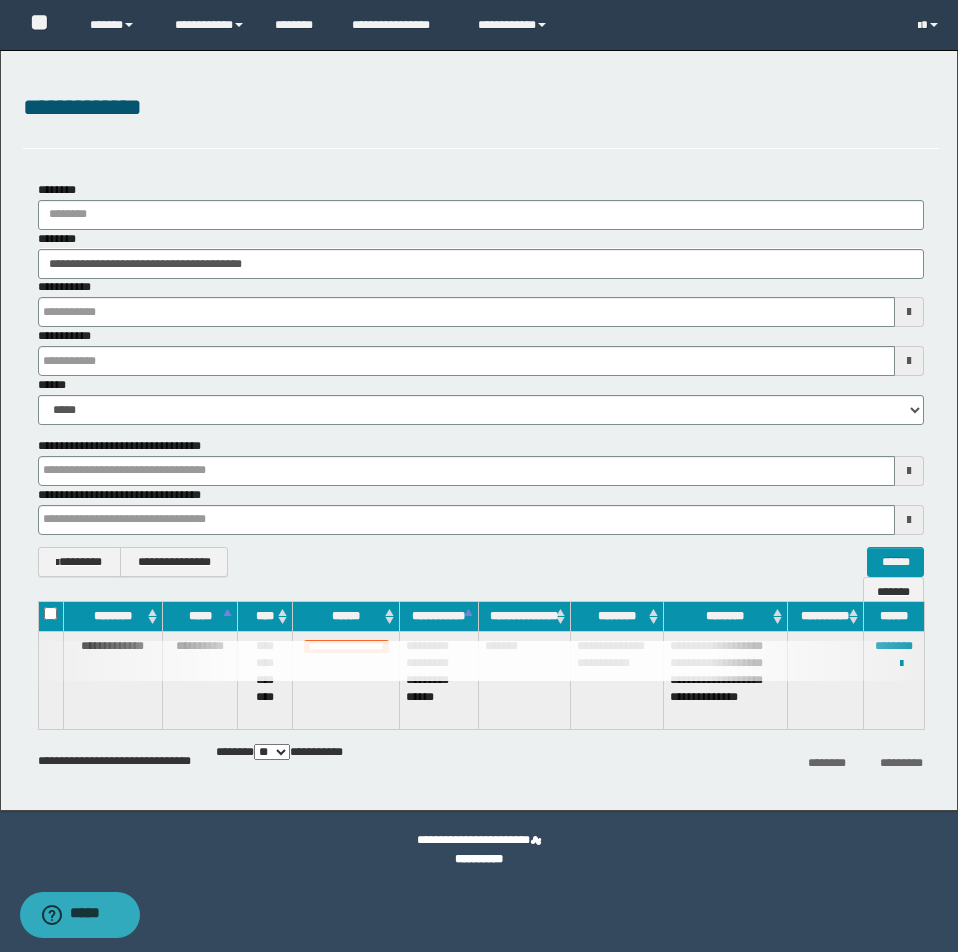 type 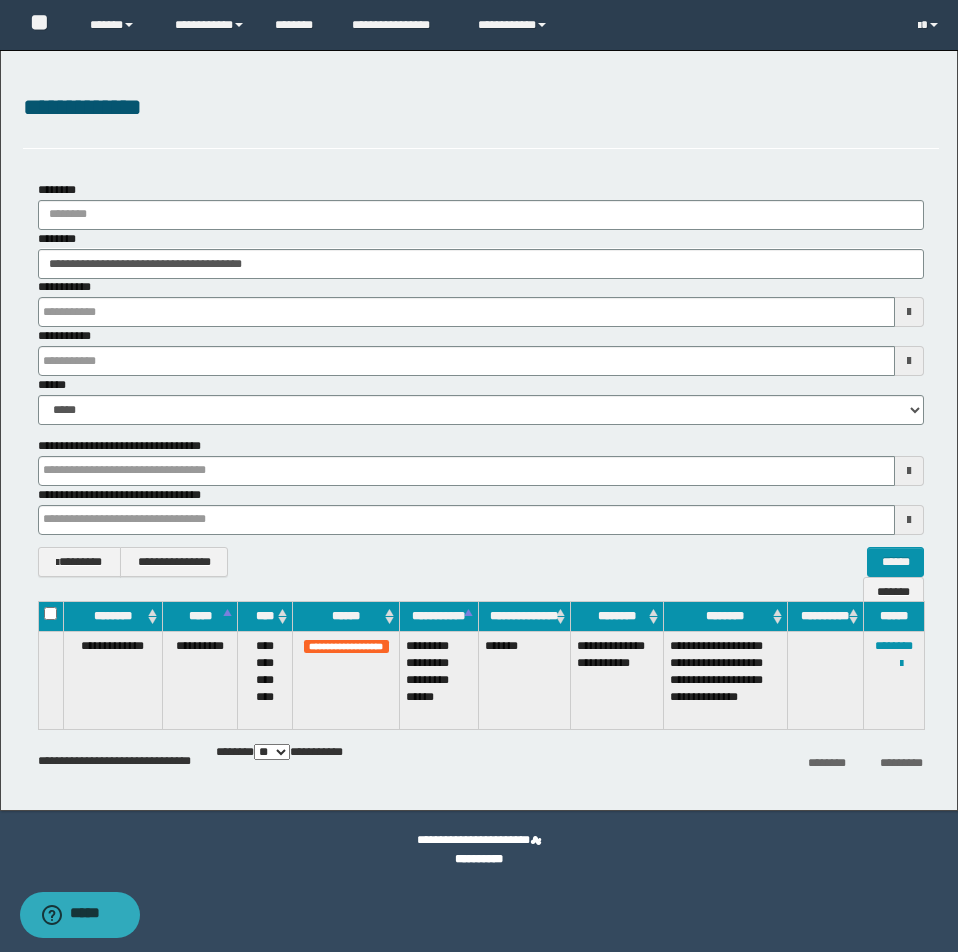 type 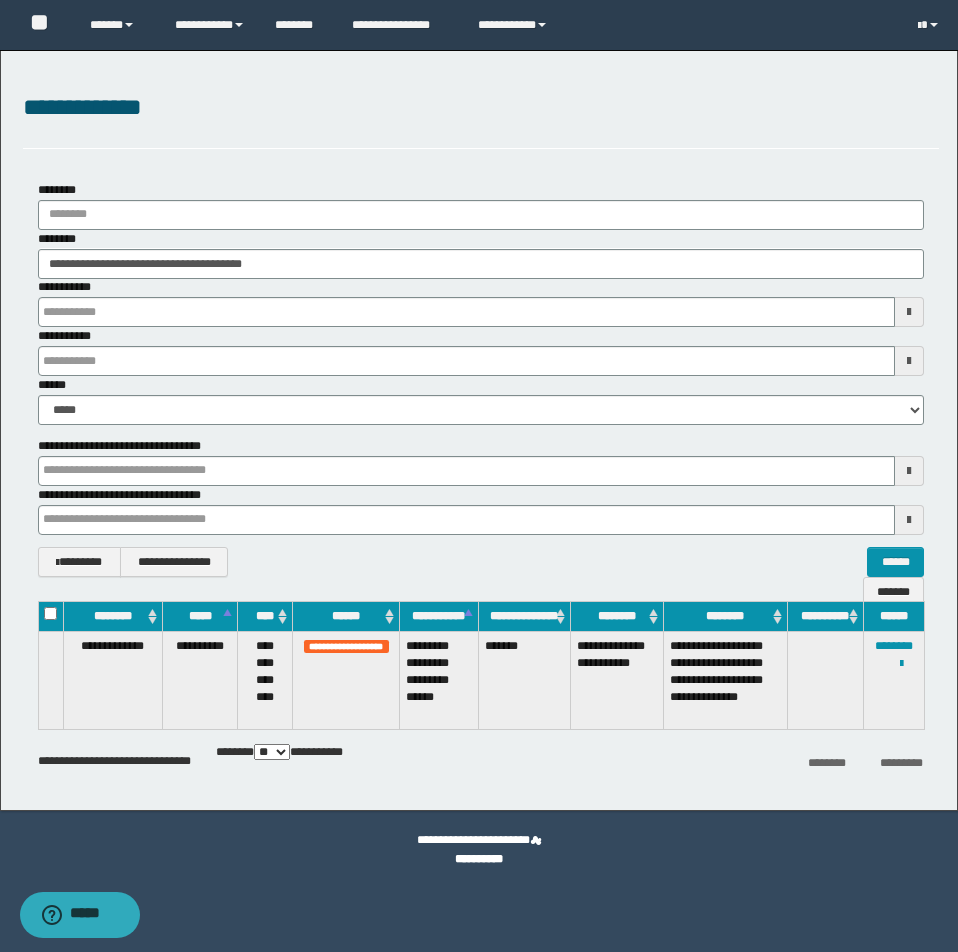 type 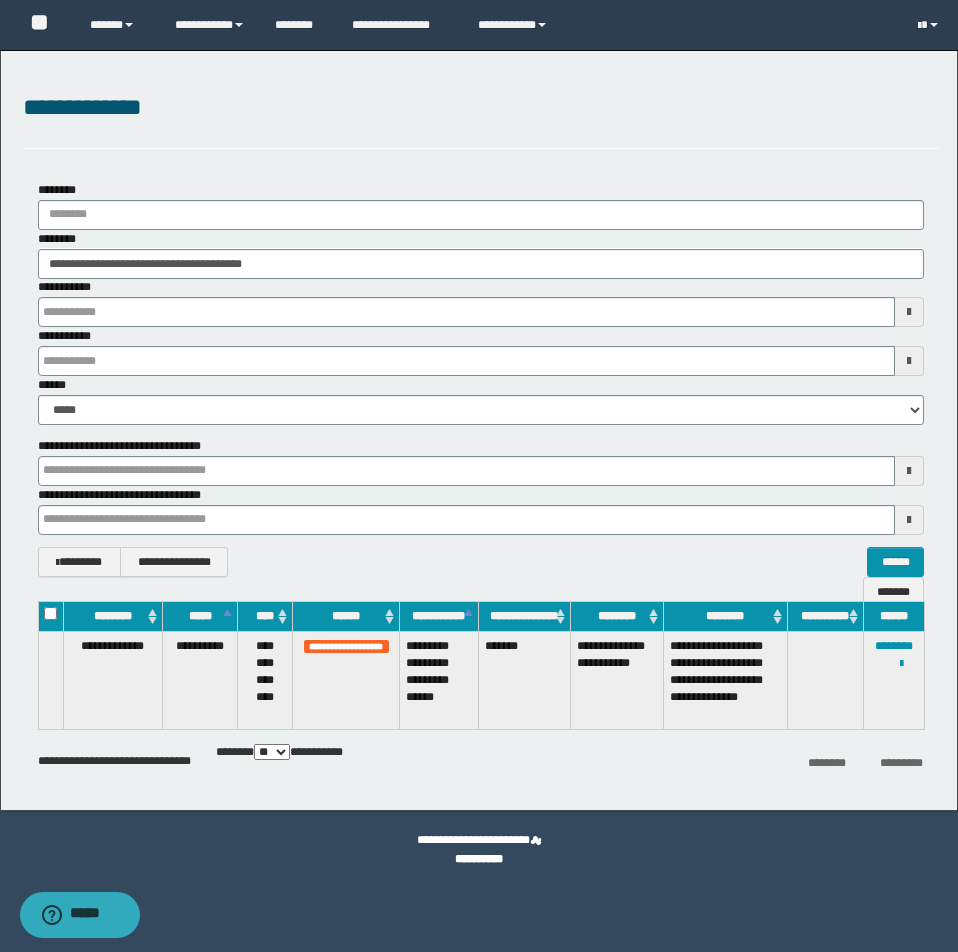 type 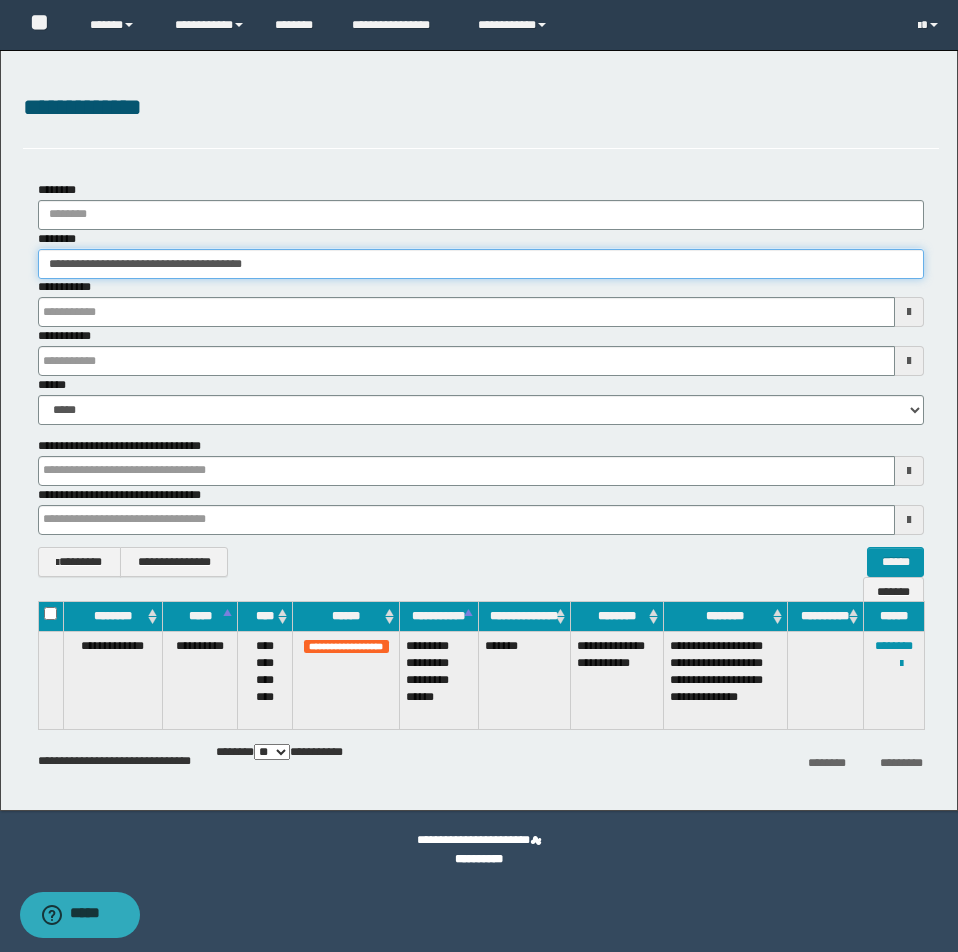drag, startPoint x: 47, startPoint y: 267, endPoint x: 380, endPoint y: 279, distance: 333.21616 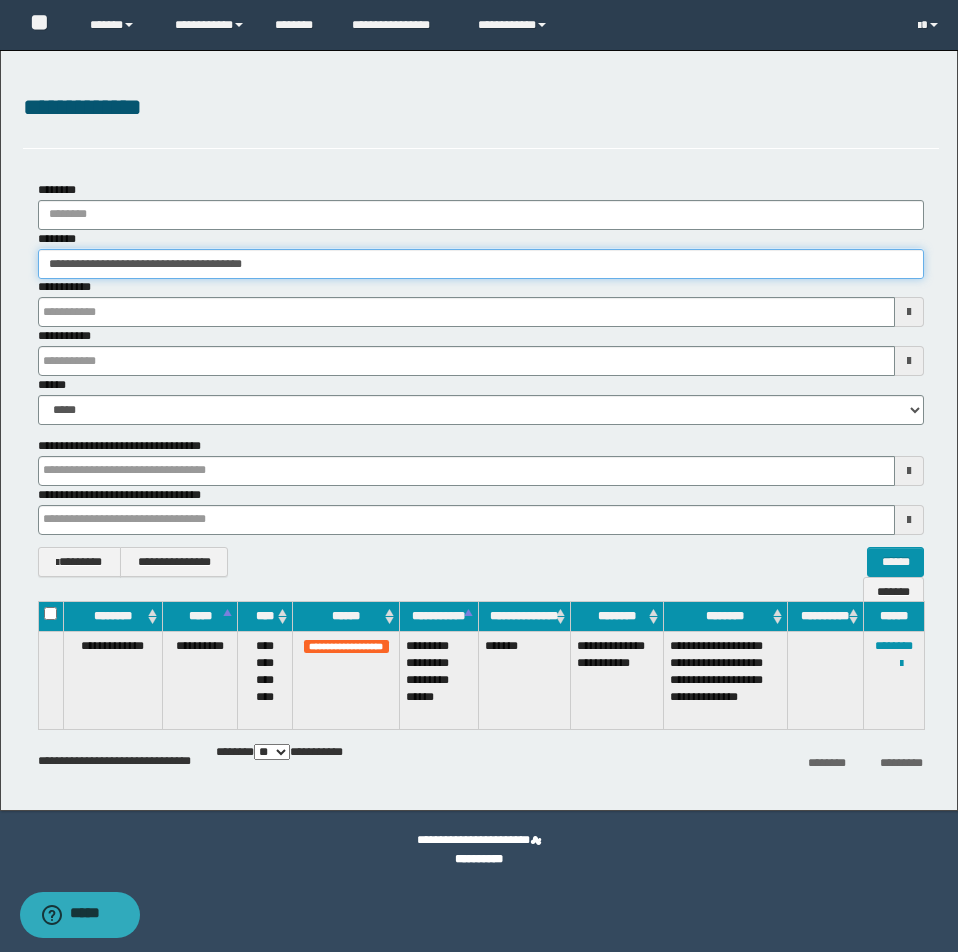 click on "**********" at bounding box center [481, 303] 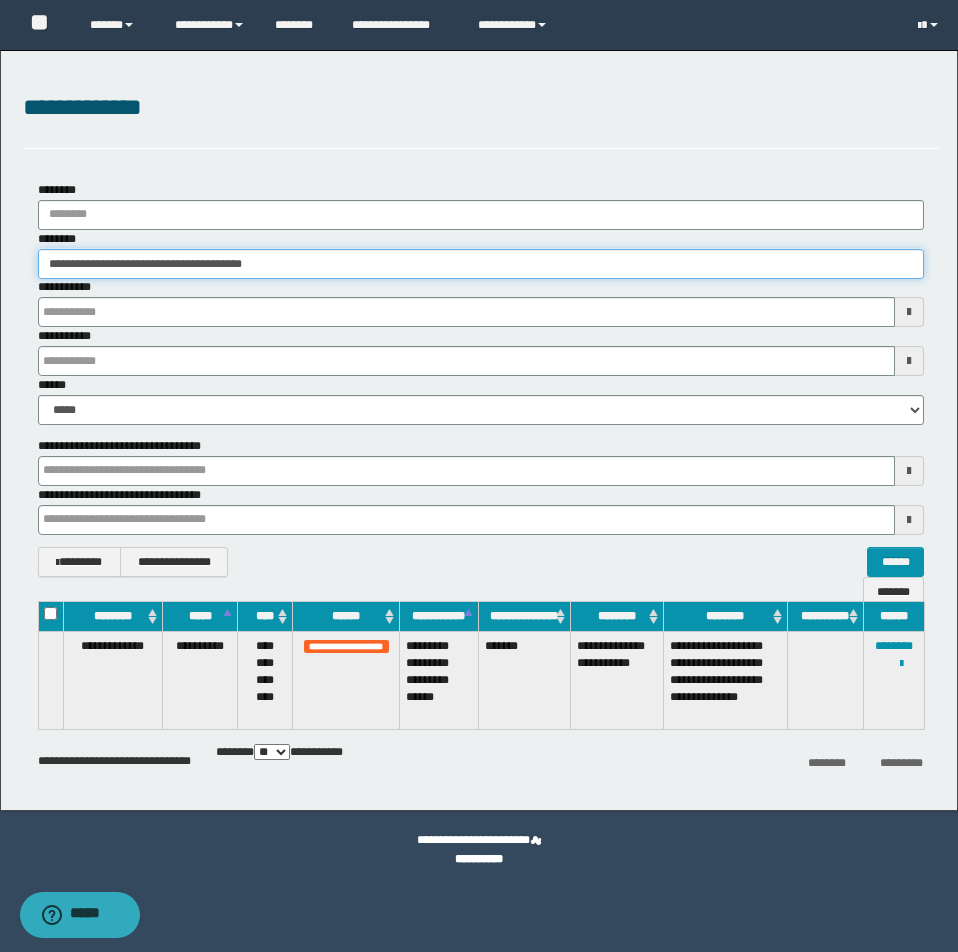 type 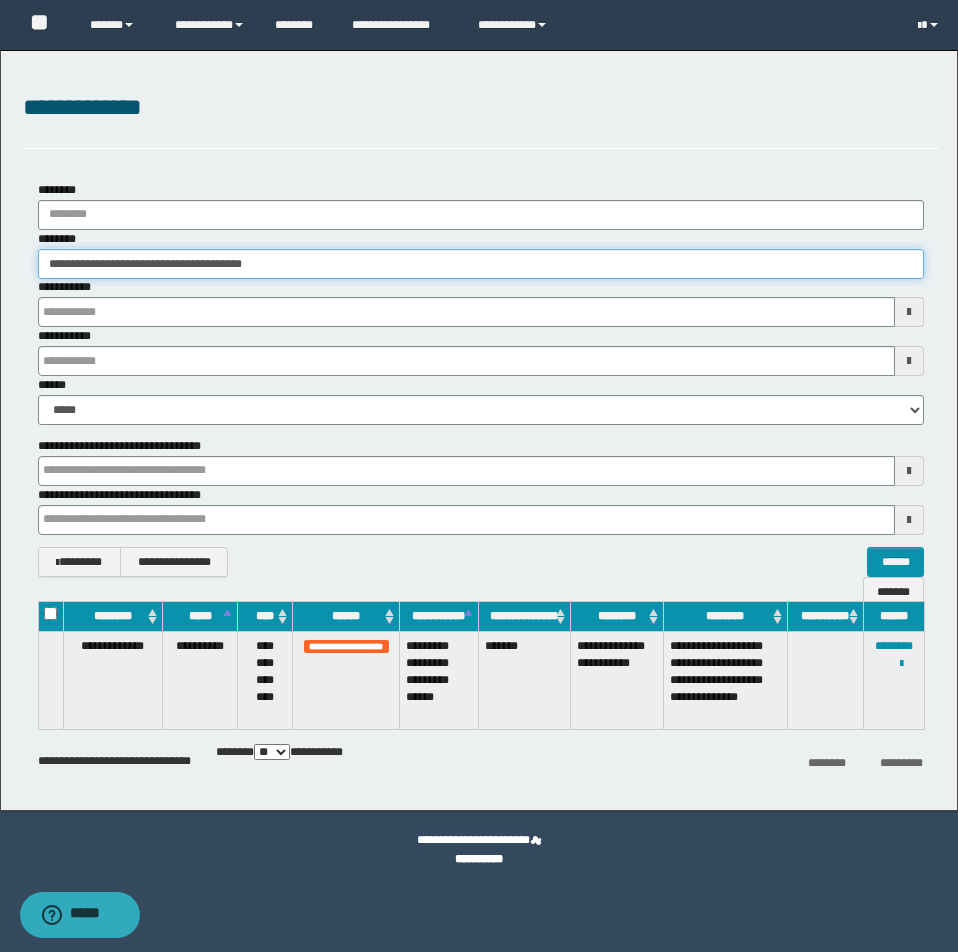 type 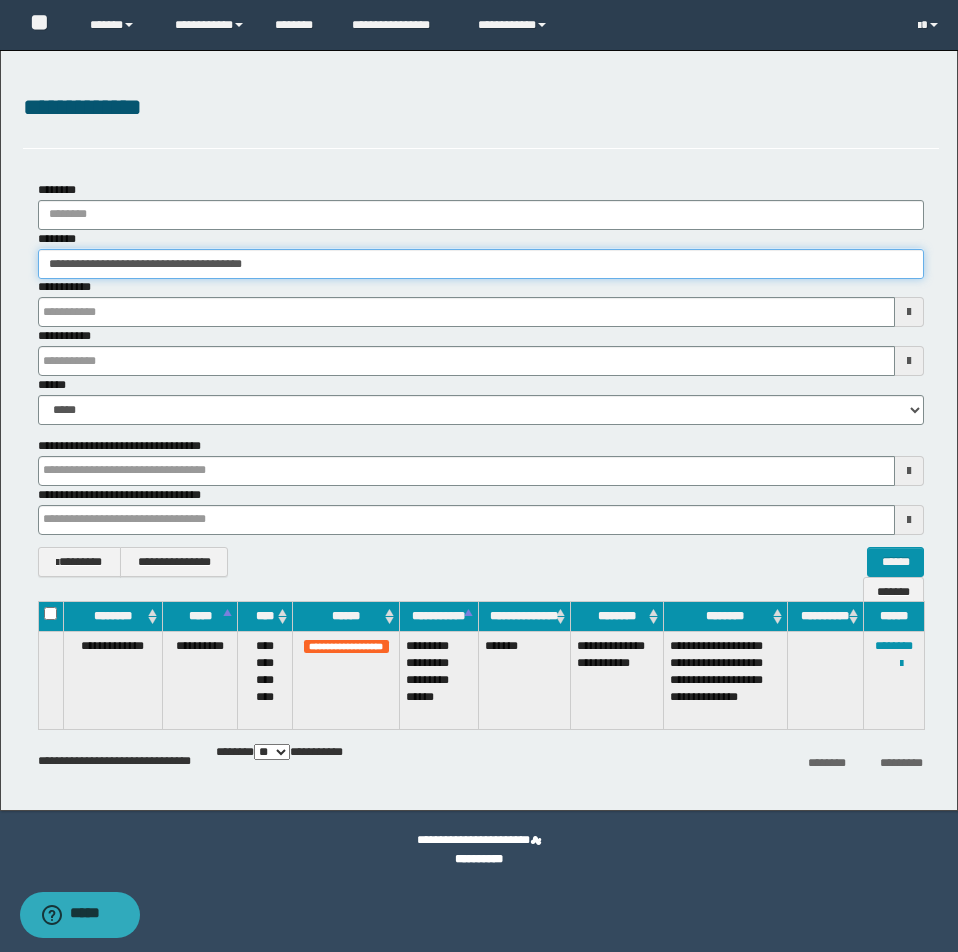type 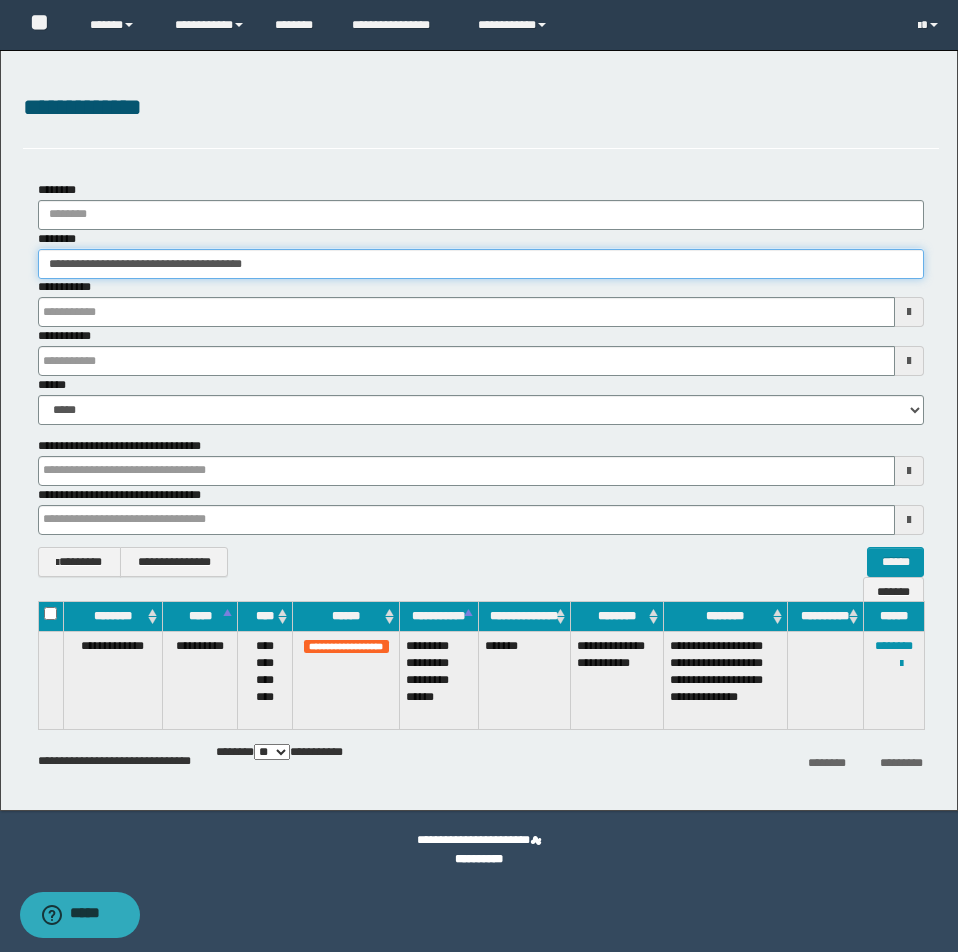 type 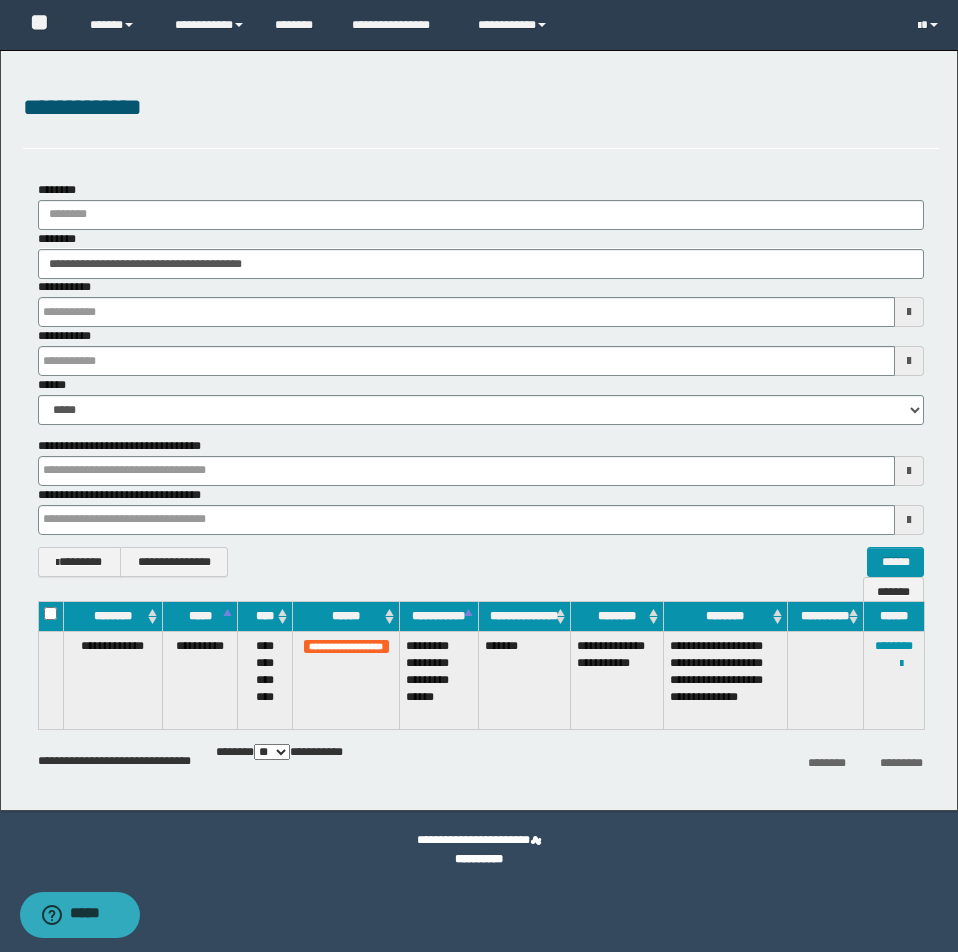 type 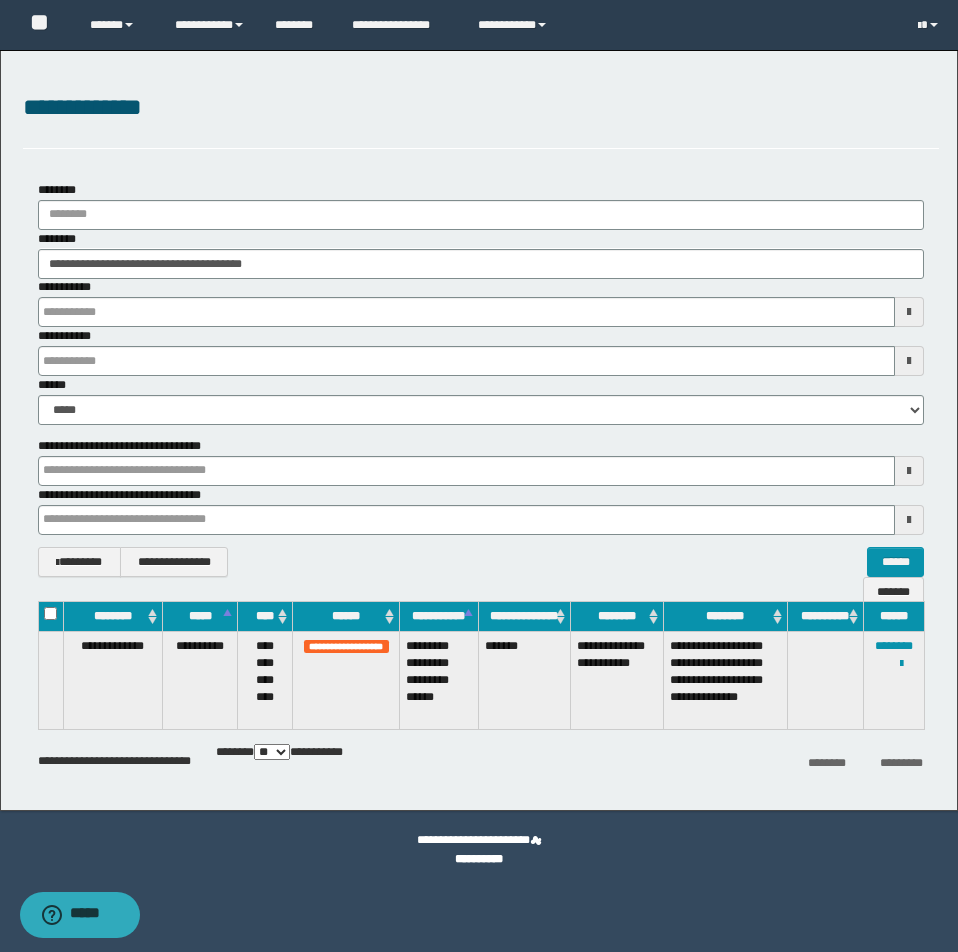 type 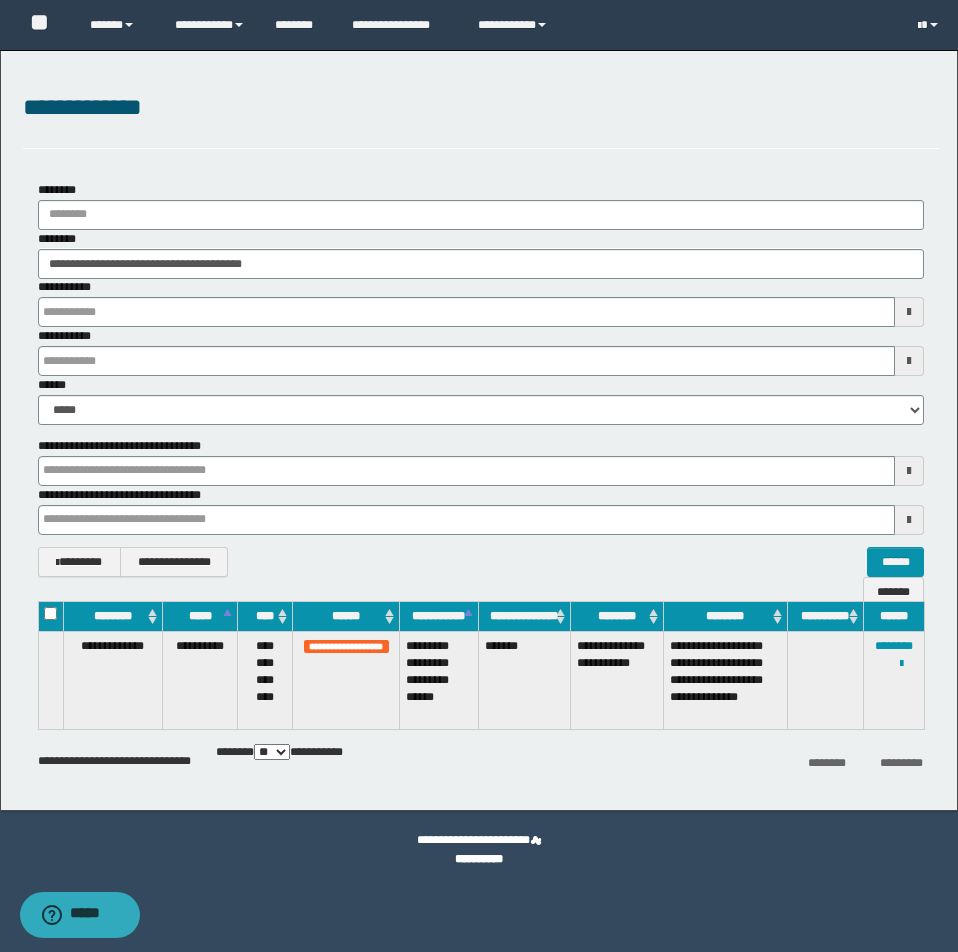 type 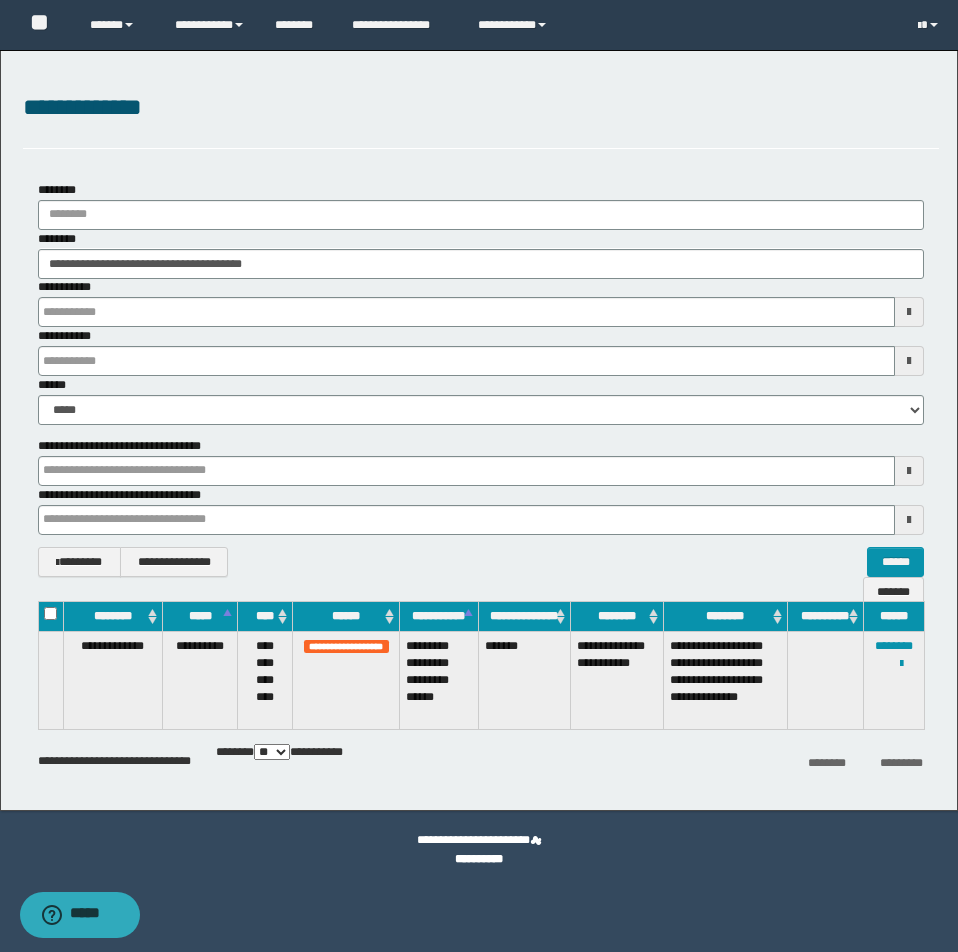 type 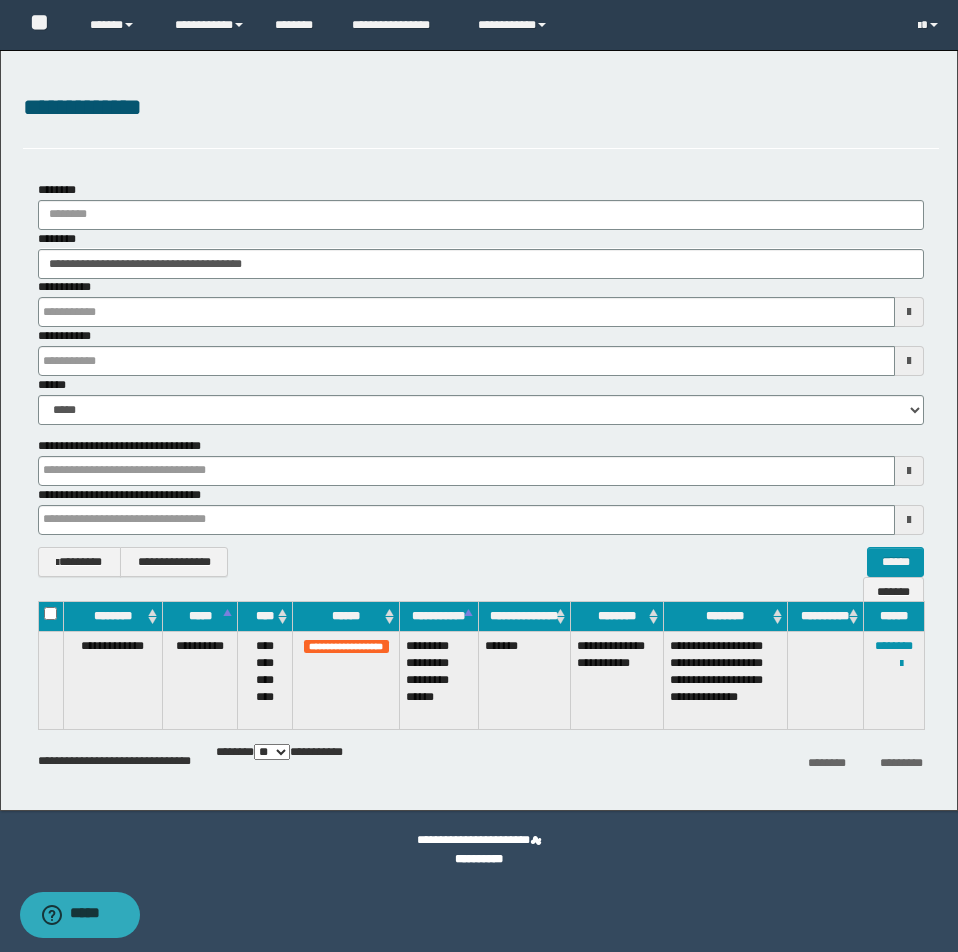 type 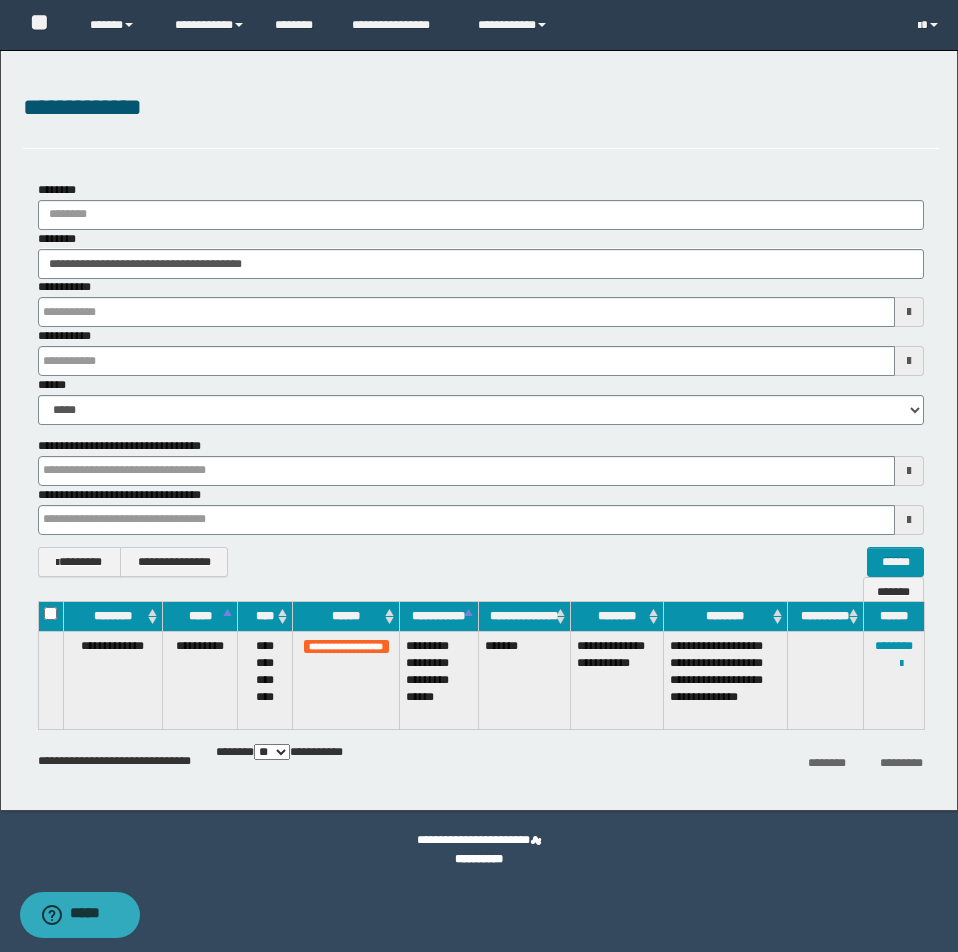 type 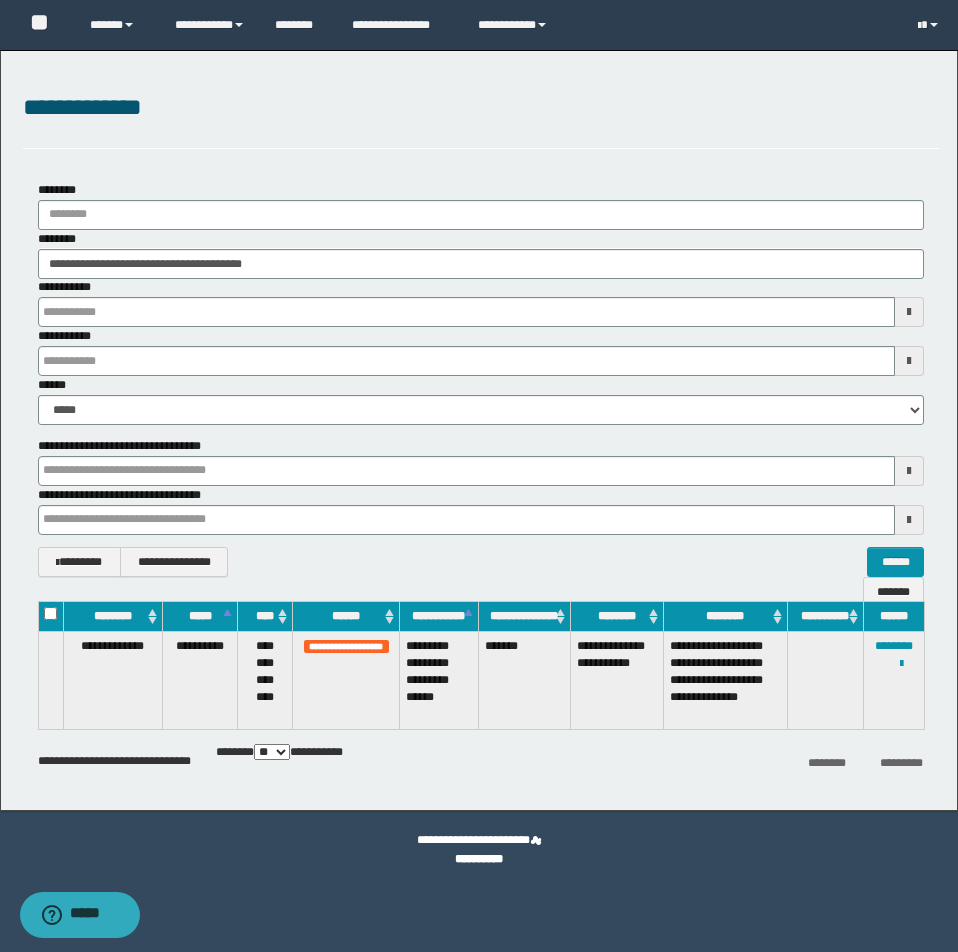 type 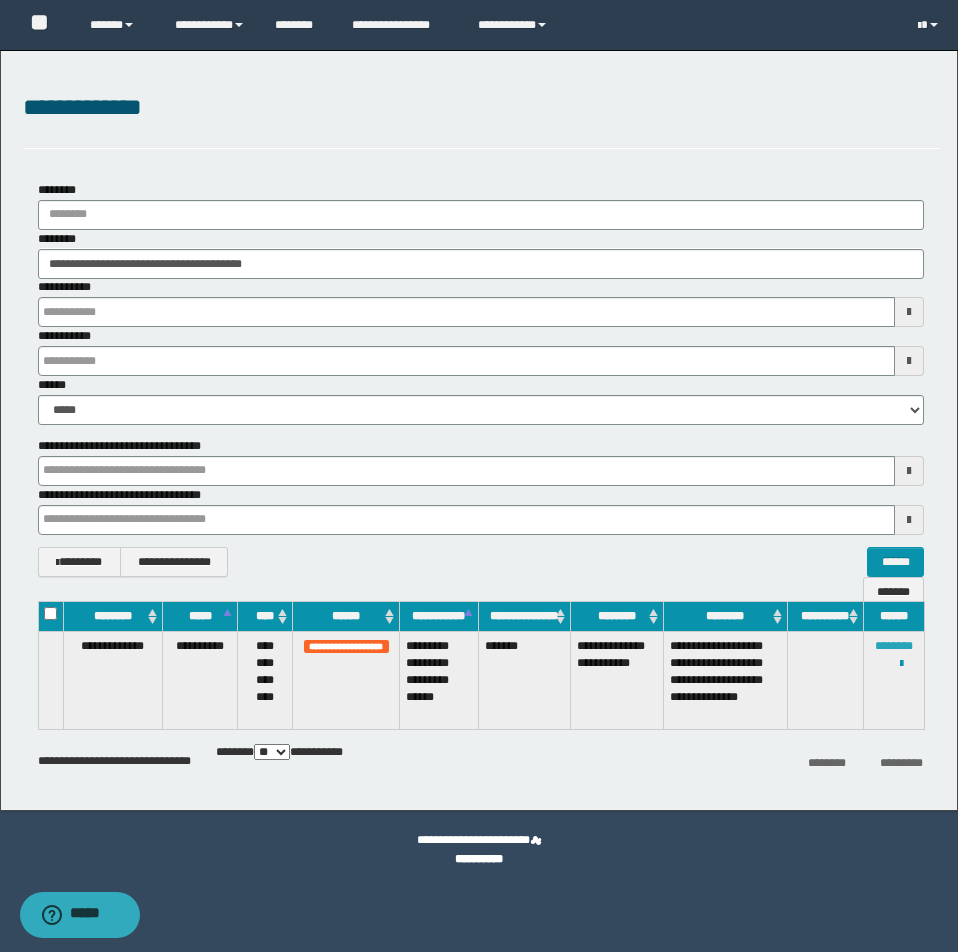click on "********" at bounding box center (894, 646) 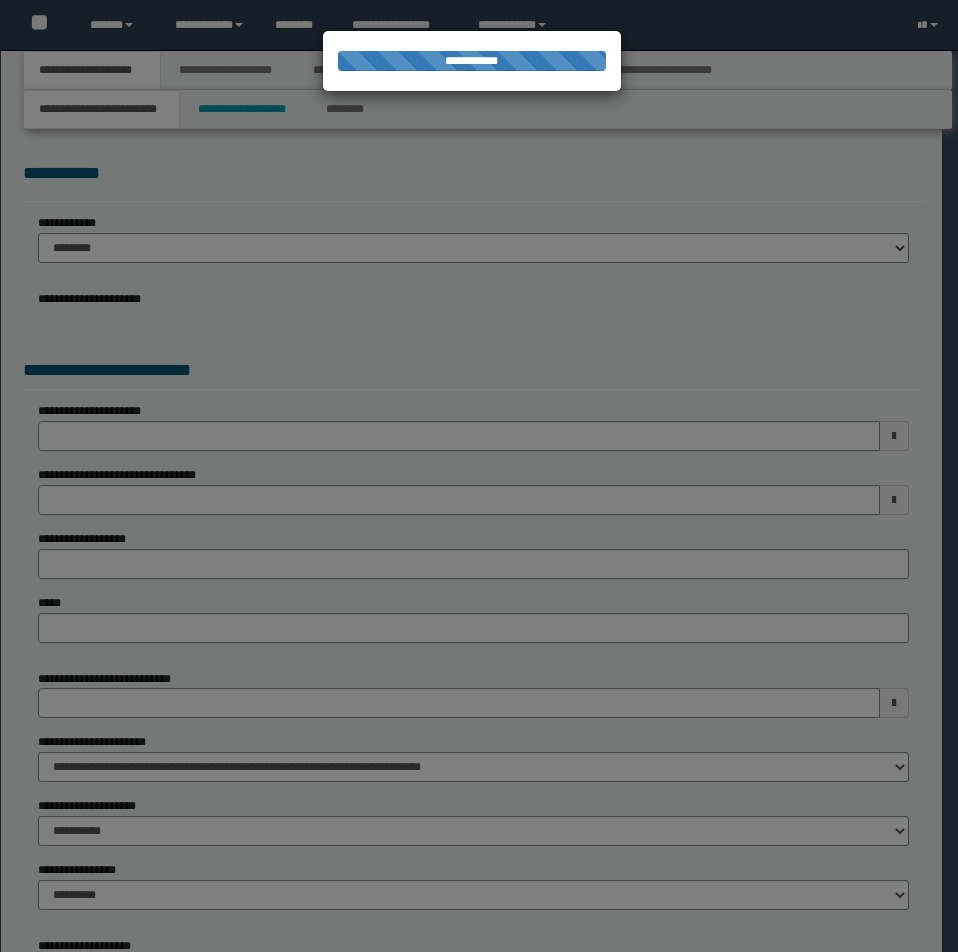 scroll, scrollTop: 0, scrollLeft: 0, axis: both 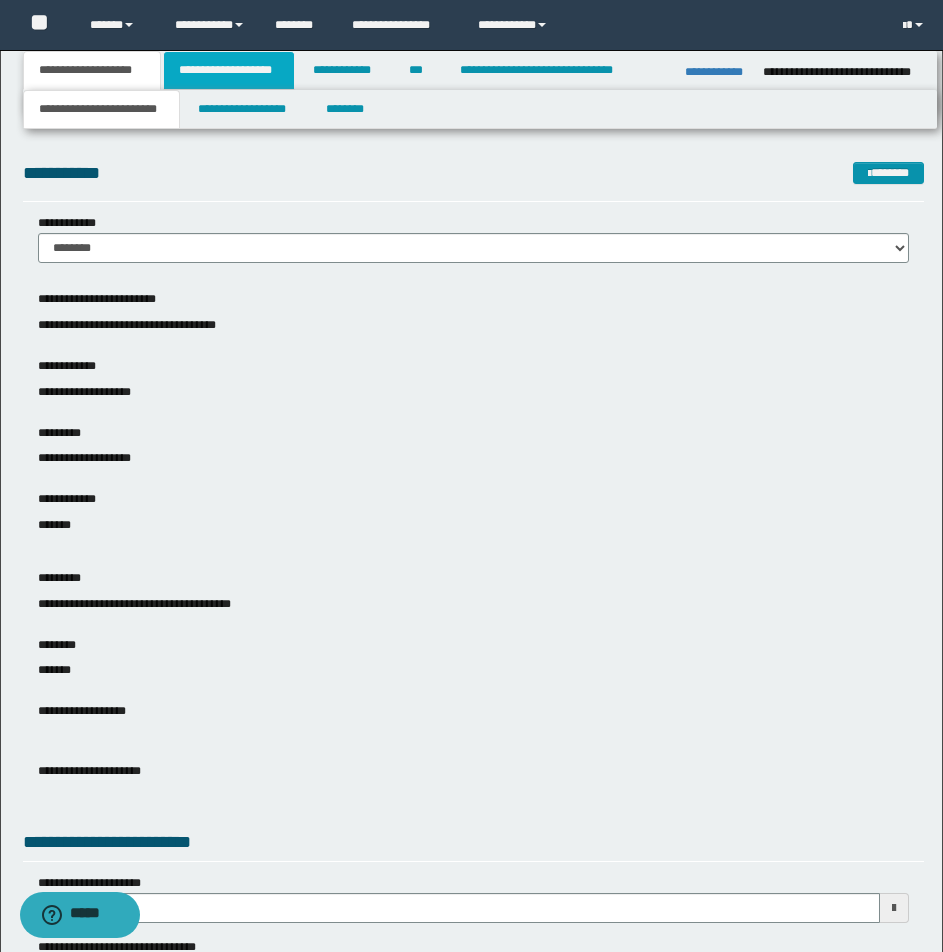 click on "**********" at bounding box center [229, 70] 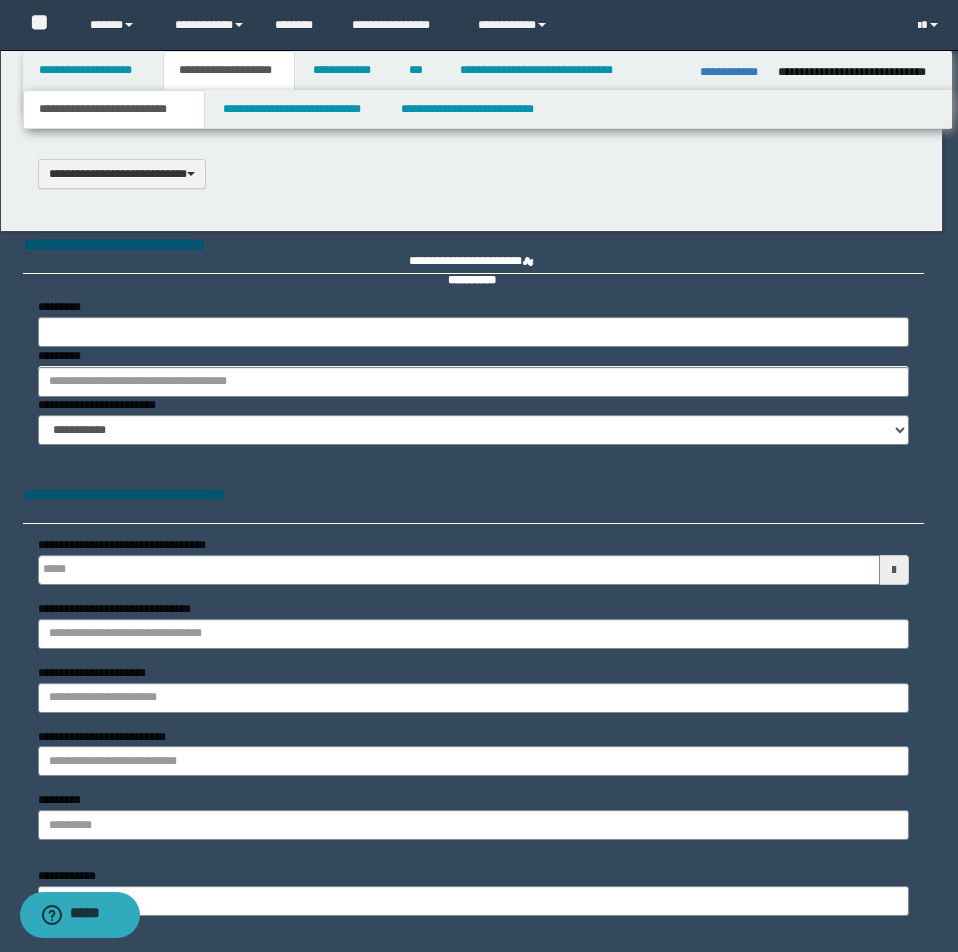 type 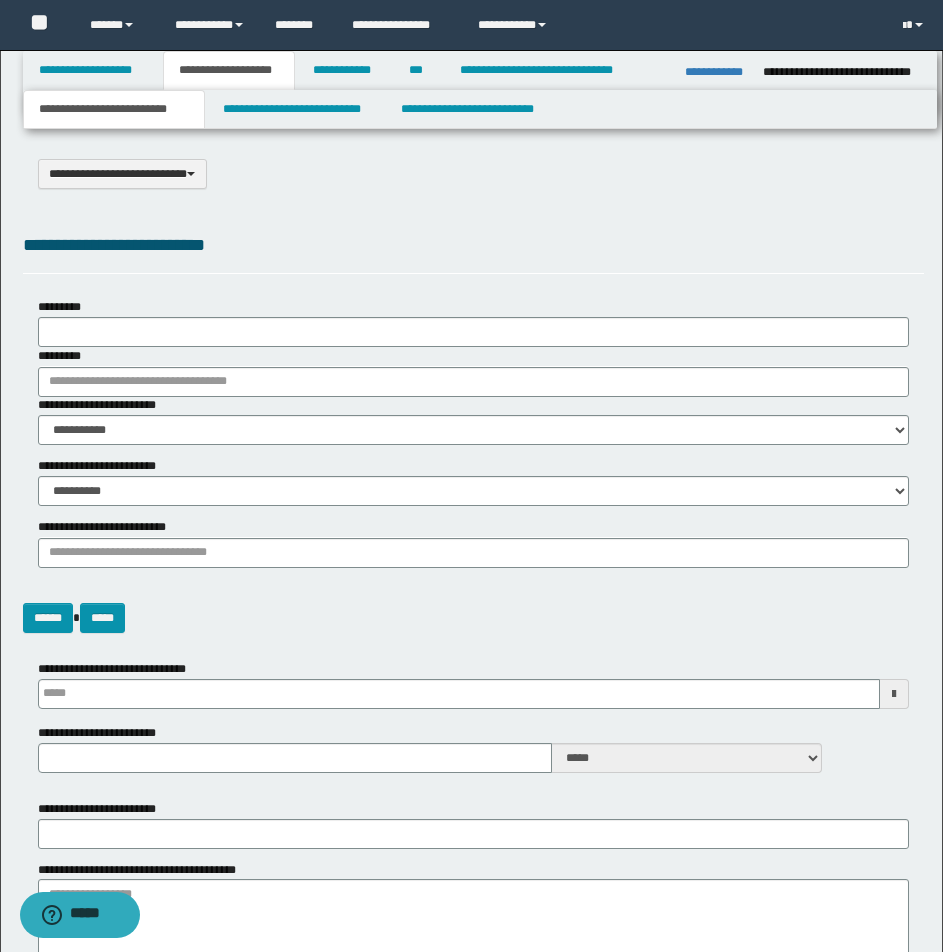 select on "*" 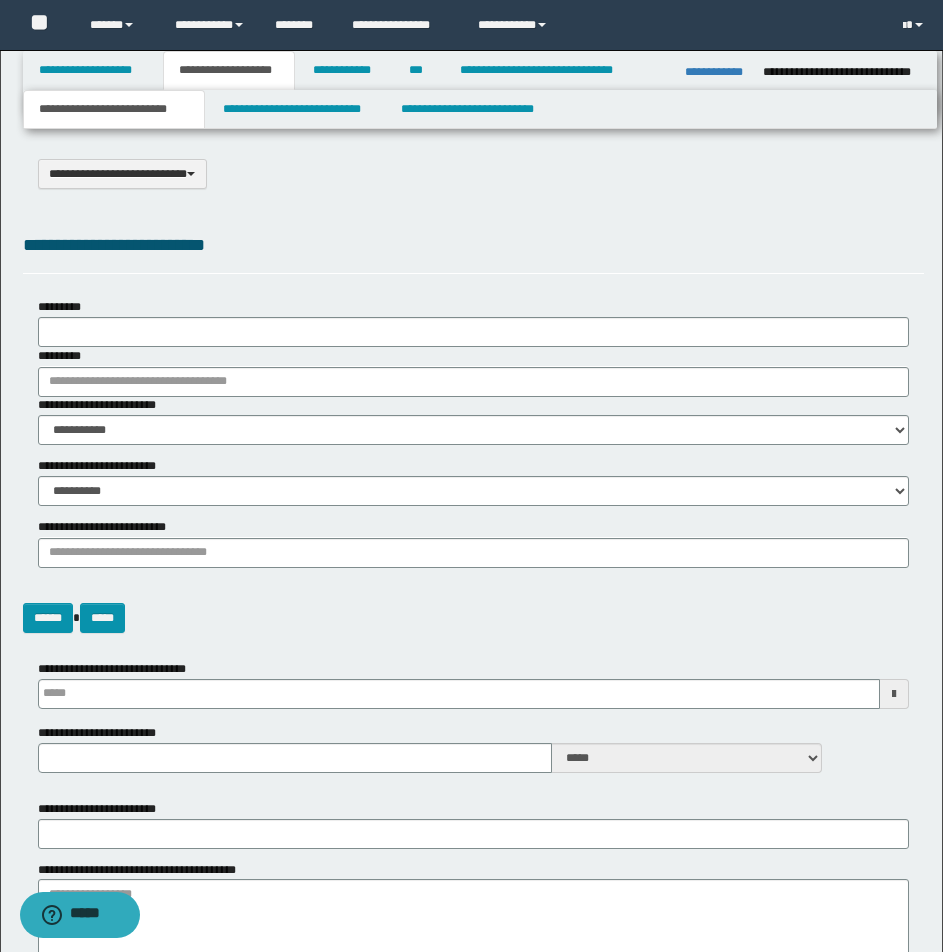 type 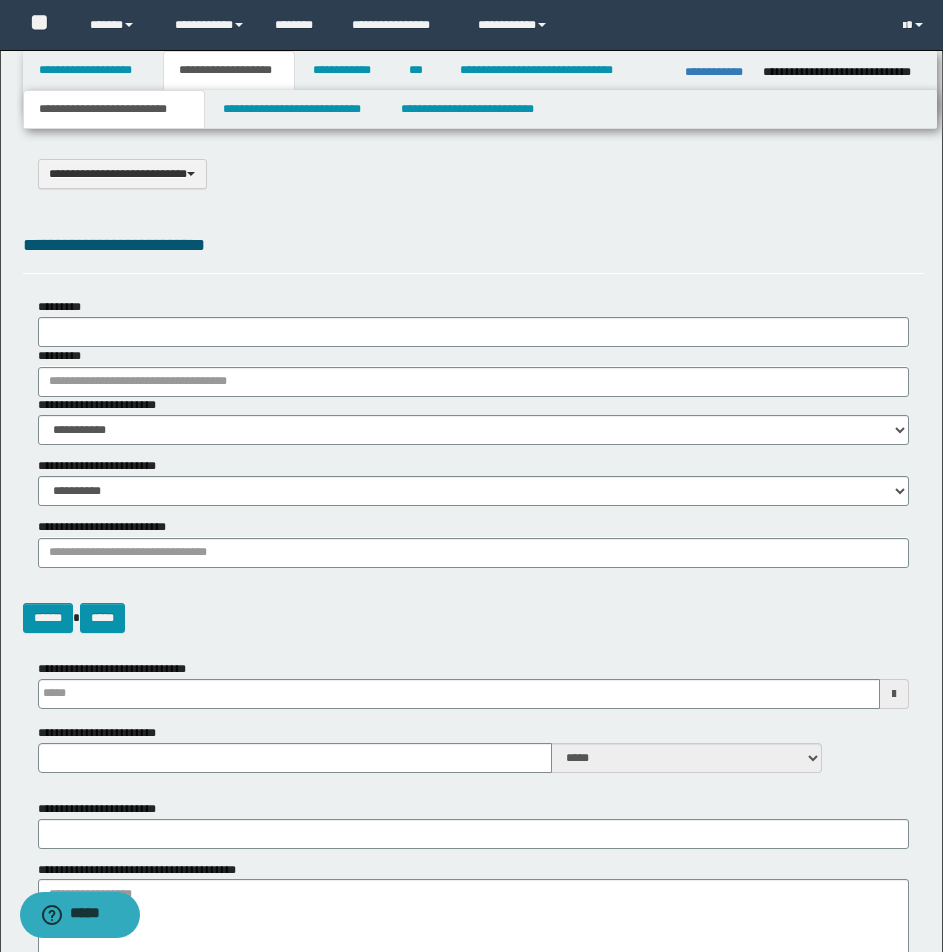 scroll, scrollTop: 0, scrollLeft: 0, axis: both 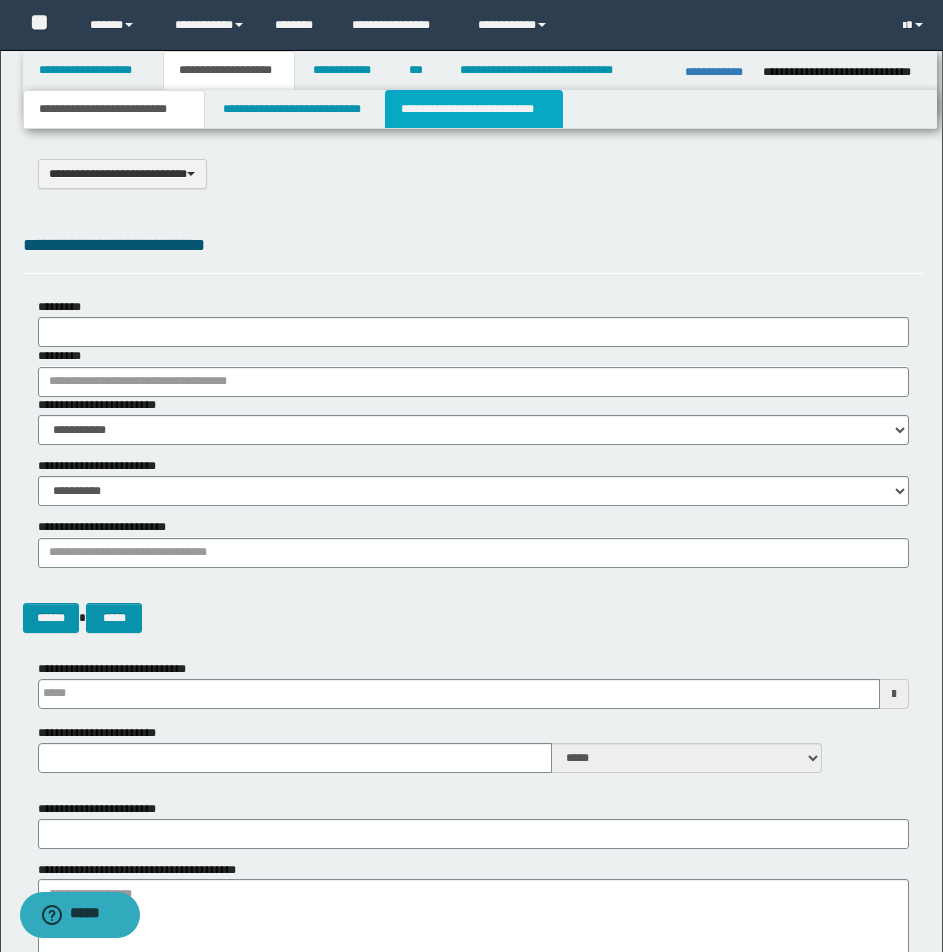 click on "**********" at bounding box center [474, 109] 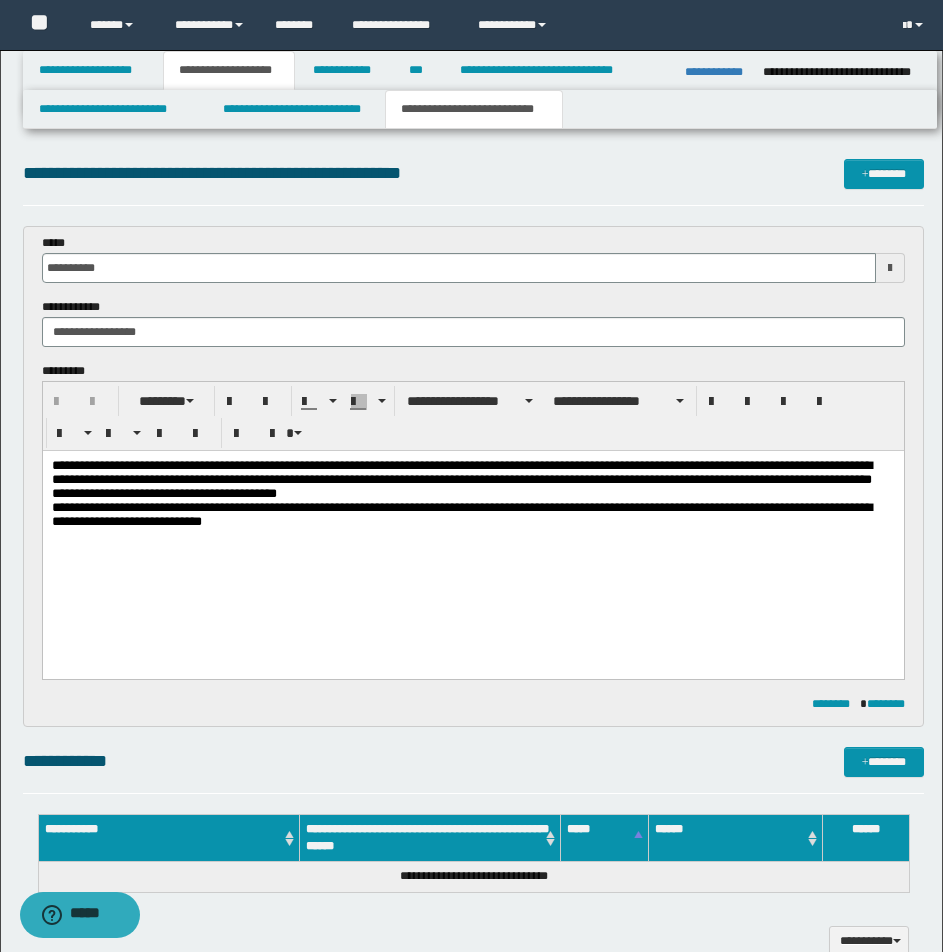 scroll, scrollTop: 0, scrollLeft: 0, axis: both 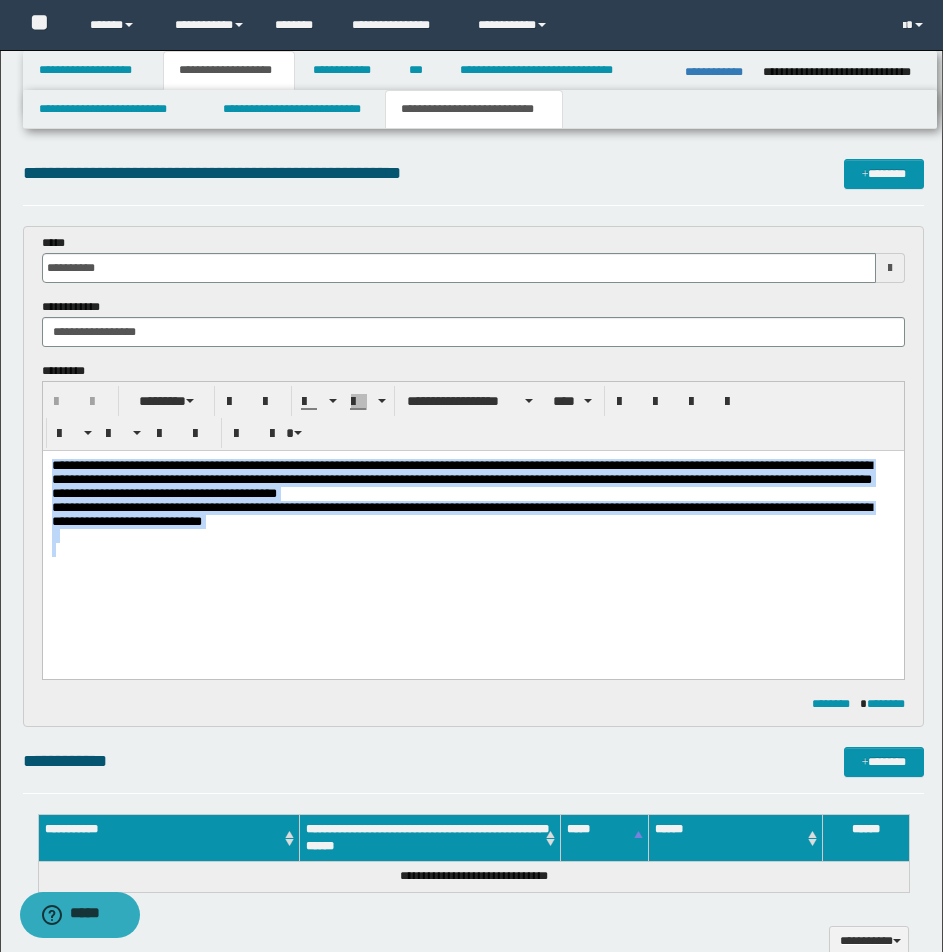 drag, startPoint x: 51, startPoint y: 463, endPoint x: 258, endPoint y: 557, distance: 227.34335 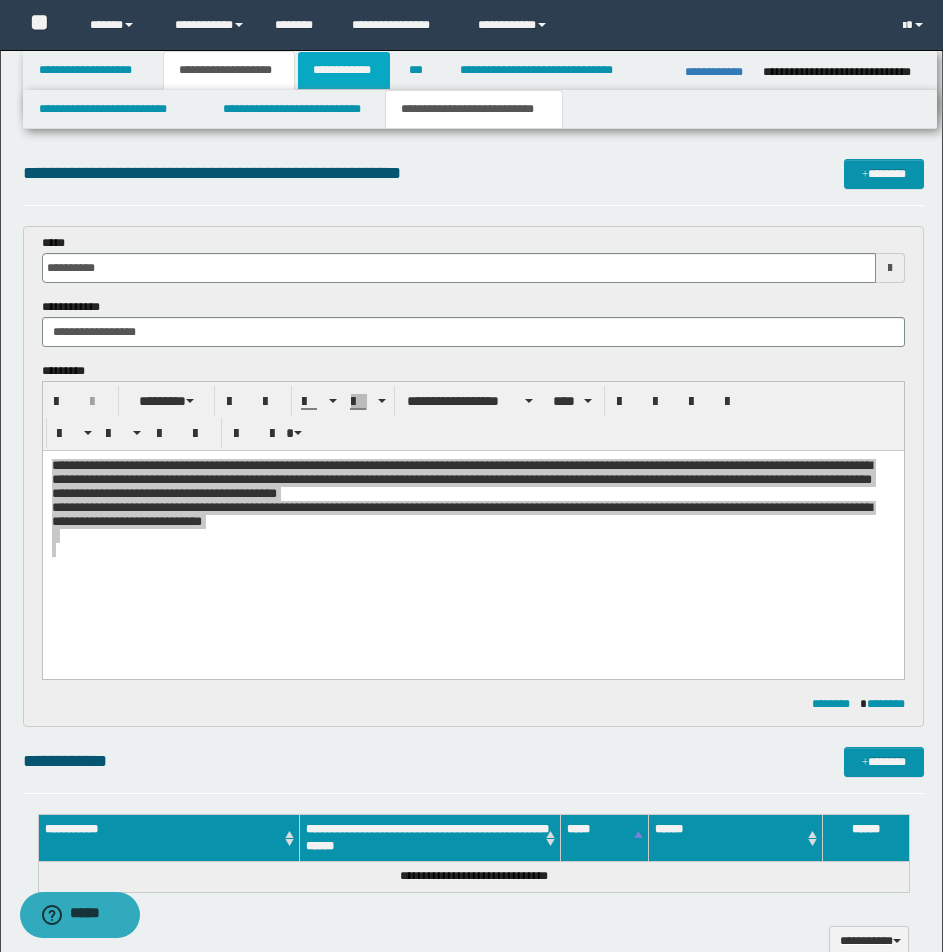 click on "**********" at bounding box center (344, 70) 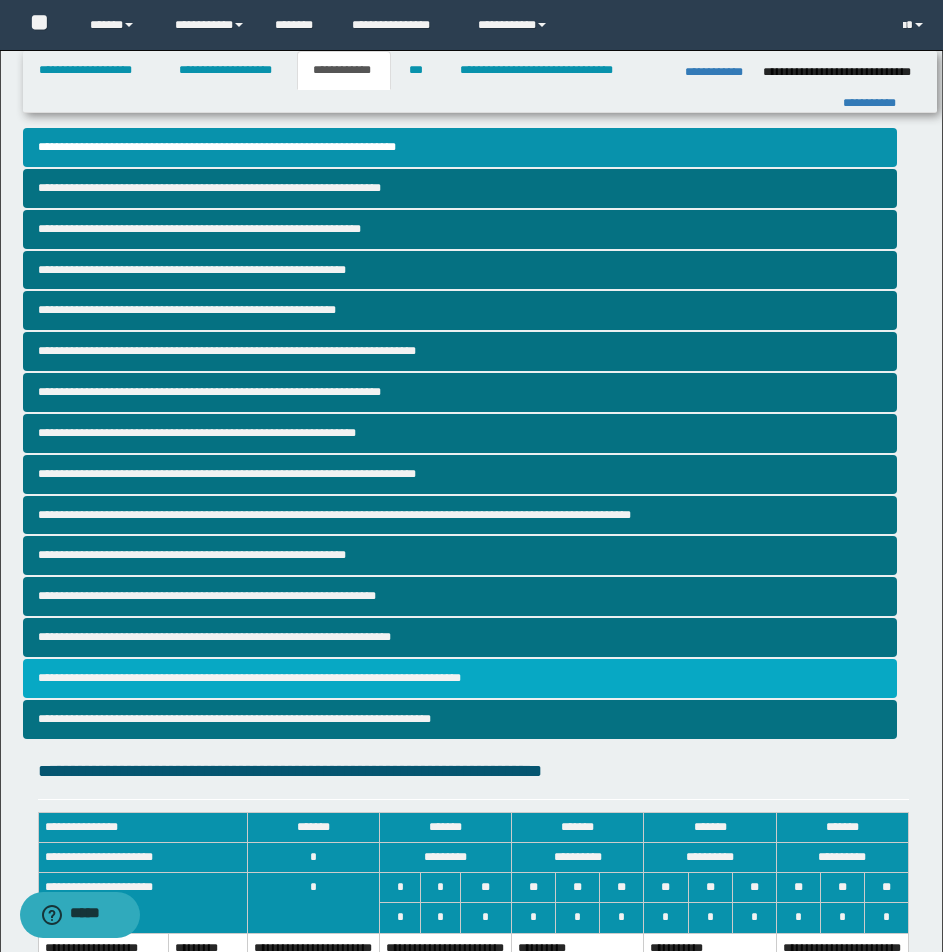 click on "**********" at bounding box center [460, 678] 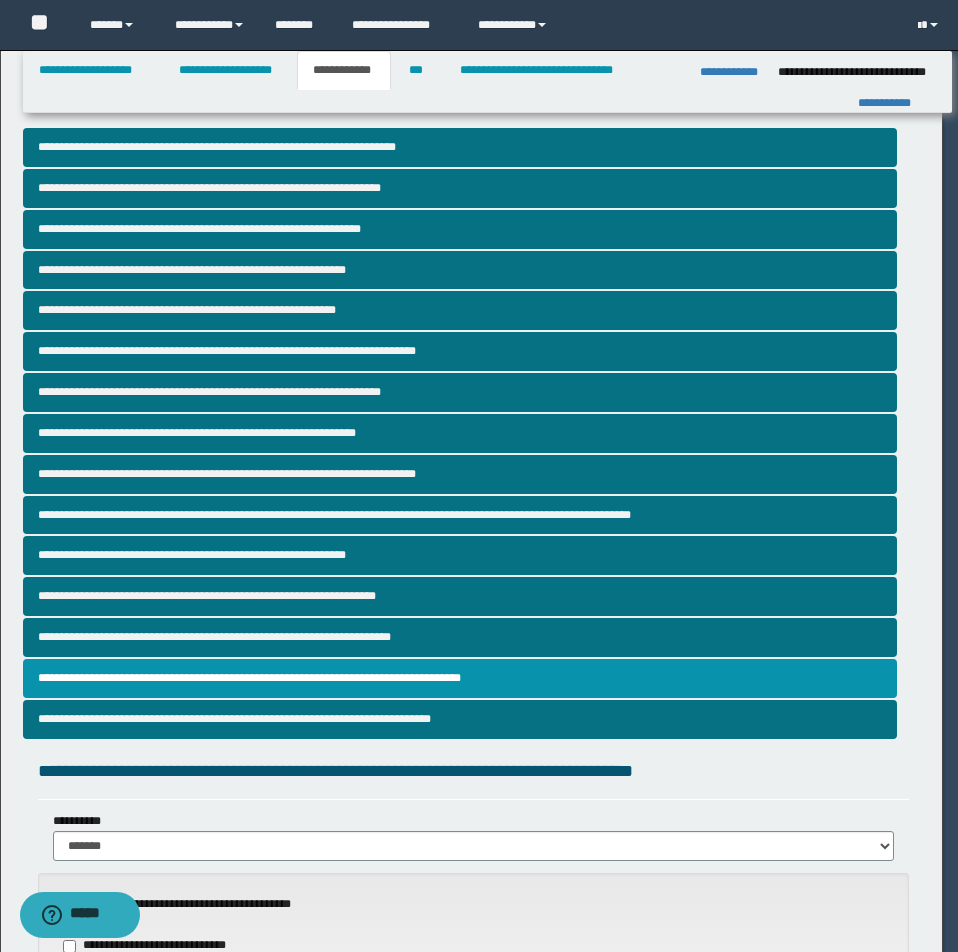 click on "**********" at bounding box center [479, 476] 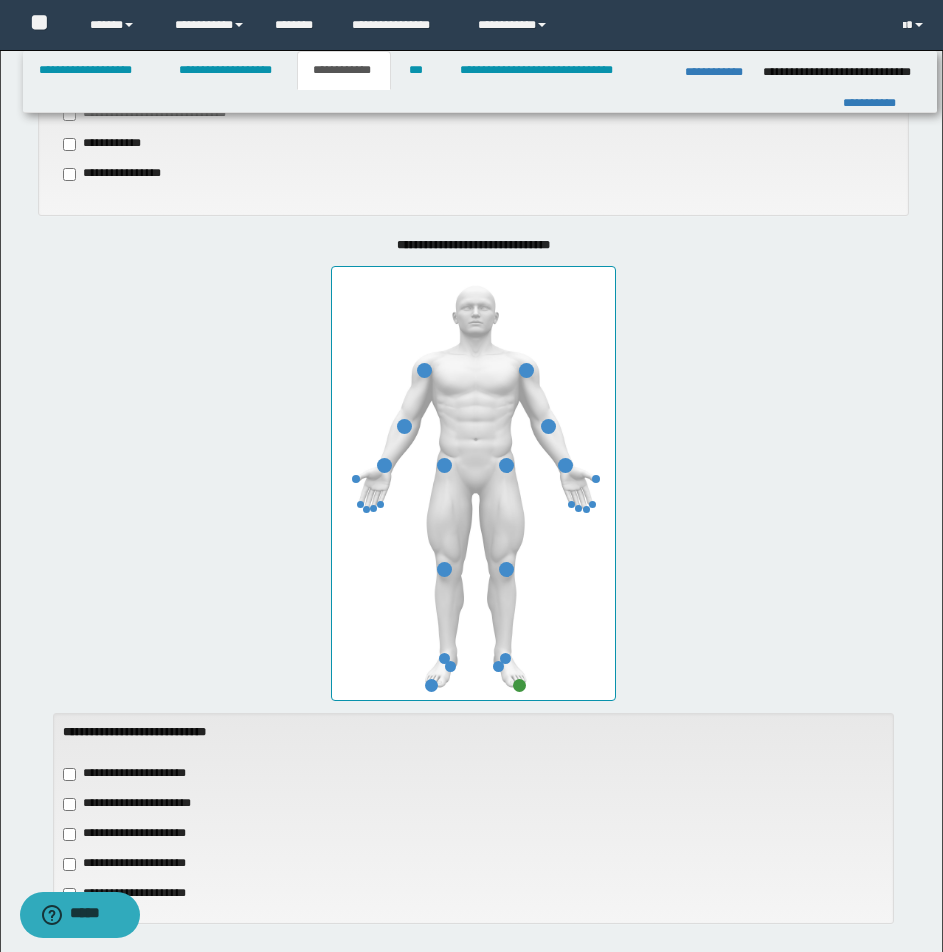 scroll, scrollTop: 833, scrollLeft: 0, axis: vertical 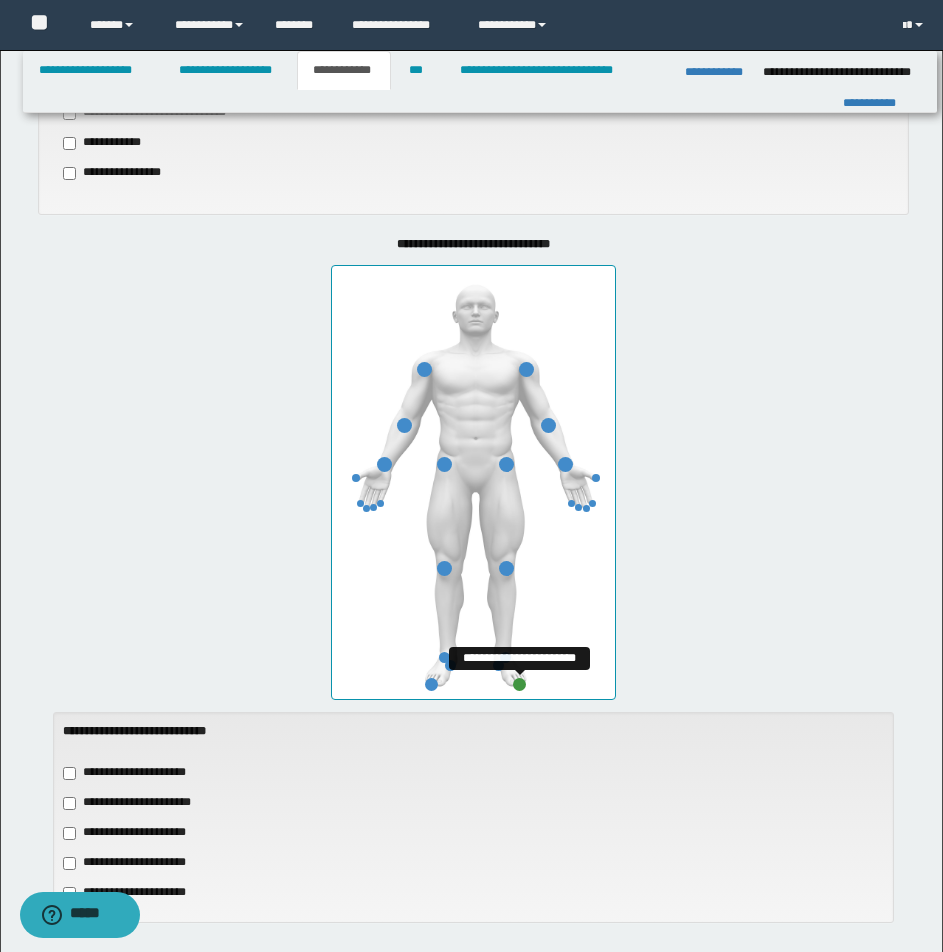 click at bounding box center [519, 684] 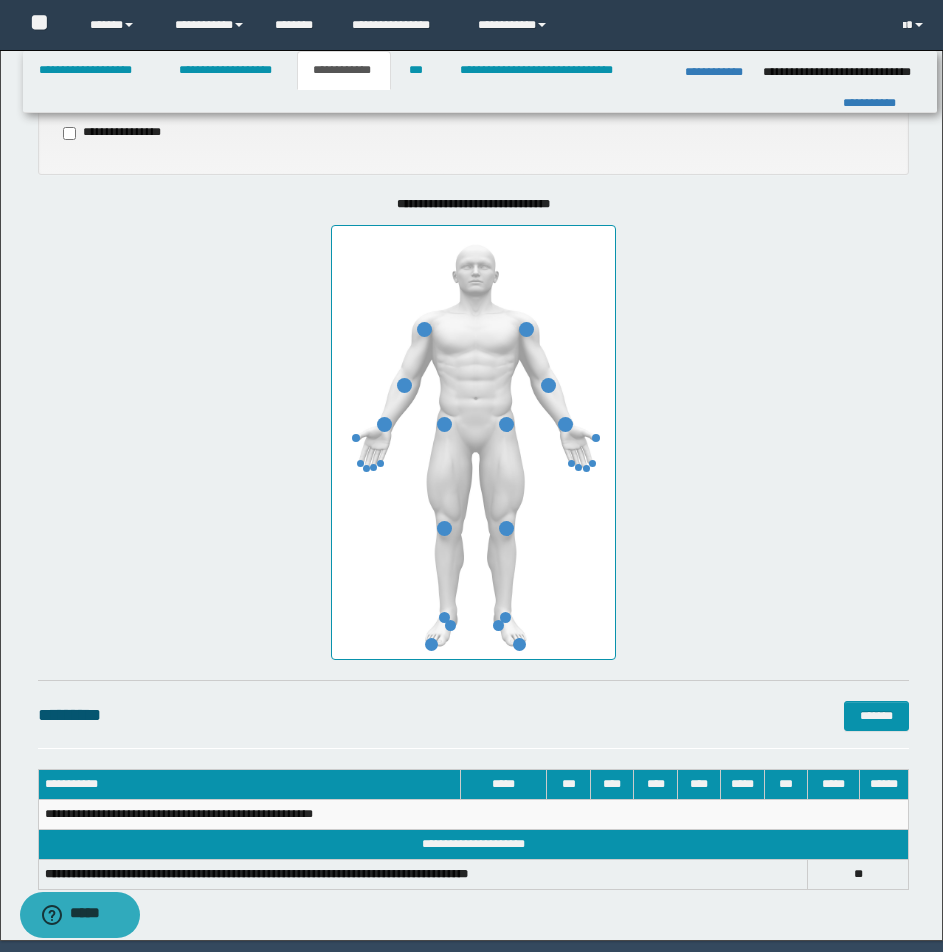 scroll, scrollTop: 940, scrollLeft: 0, axis: vertical 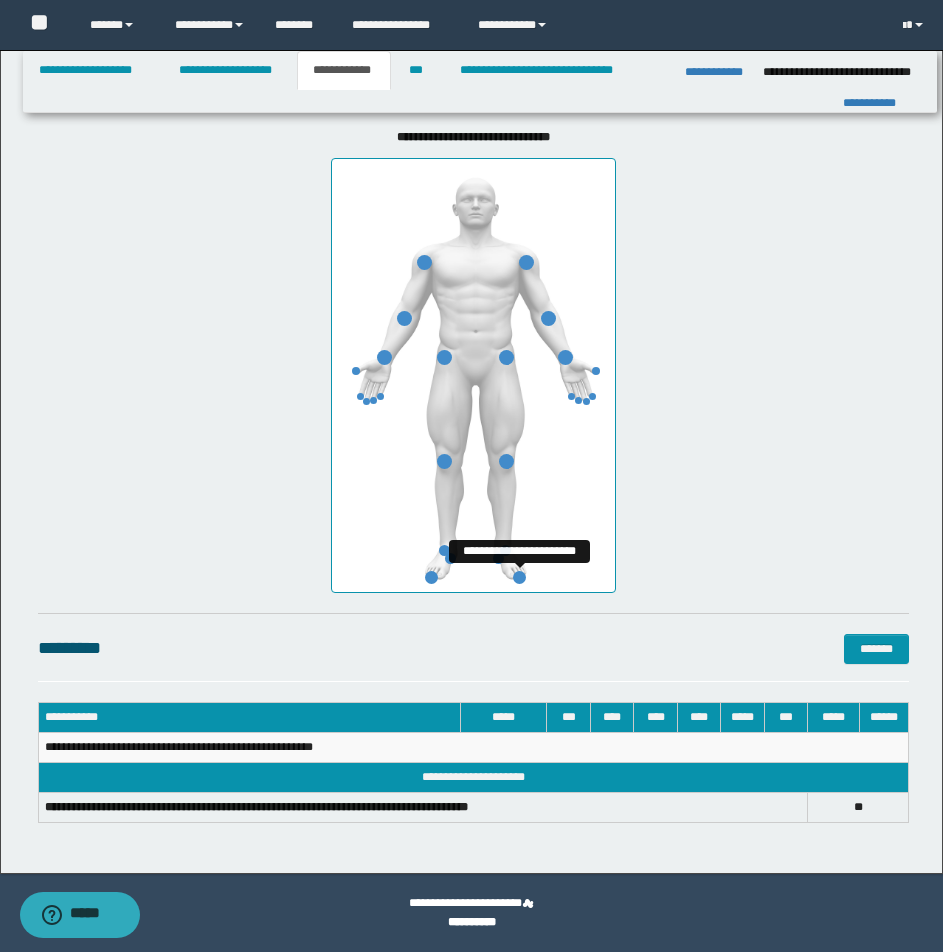 click at bounding box center (519, 577) 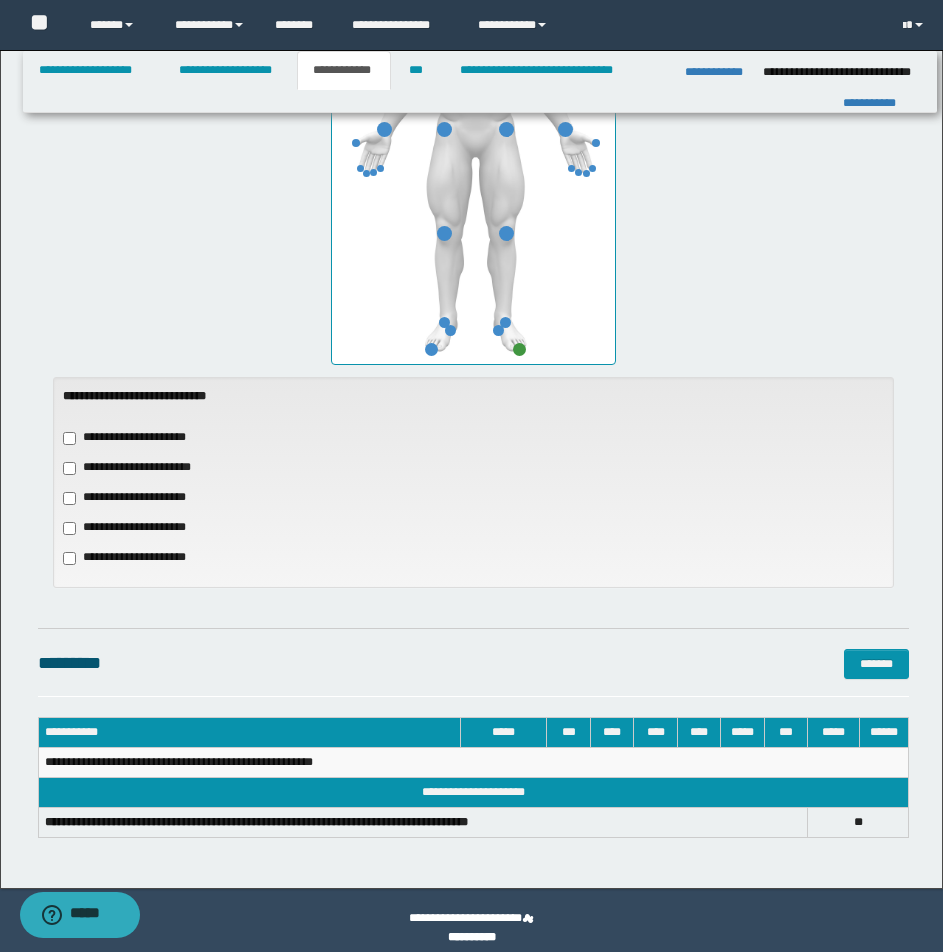 scroll, scrollTop: 1183, scrollLeft: 0, axis: vertical 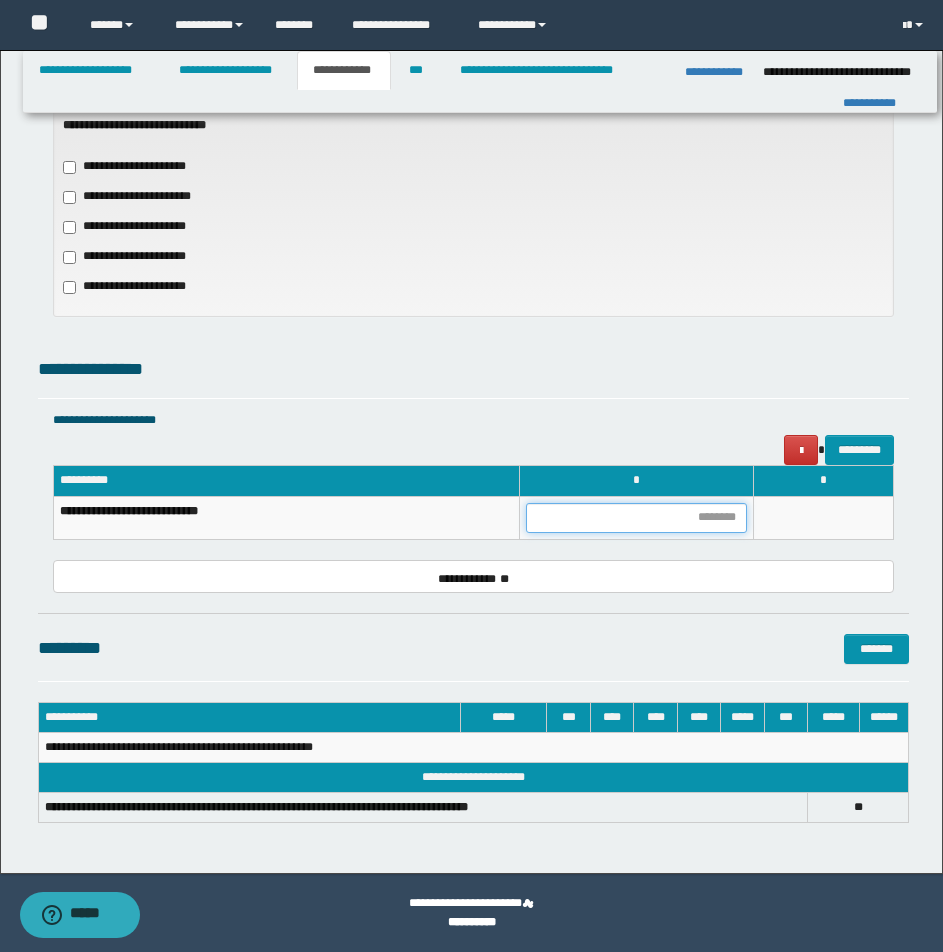 click at bounding box center (636, 518) 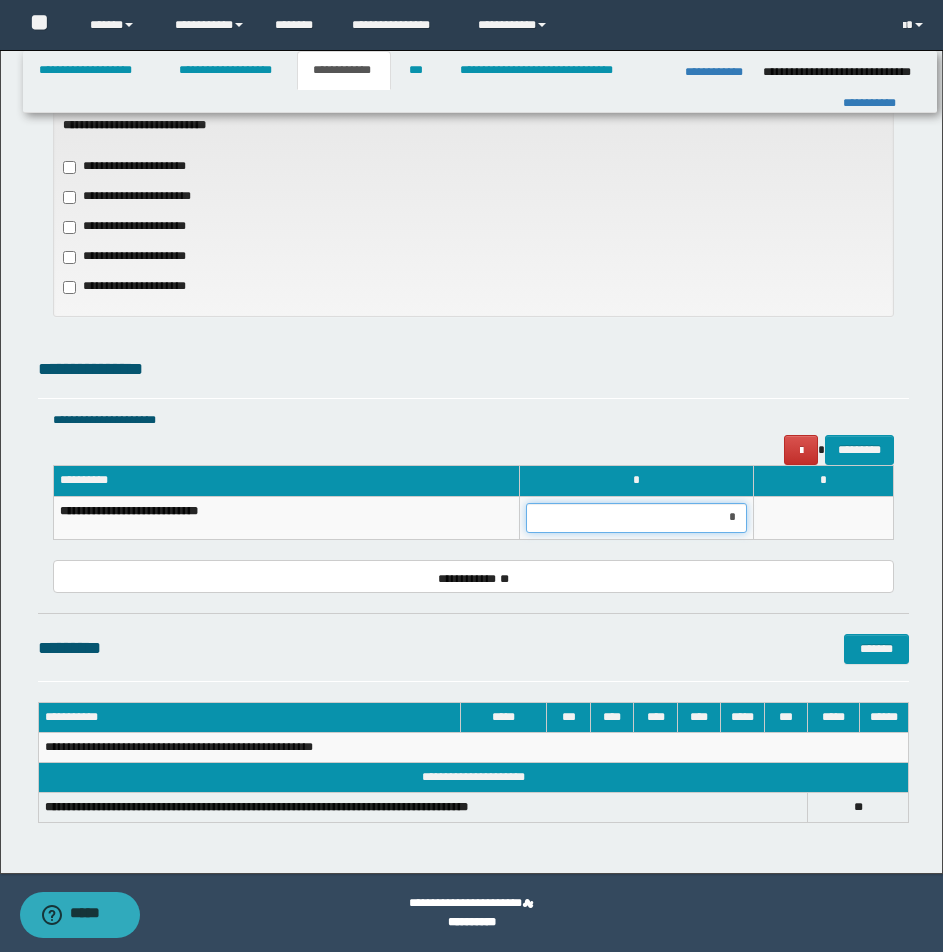 type on "**" 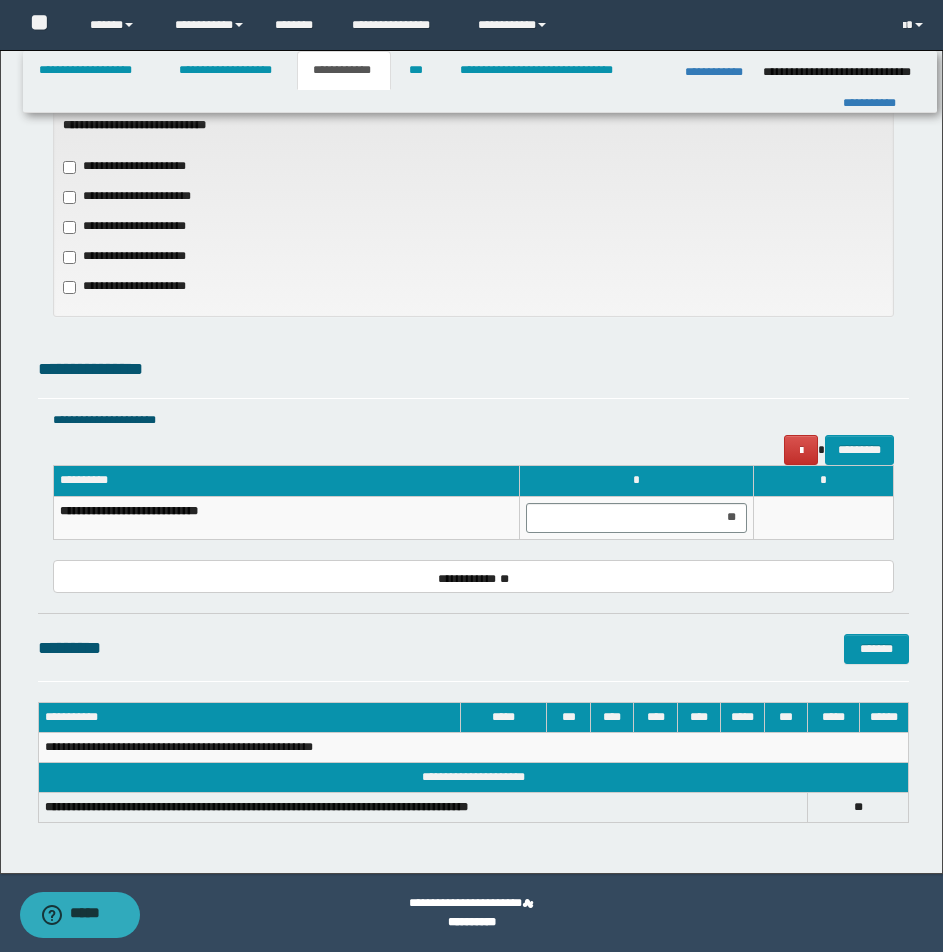 click at bounding box center (823, 517) 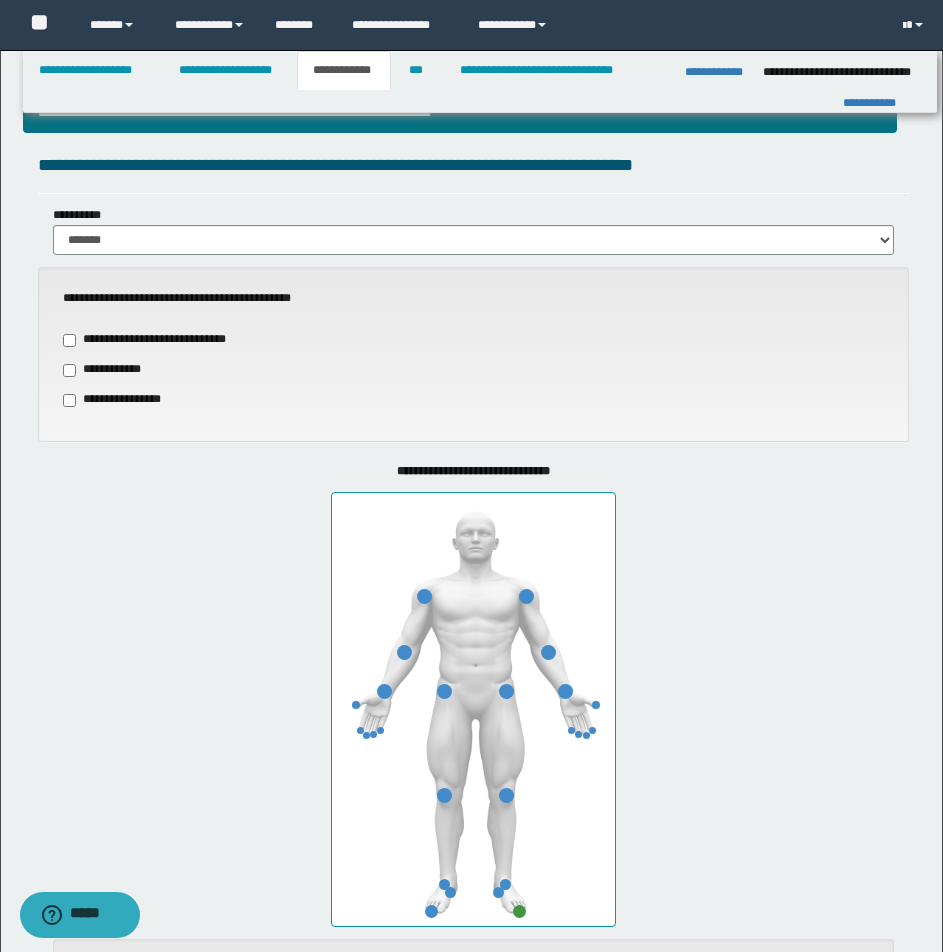 scroll, scrollTop: 0, scrollLeft: 0, axis: both 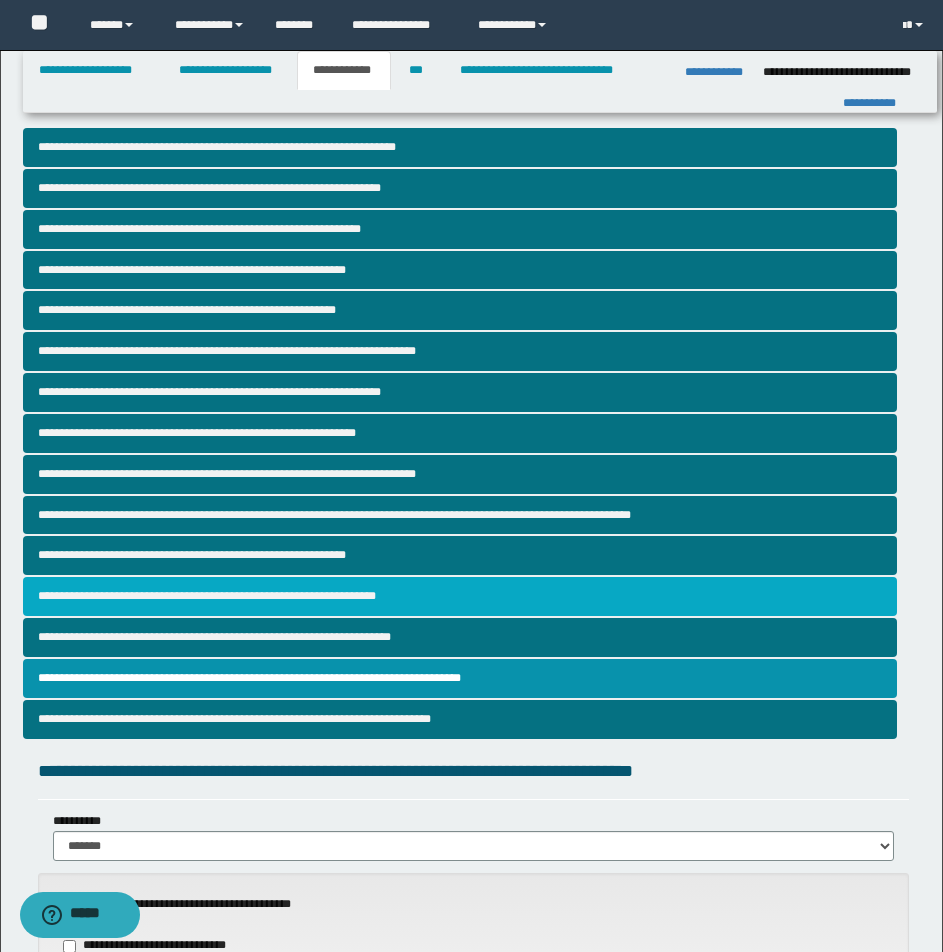 click on "**********" at bounding box center [460, 596] 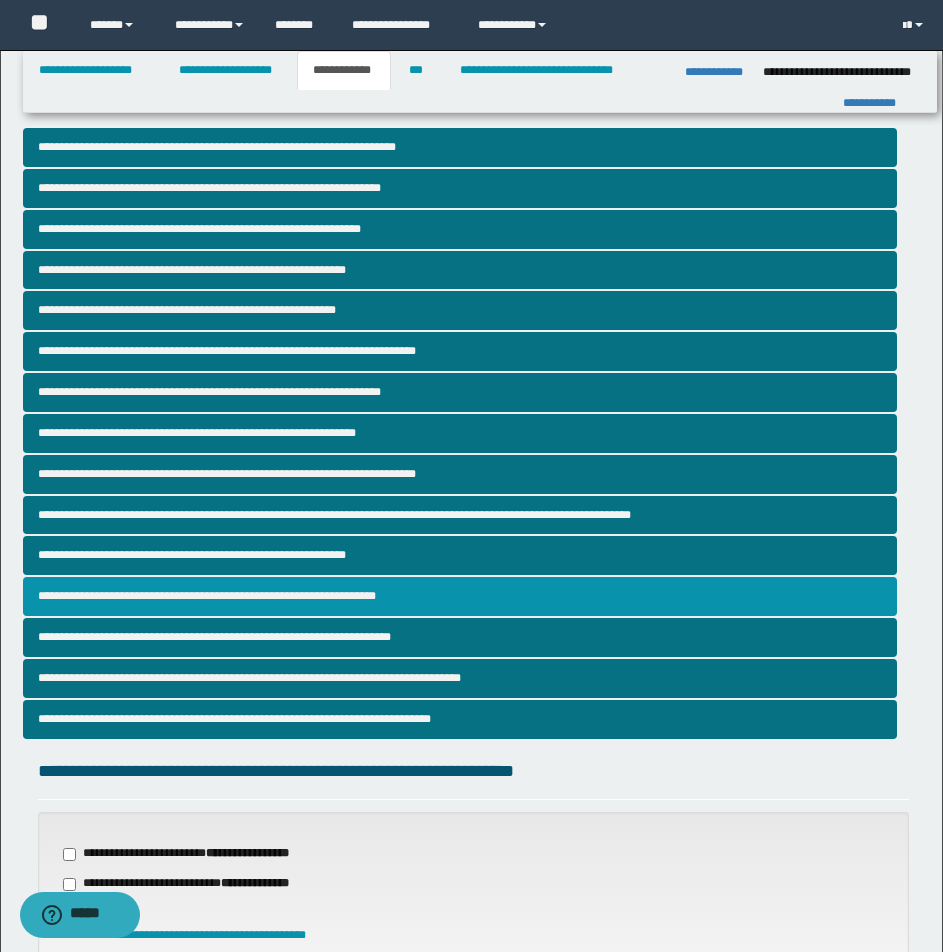scroll, scrollTop: 406, scrollLeft: 0, axis: vertical 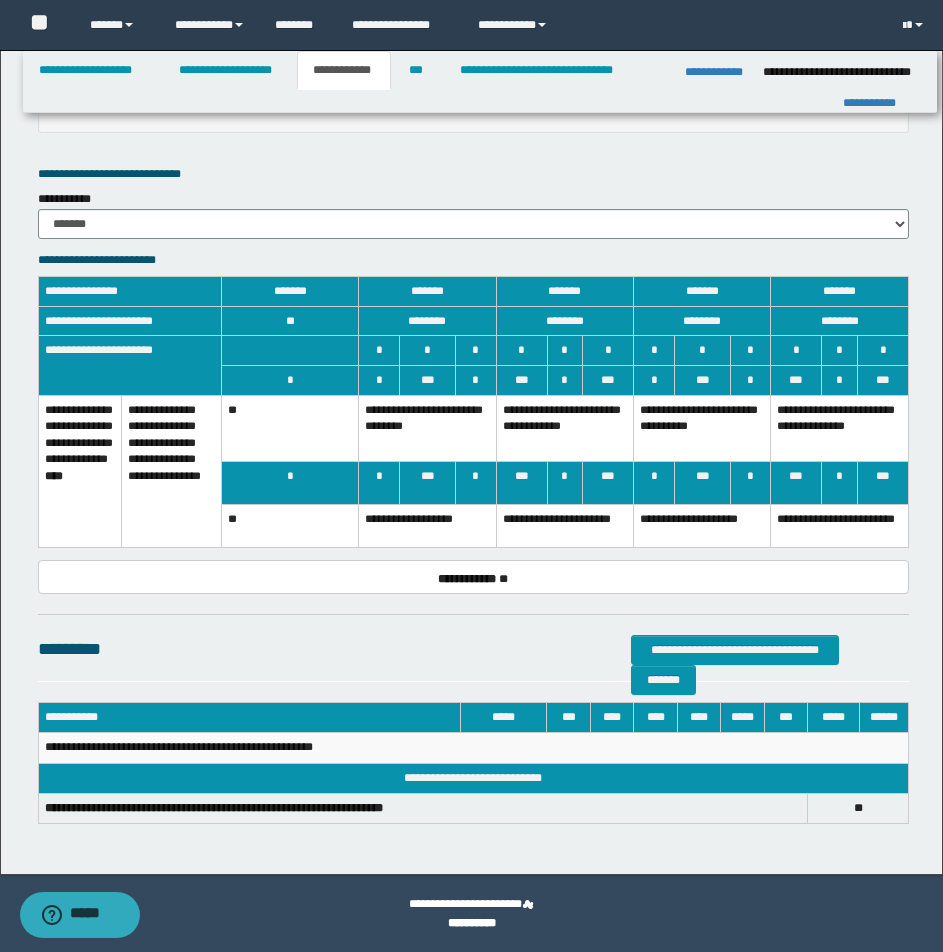 click on "**********" at bounding box center [702, 526] 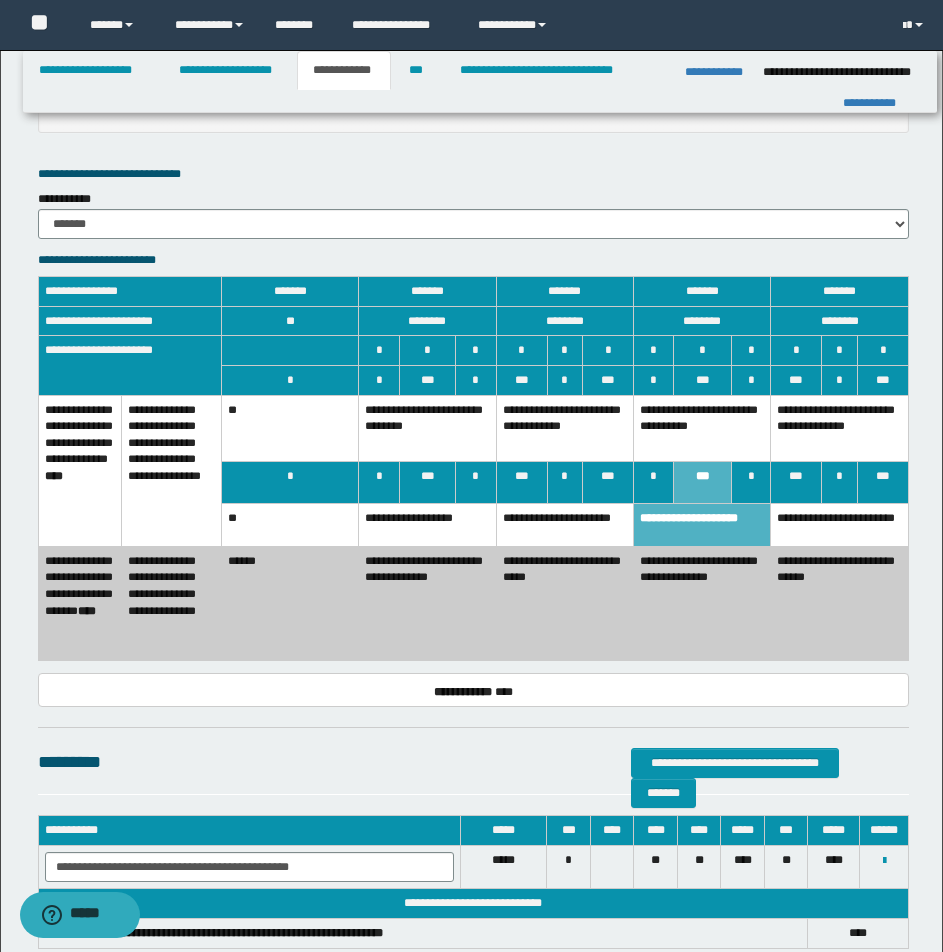 click on "**********" at bounding box center [702, 428] 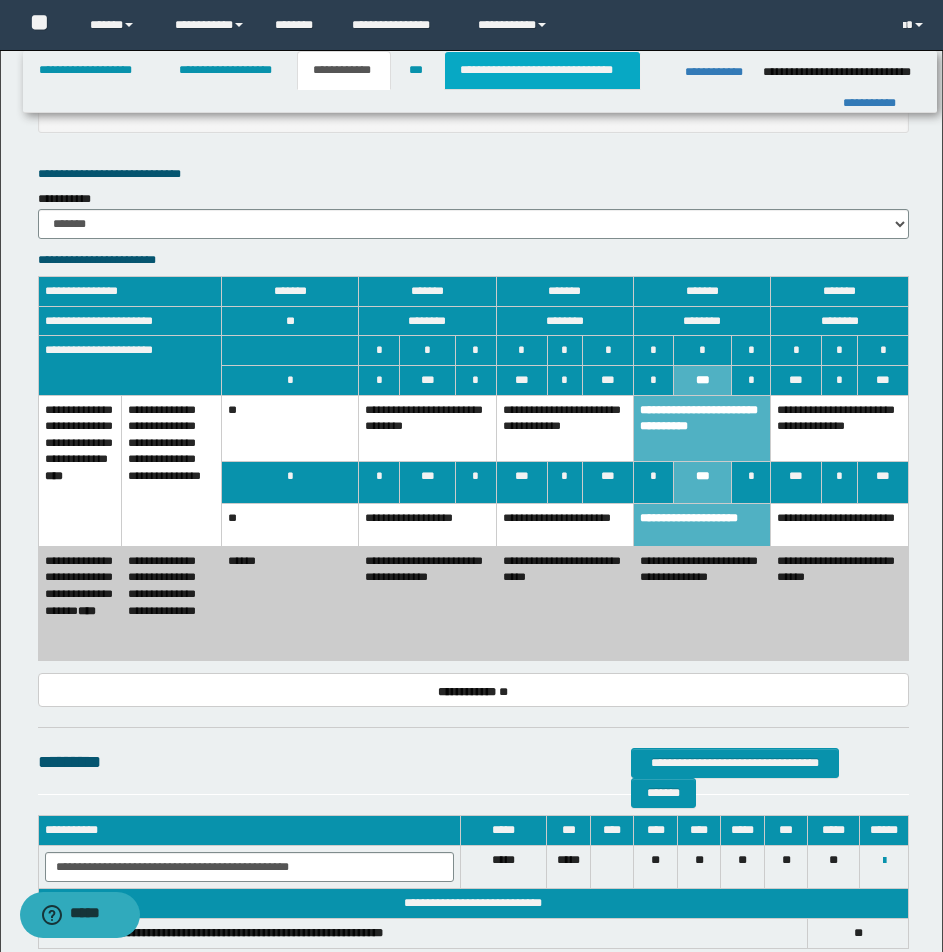 click on "**********" at bounding box center (542, 70) 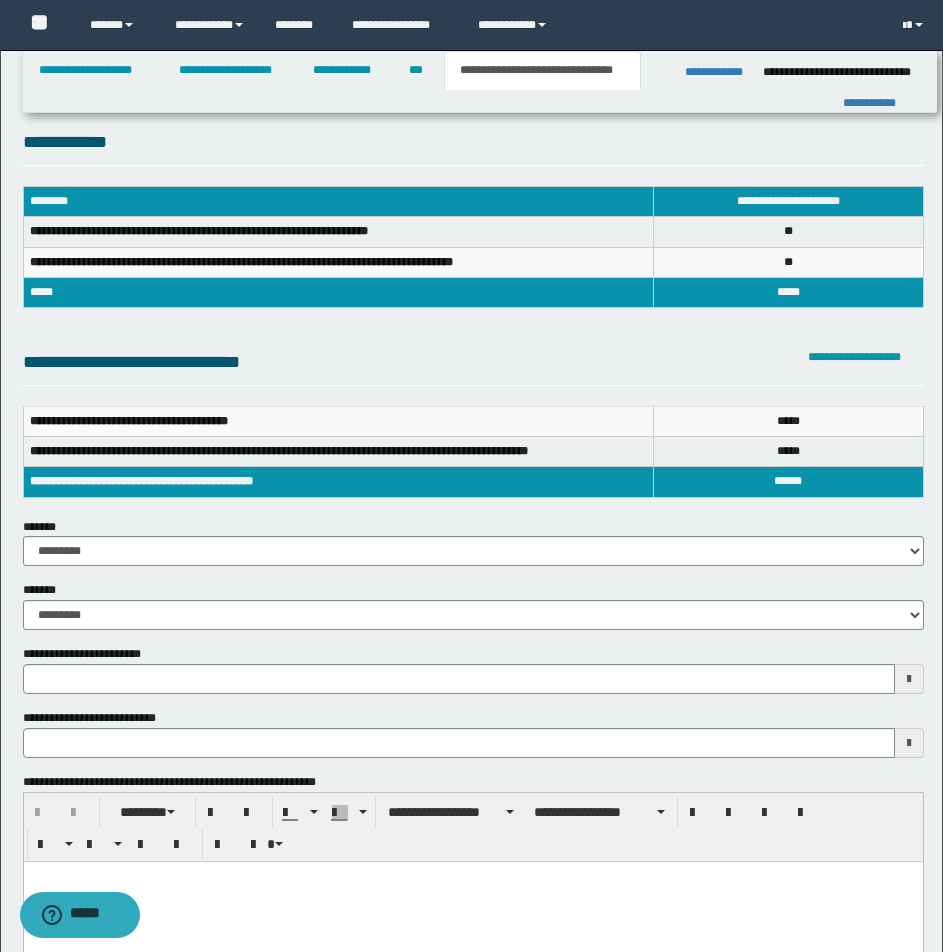 scroll, scrollTop: 0, scrollLeft: 0, axis: both 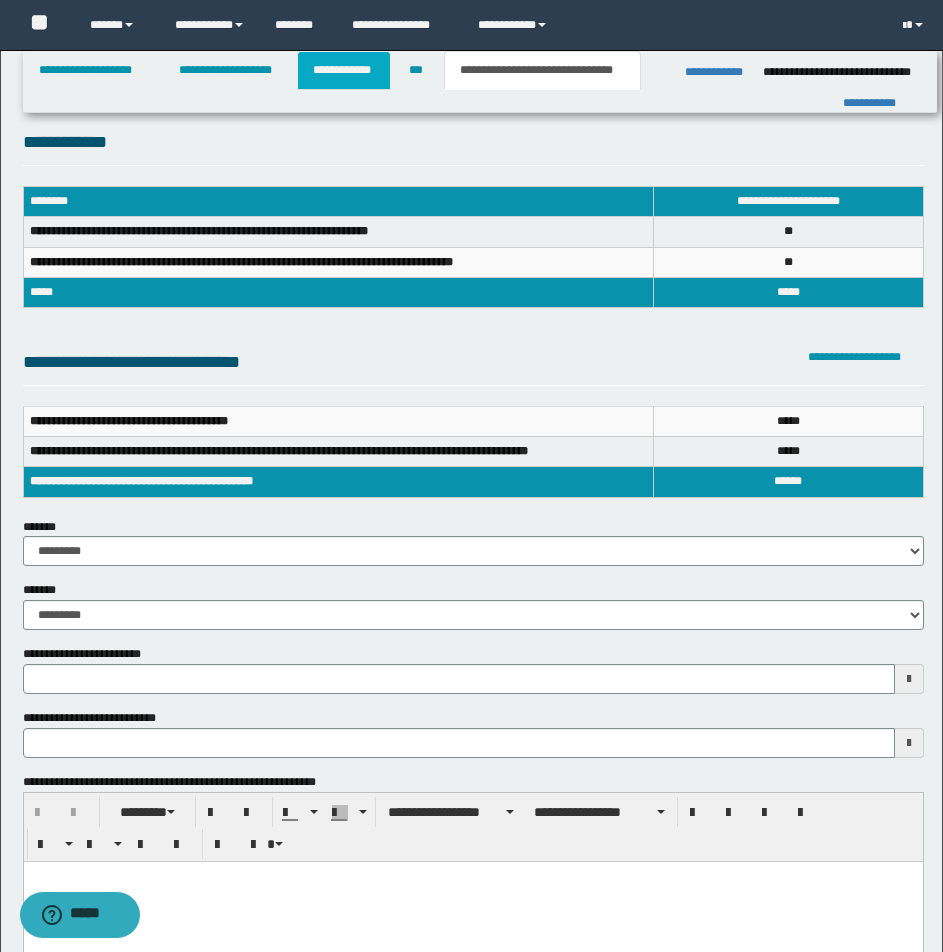 click on "**********" at bounding box center [344, 70] 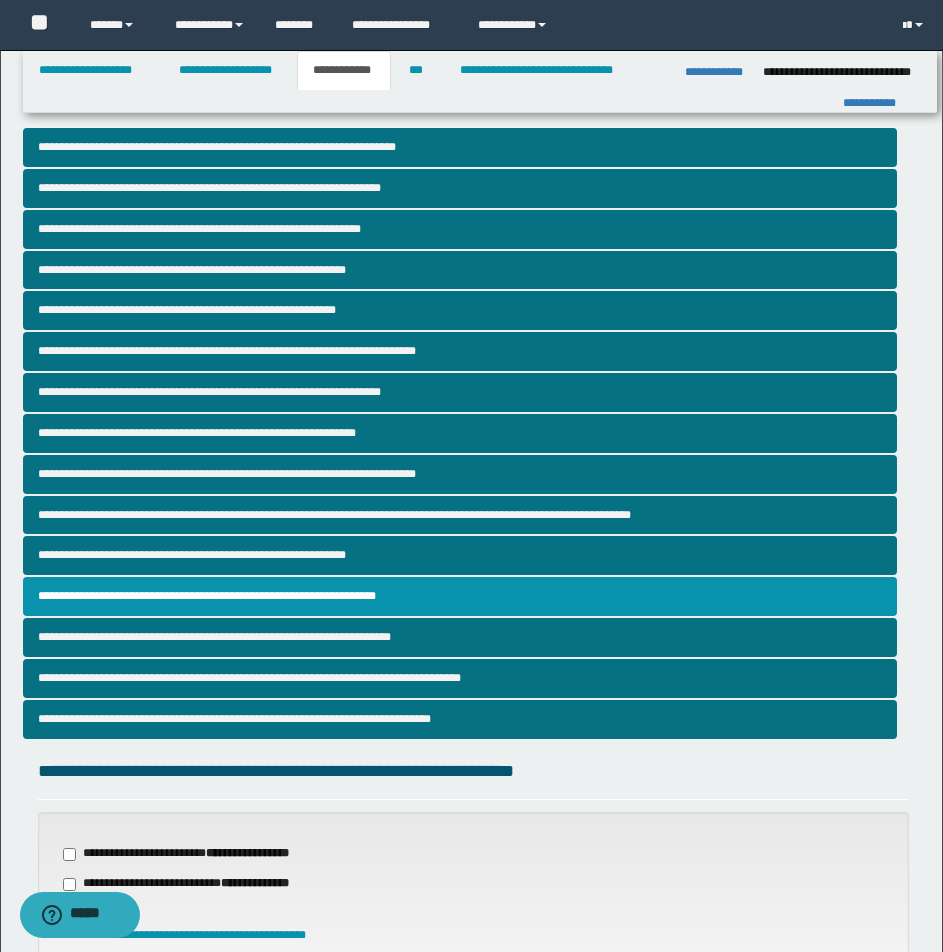 scroll, scrollTop: 833, scrollLeft: 0, axis: vertical 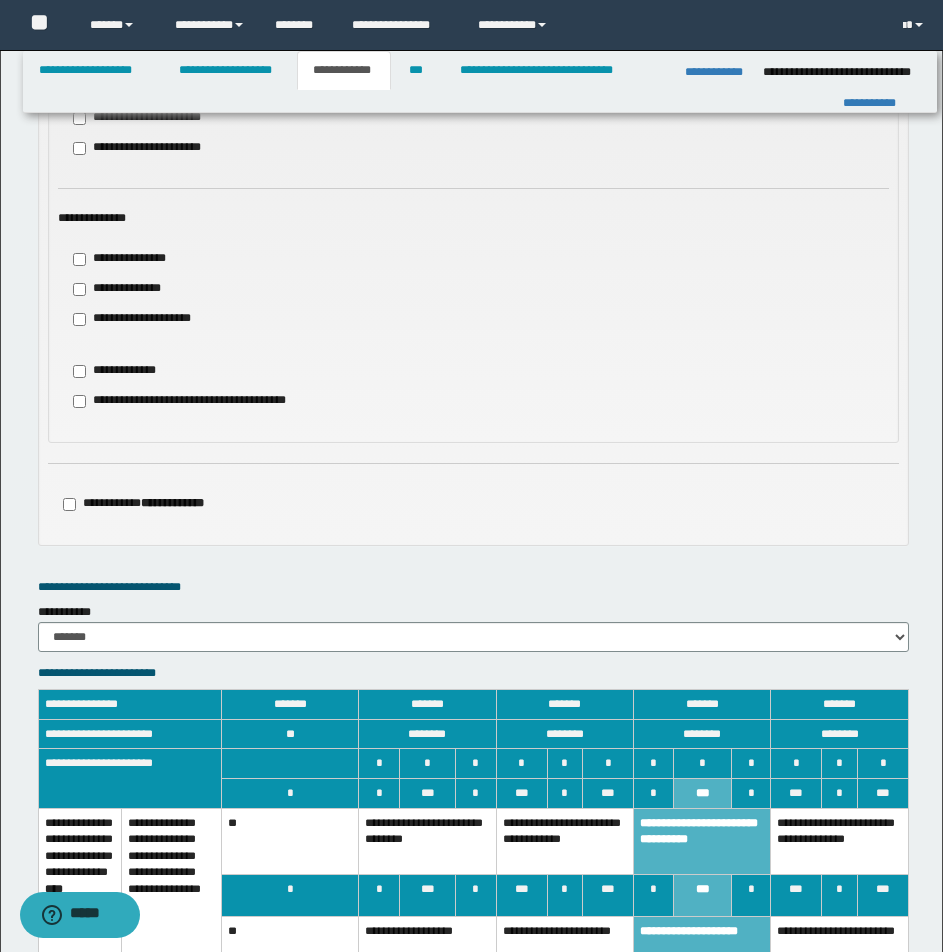 click on "**********" at bounding box center [840, 841] 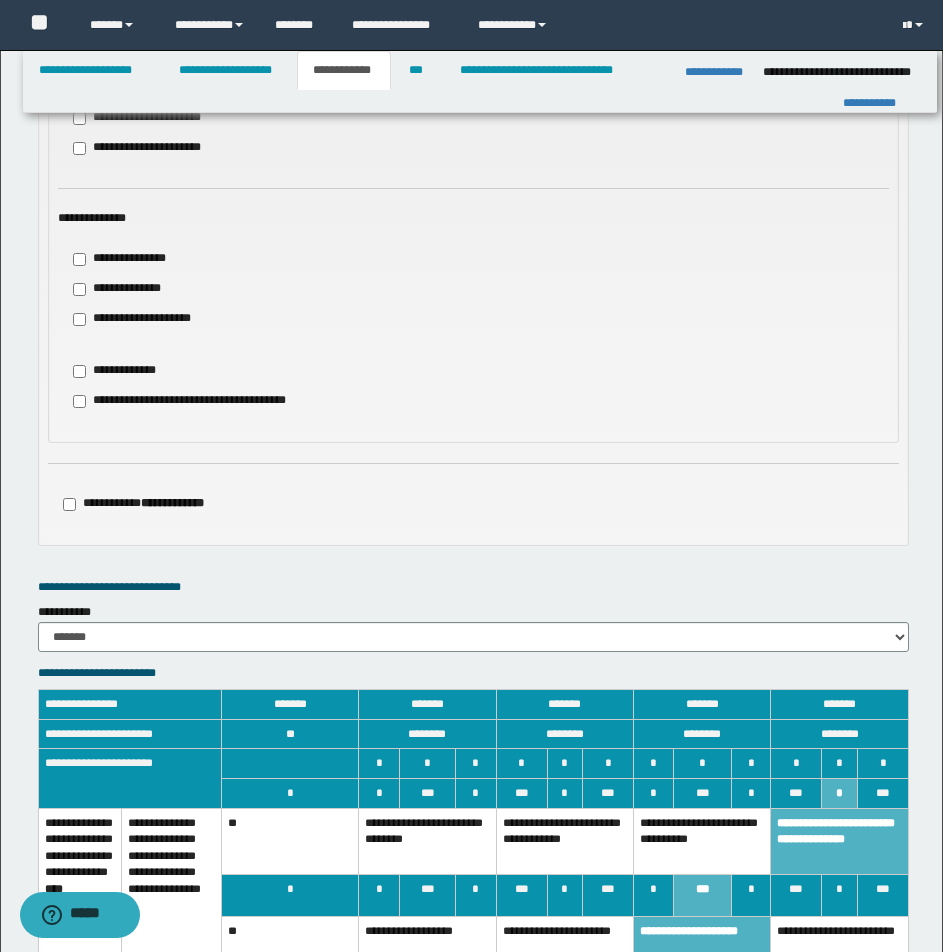 click on "**********" at bounding box center [840, 938] 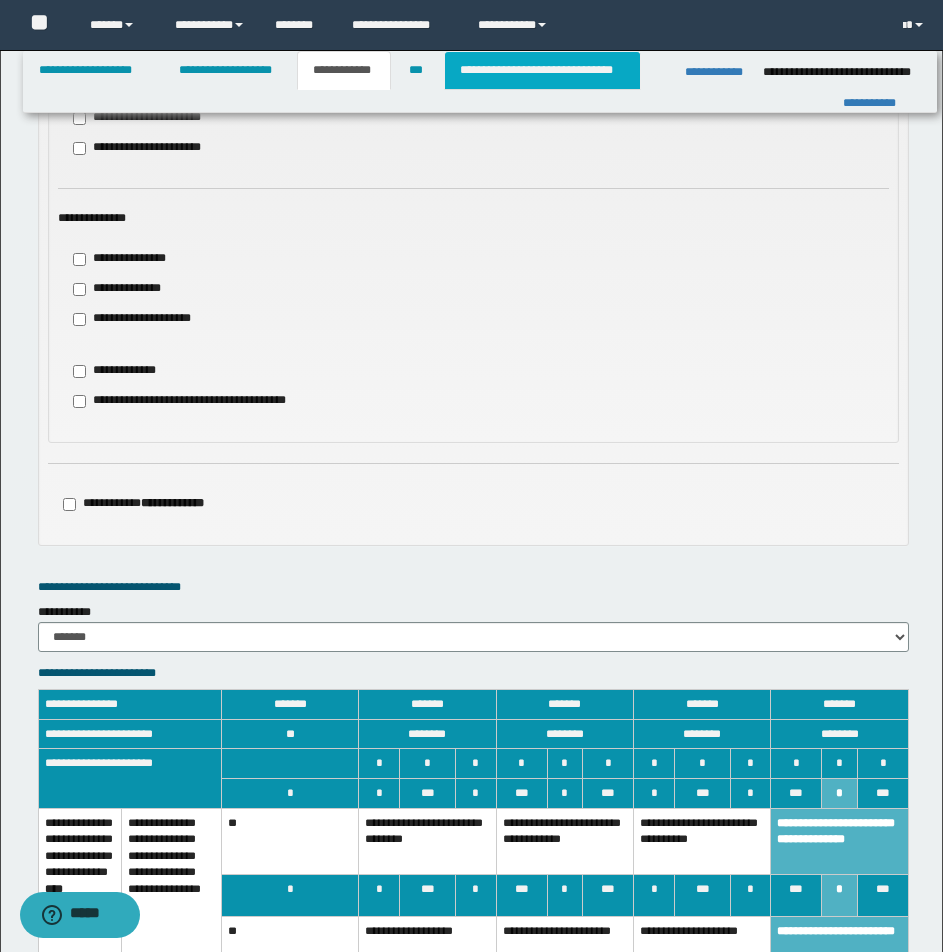 click on "**********" at bounding box center (542, 70) 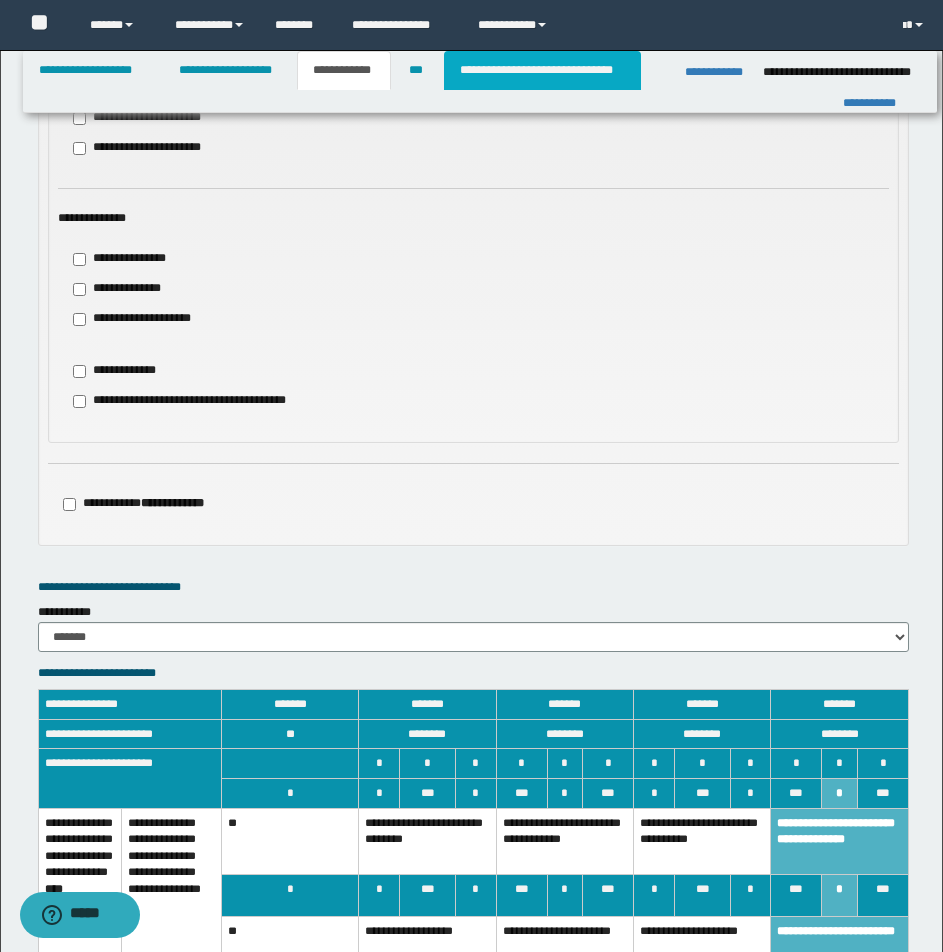 type 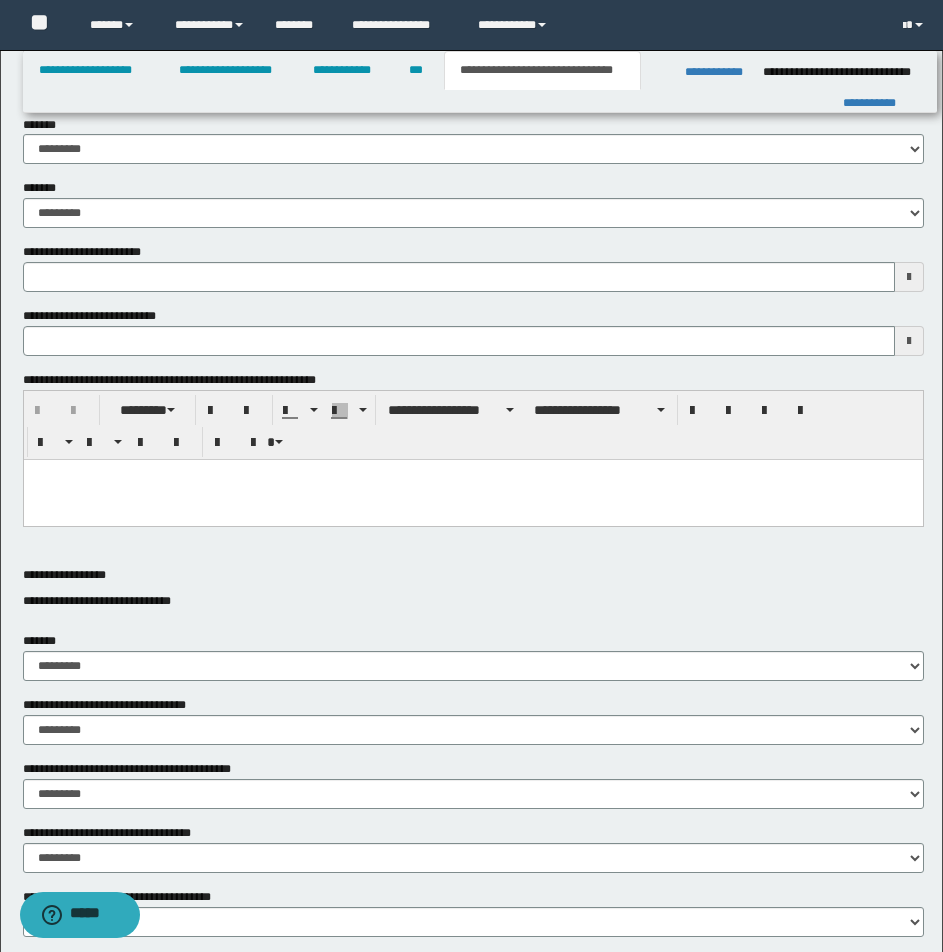 scroll, scrollTop: 0, scrollLeft: 0, axis: both 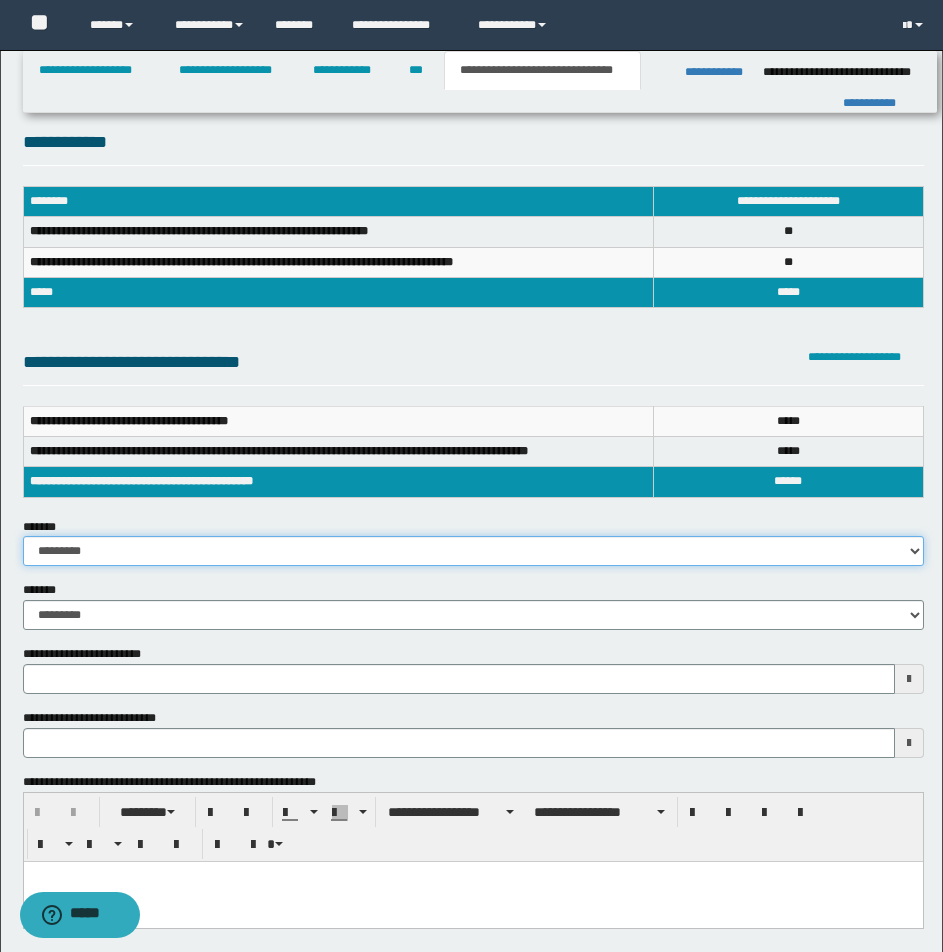 click on "**********" at bounding box center [473, 551] 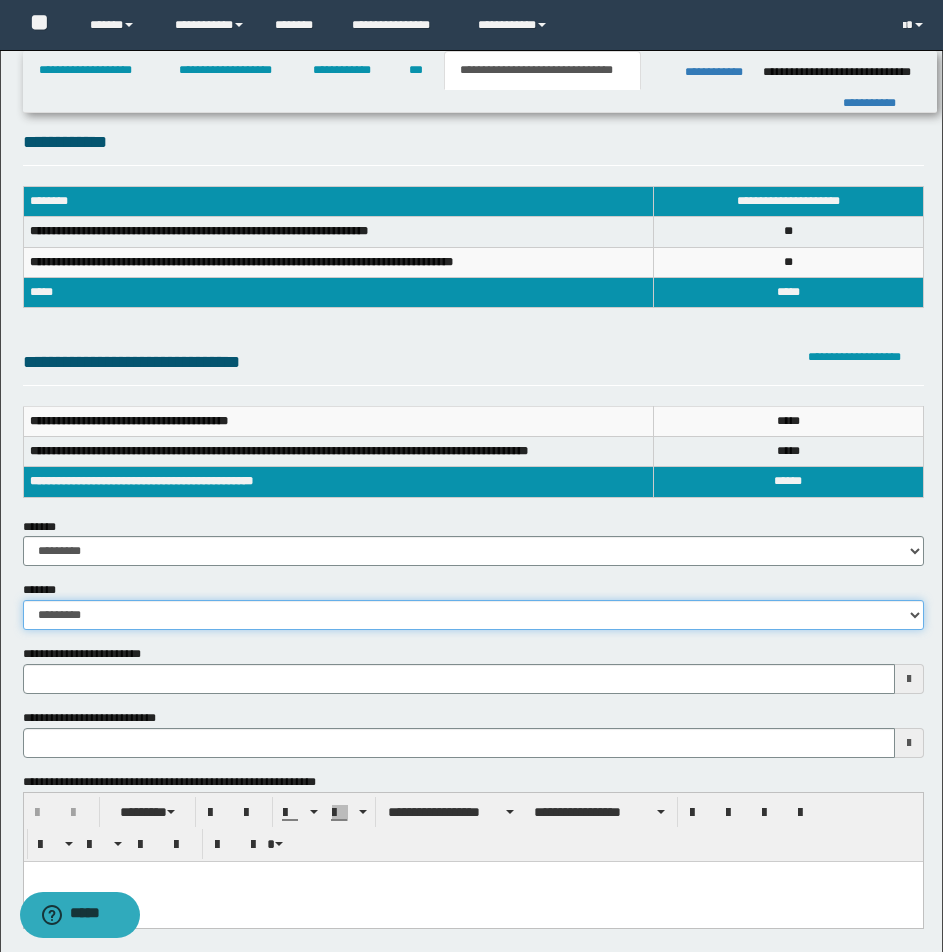 click on "**********" at bounding box center [473, 615] 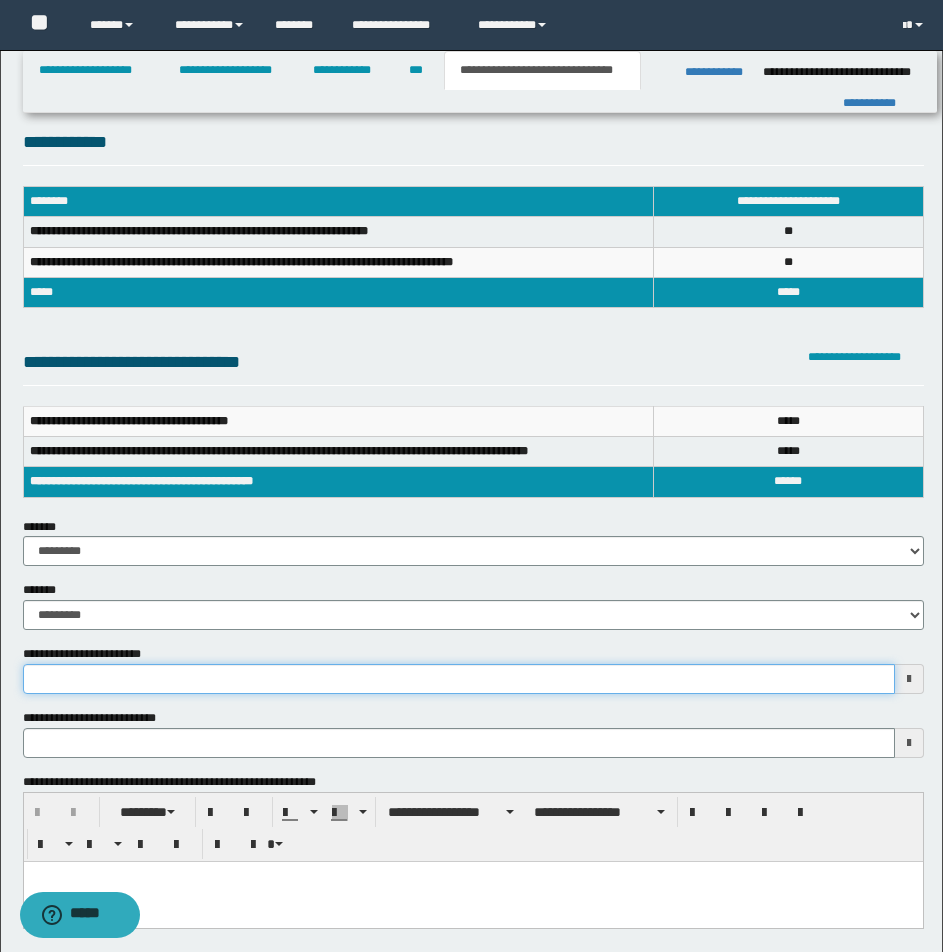 click on "**********" at bounding box center [459, 679] 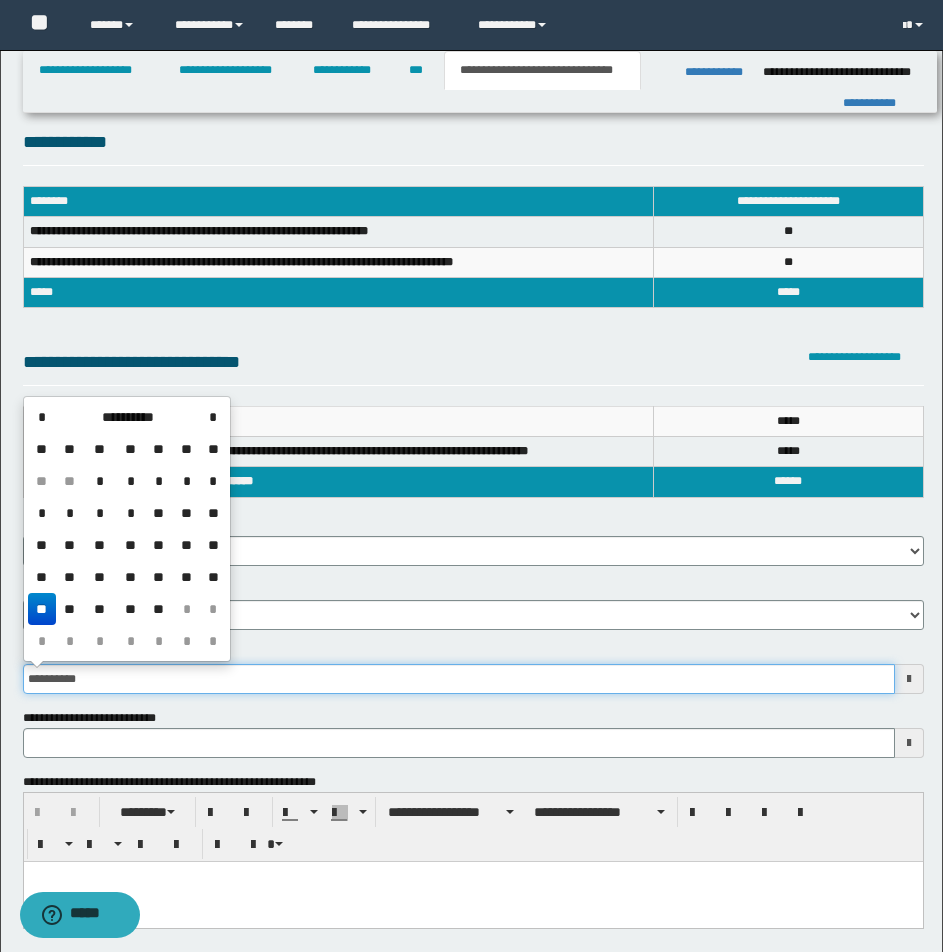 type on "**********" 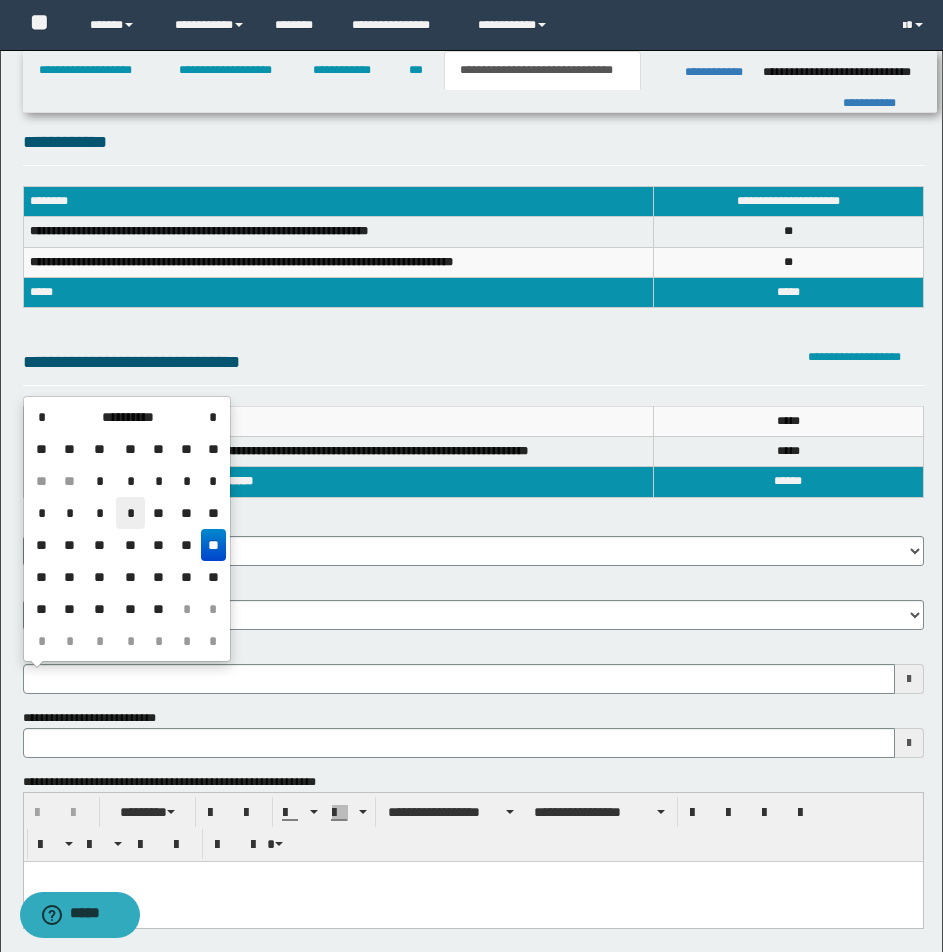 click on "*" at bounding box center [130, 513] 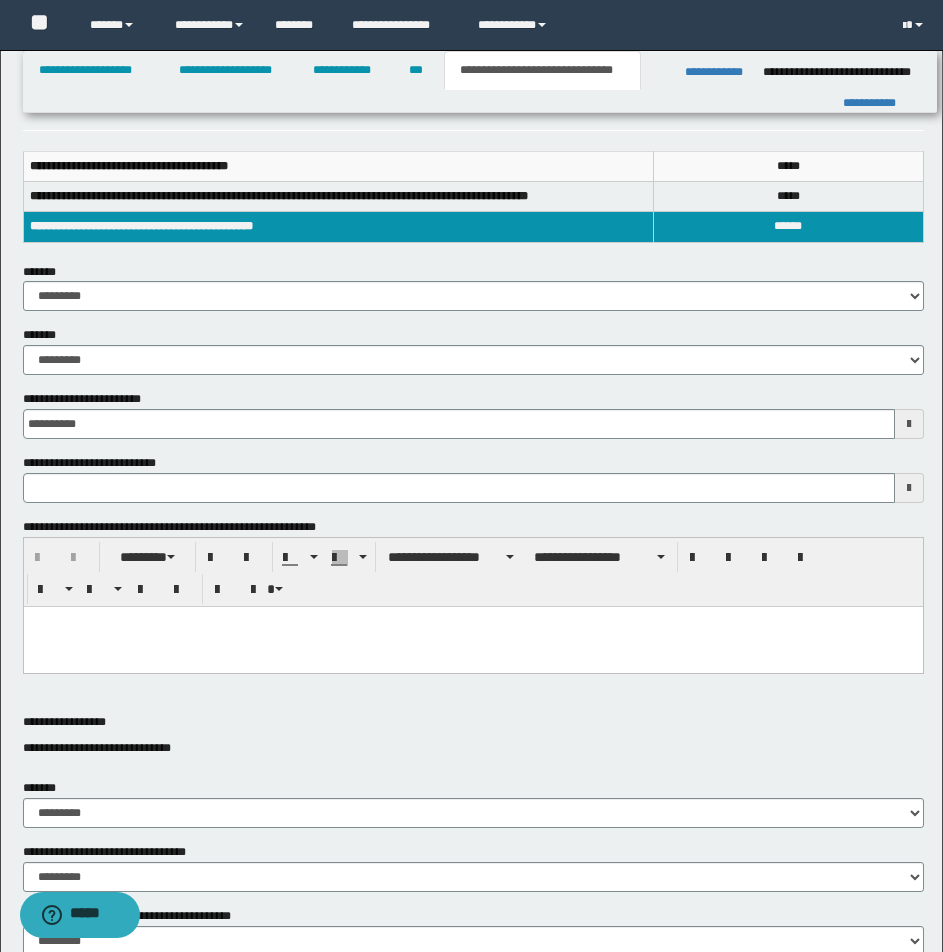 scroll, scrollTop: 343, scrollLeft: 0, axis: vertical 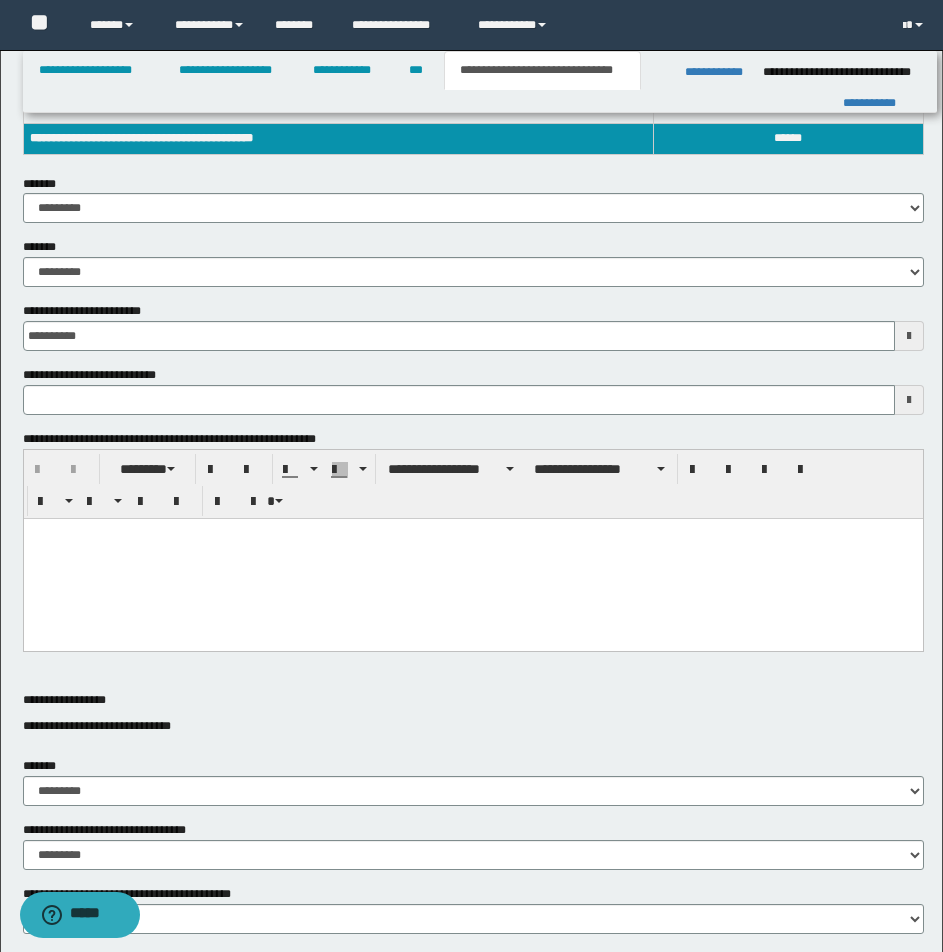click at bounding box center [472, 533] 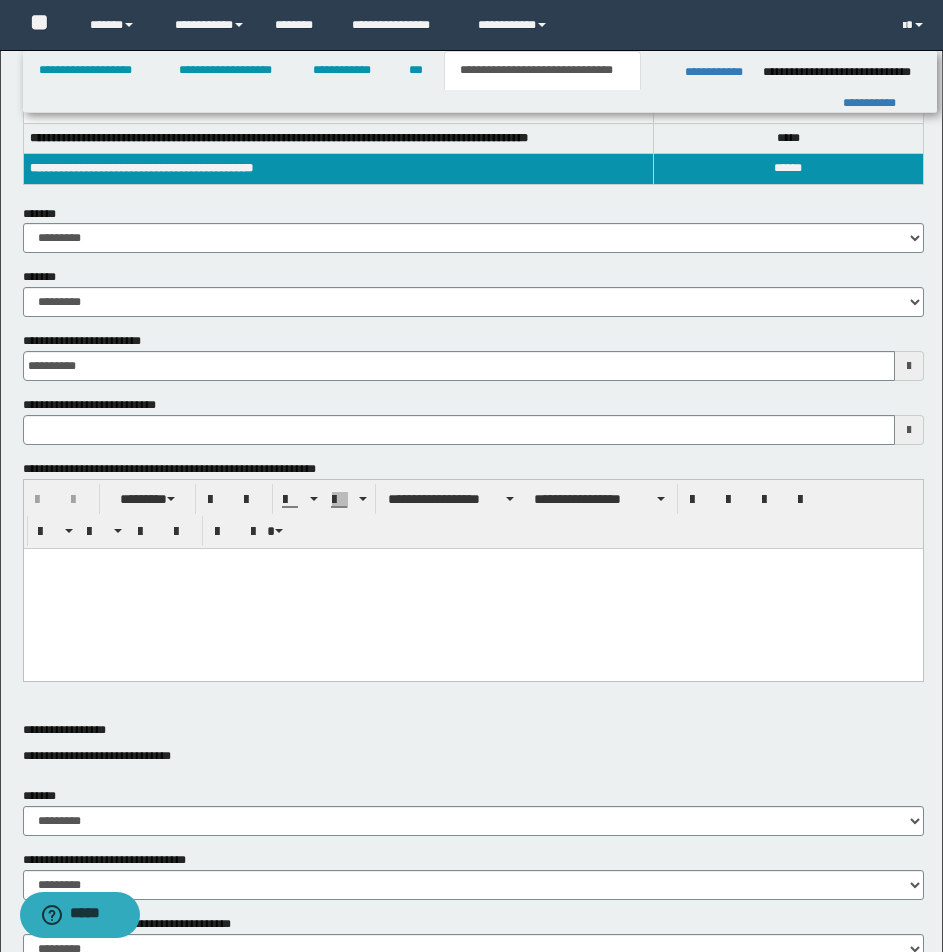 scroll, scrollTop: 178, scrollLeft: 0, axis: vertical 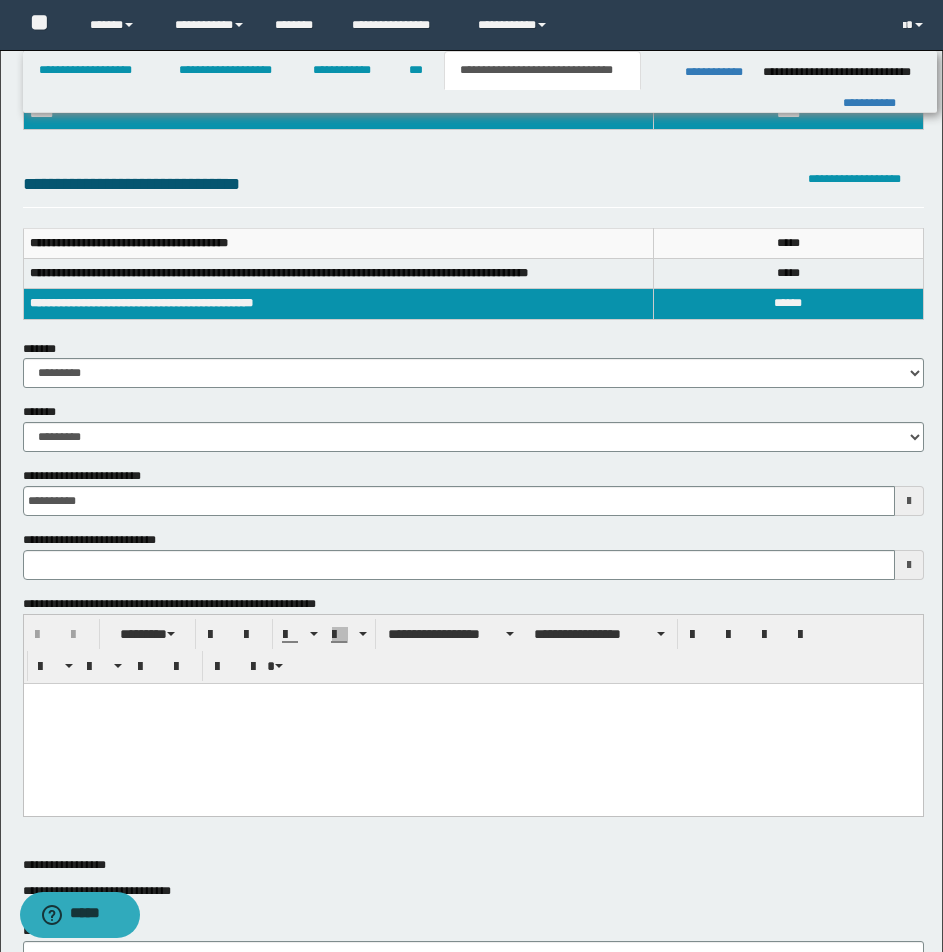 click at bounding box center [472, 698] 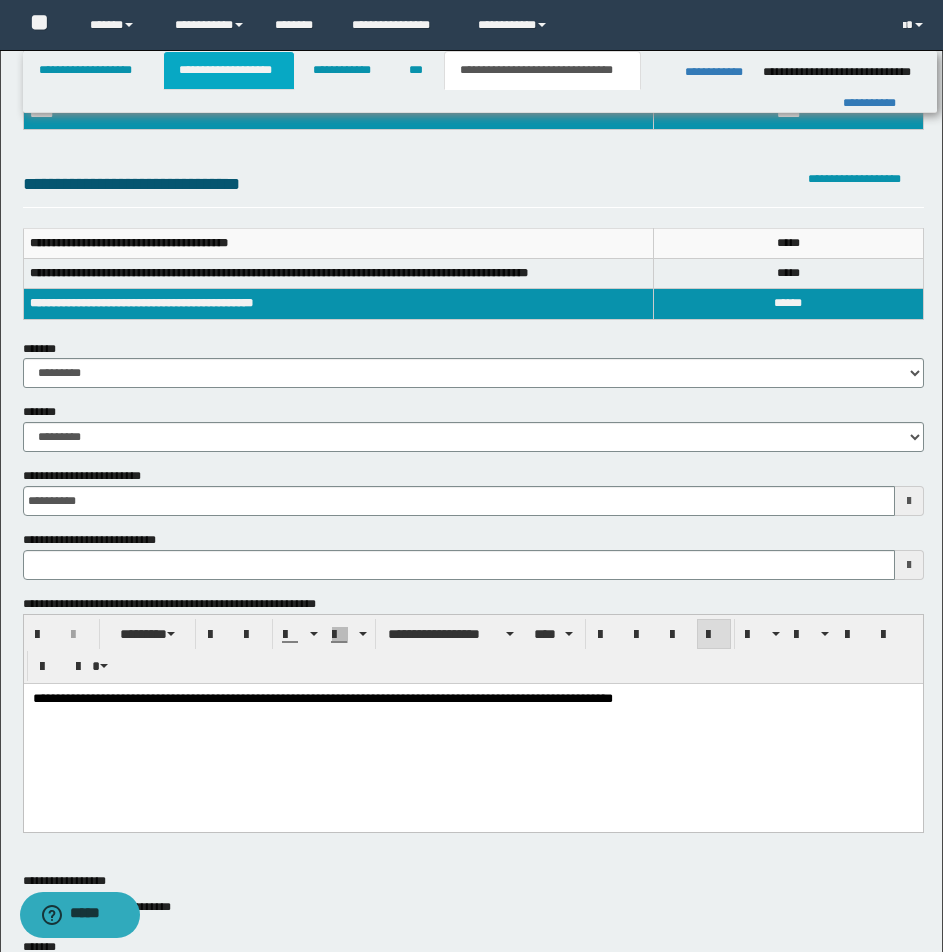 click on "**********" at bounding box center (229, 70) 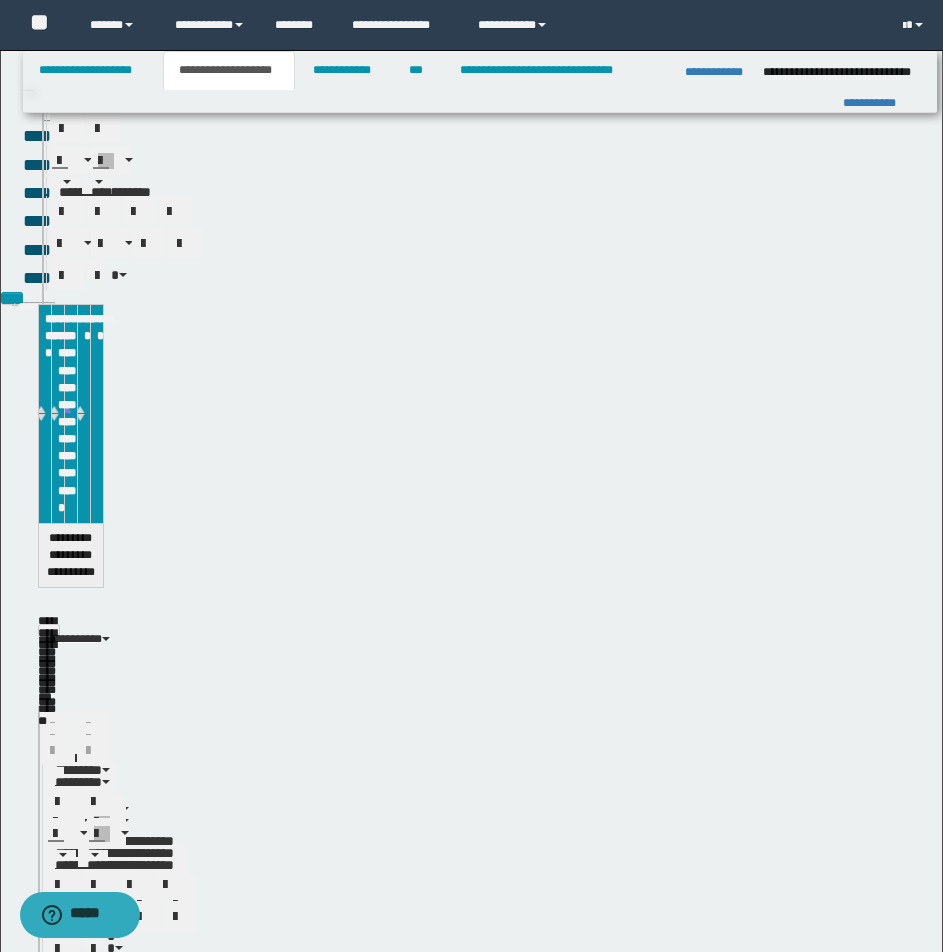 scroll, scrollTop: 209, scrollLeft: 0, axis: vertical 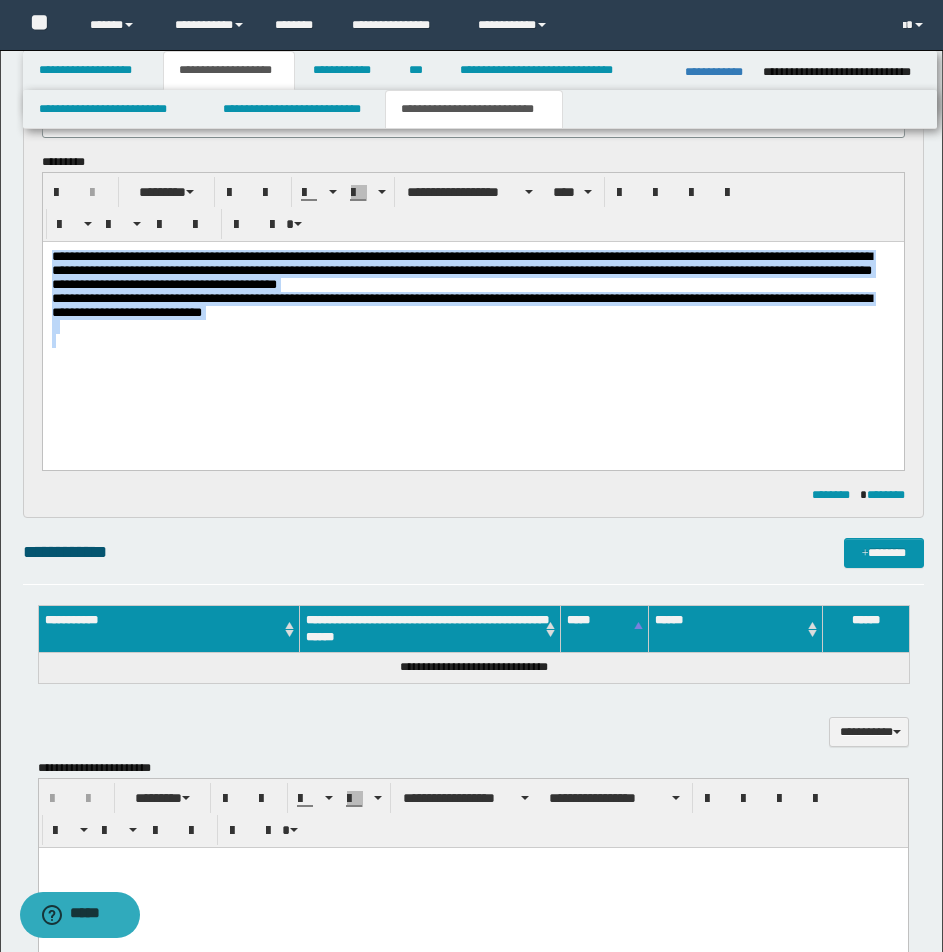 click on "**********" at bounding box center (472, 306) 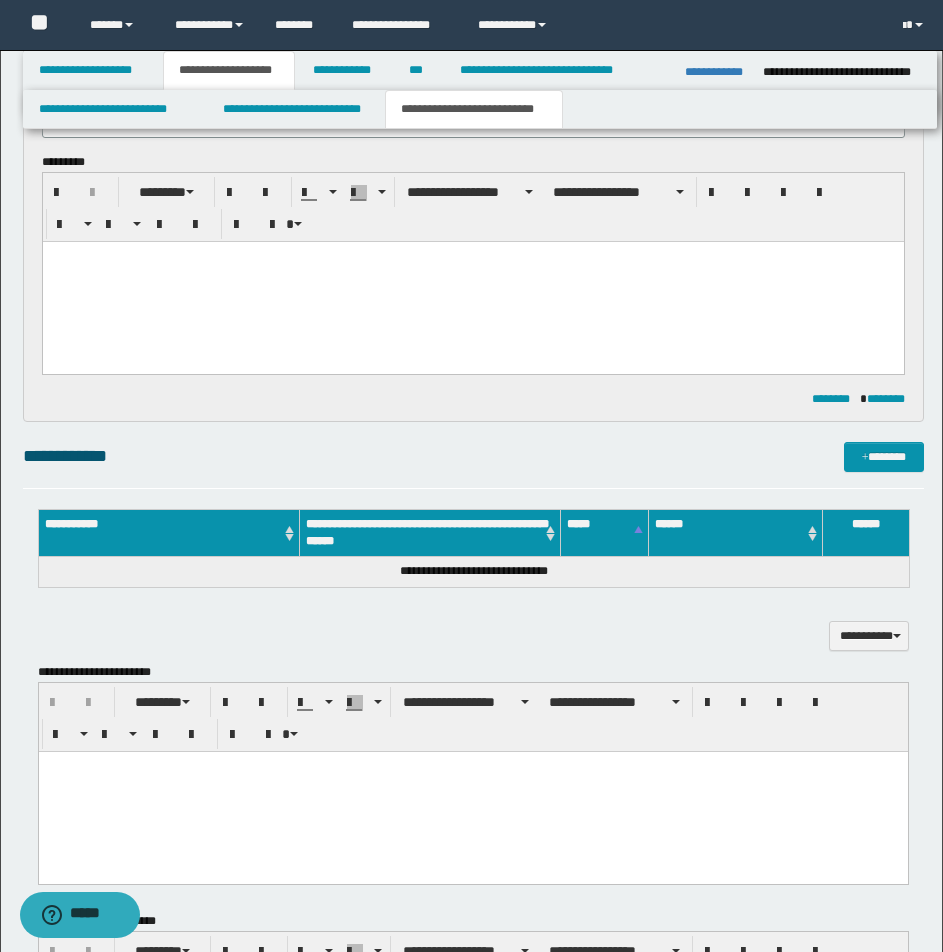 paste 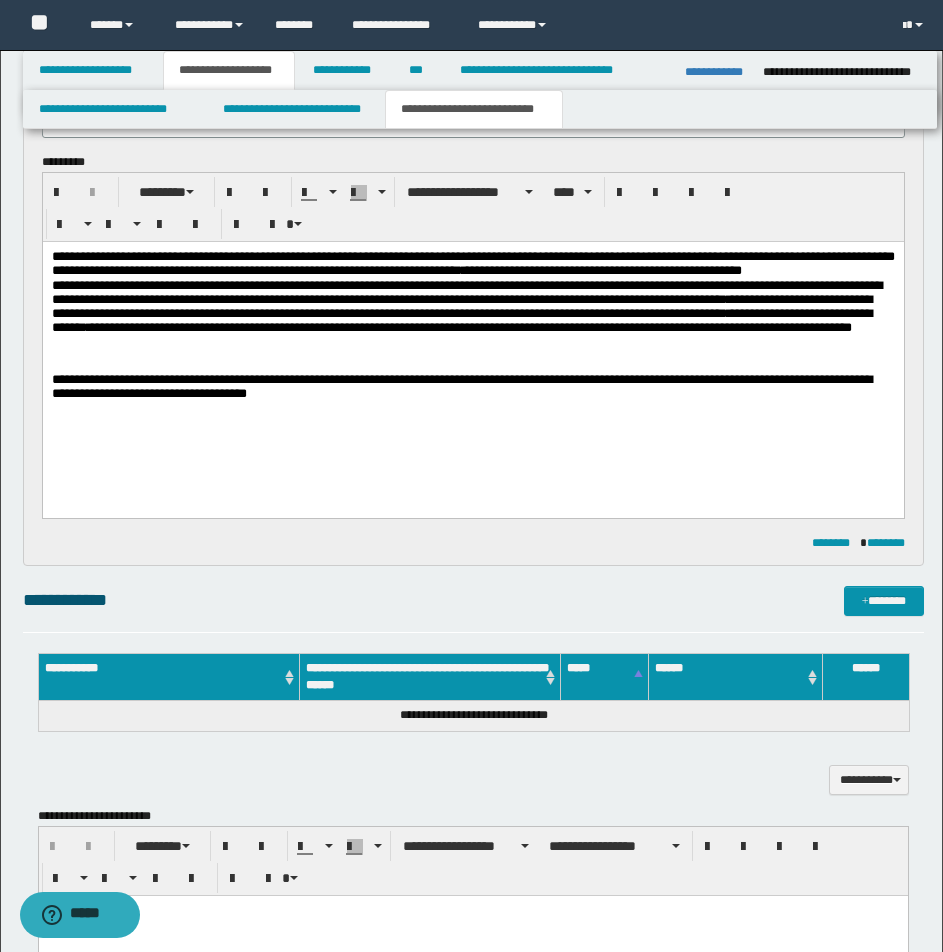 click on "**********" at bounding box center (472, 319) 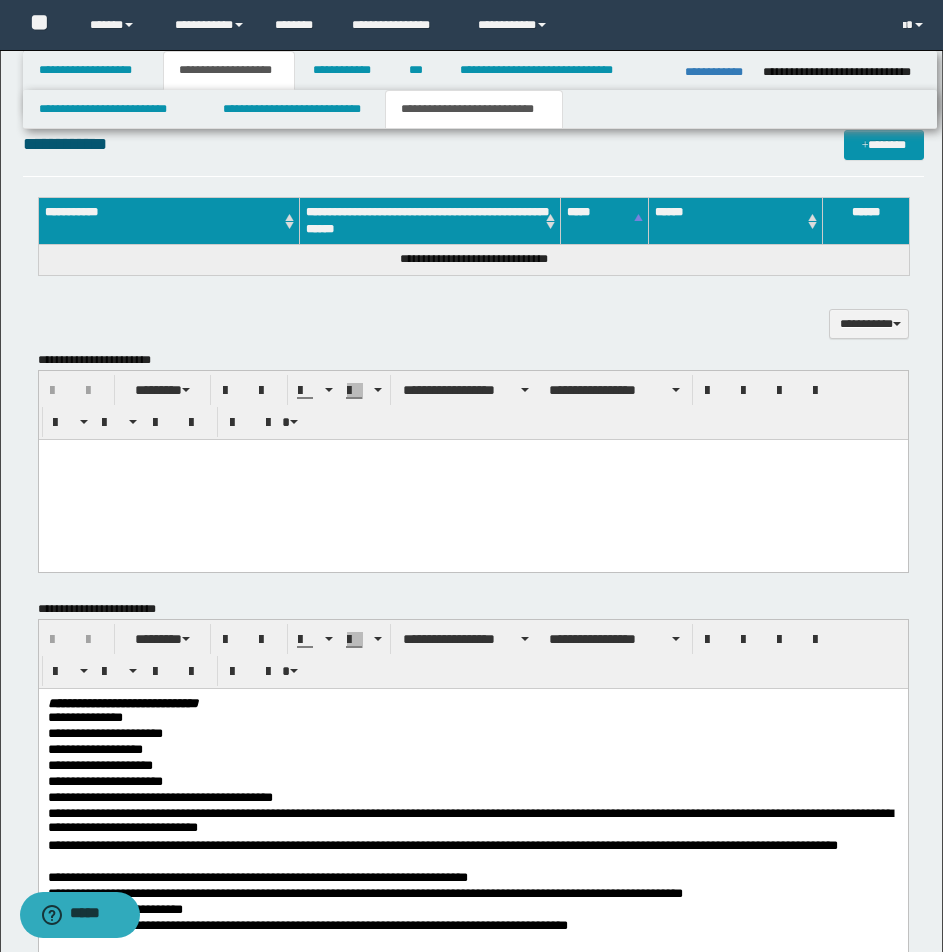 scroll, scrollTop: 699, scrollLeft: 0, axis: vertical 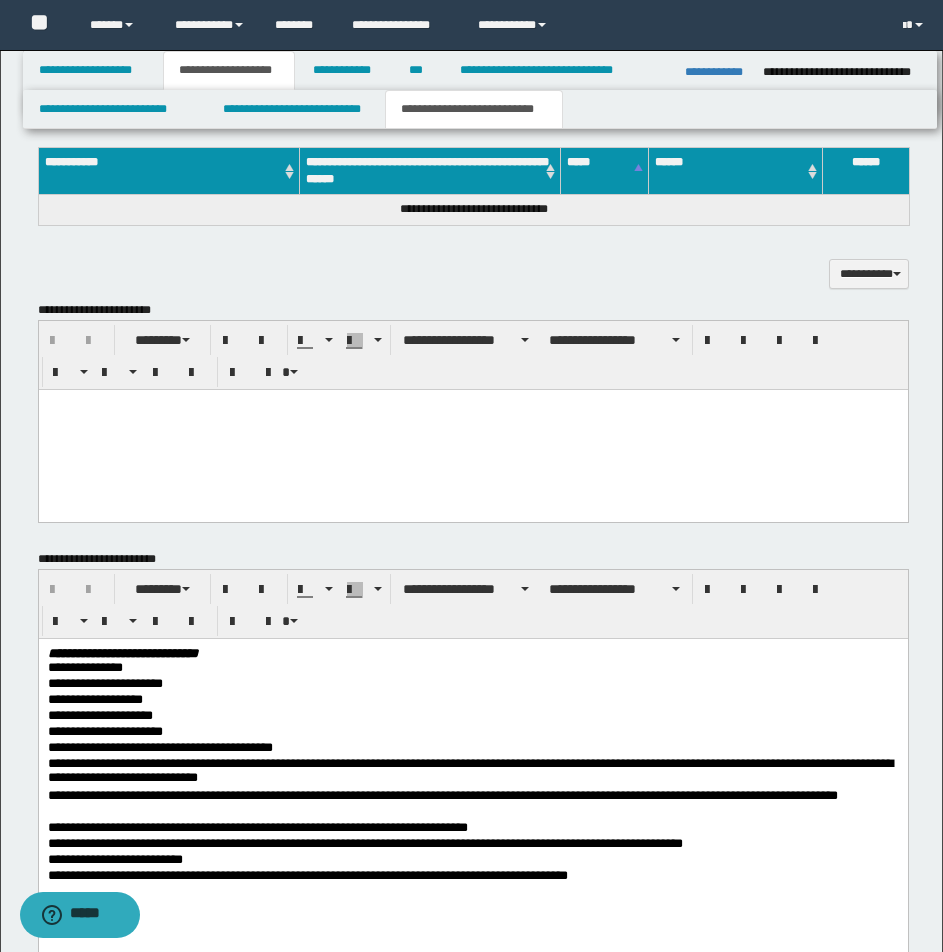 click at bounding box center [472, 404] 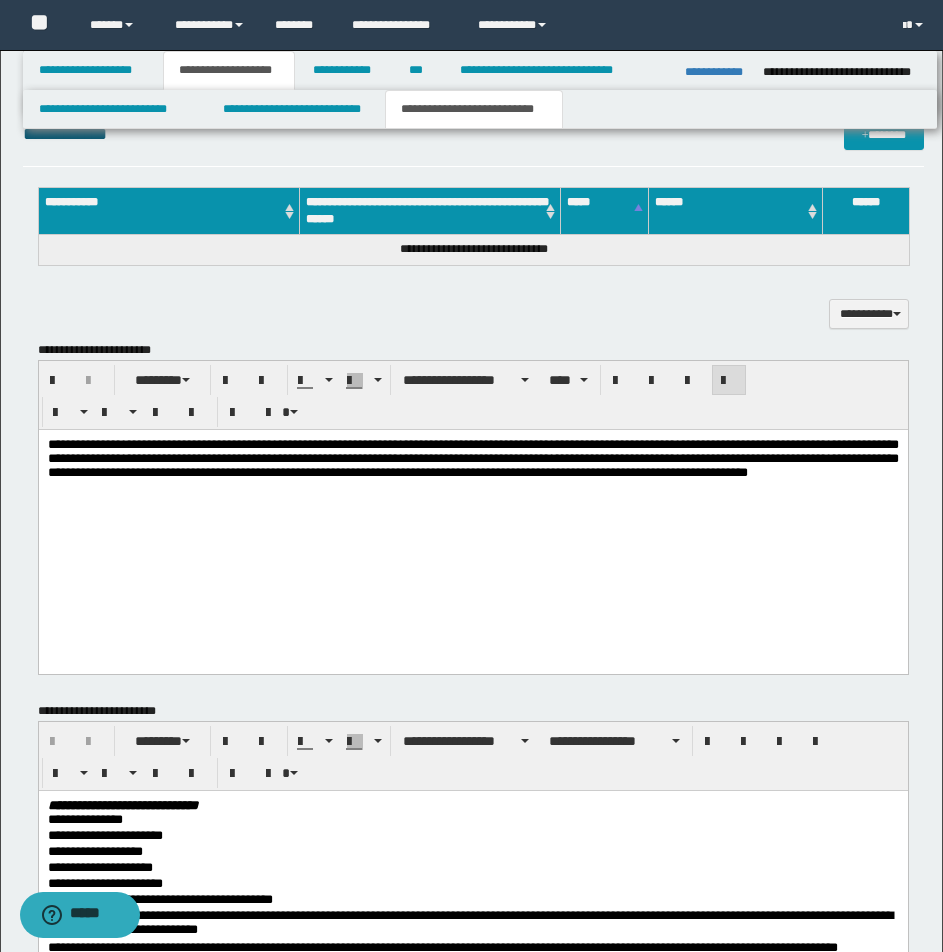scroll, scrollTop: 571, scrollLeft: 0, axis: vertical 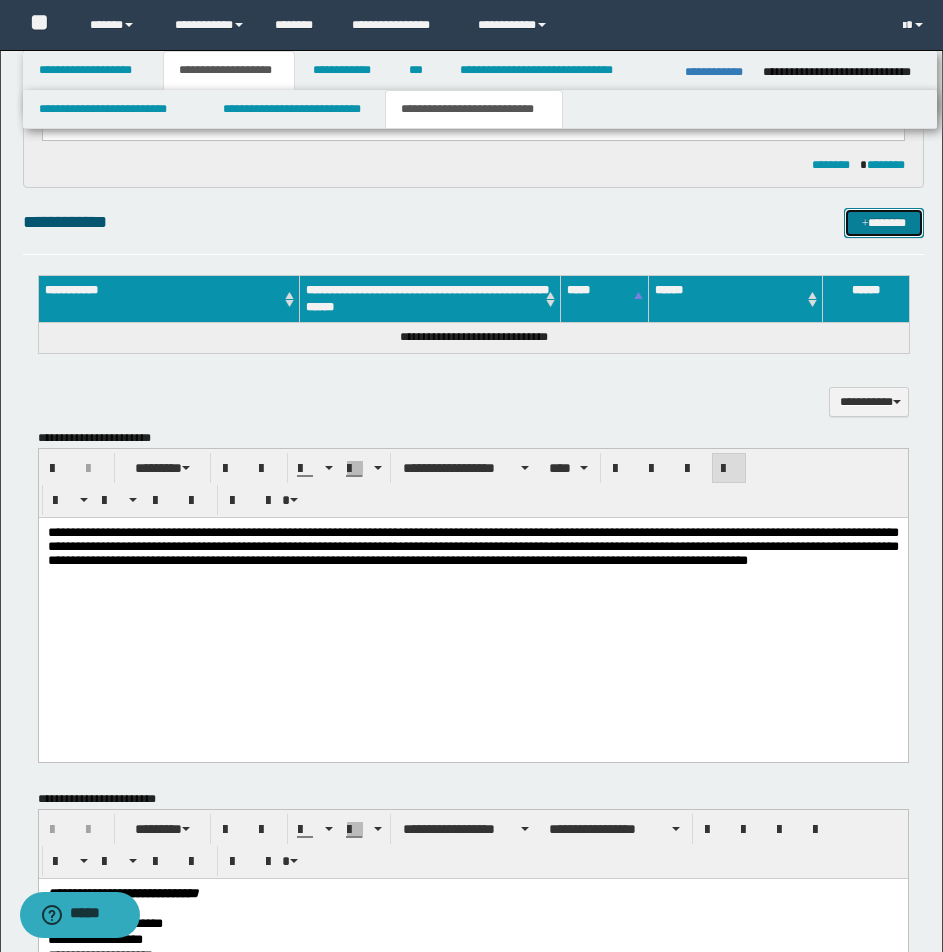 click on "*******" at bounding box center [884, 223] 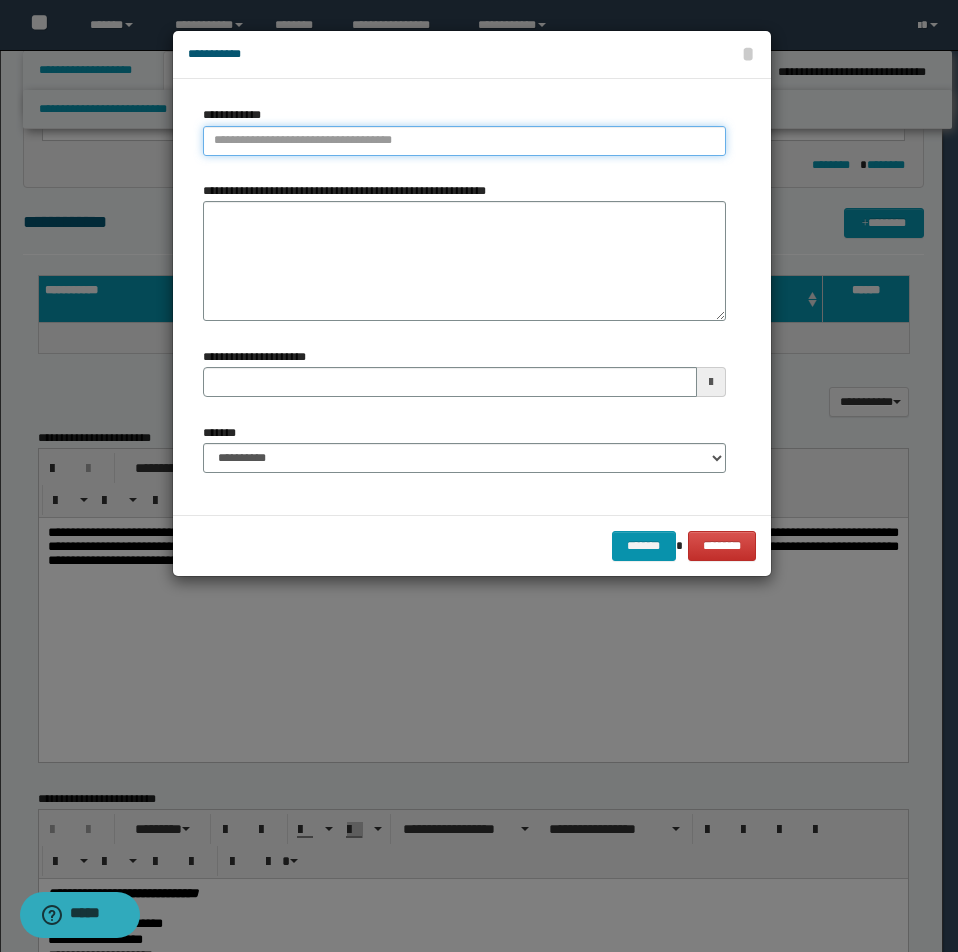 click on "**********" at bounding box center [464, 141] 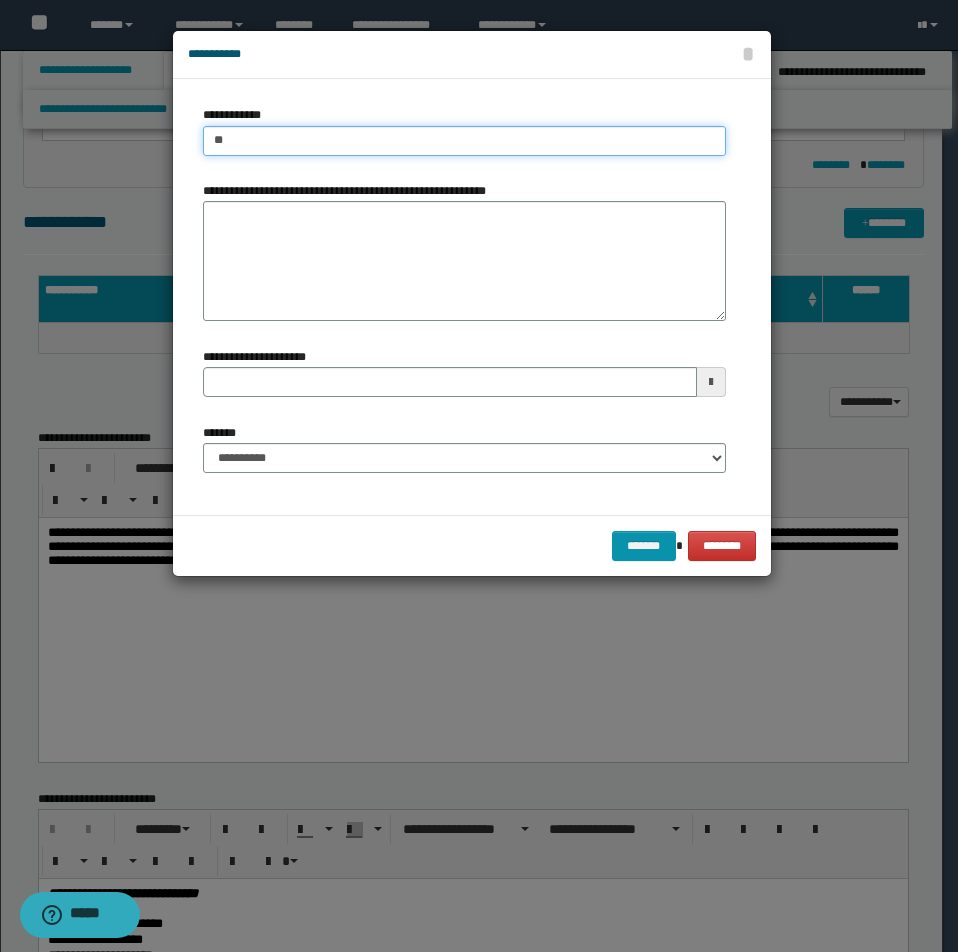type on "***" 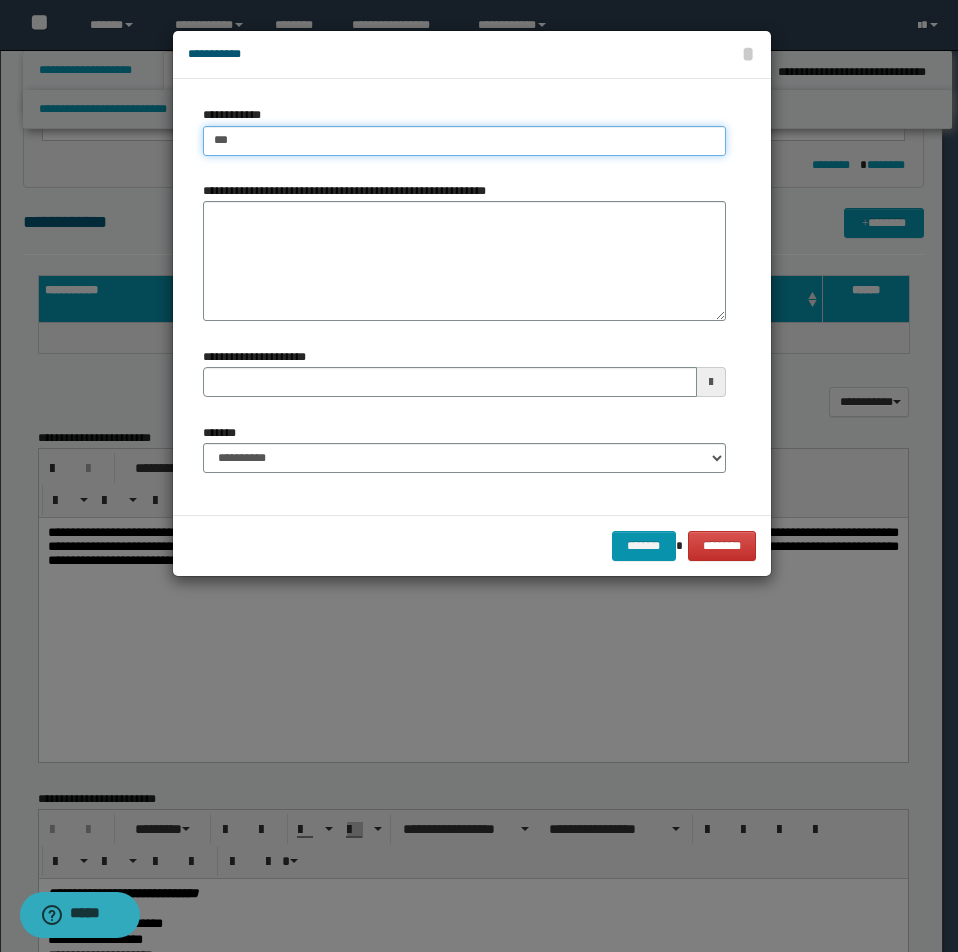 type on "***" 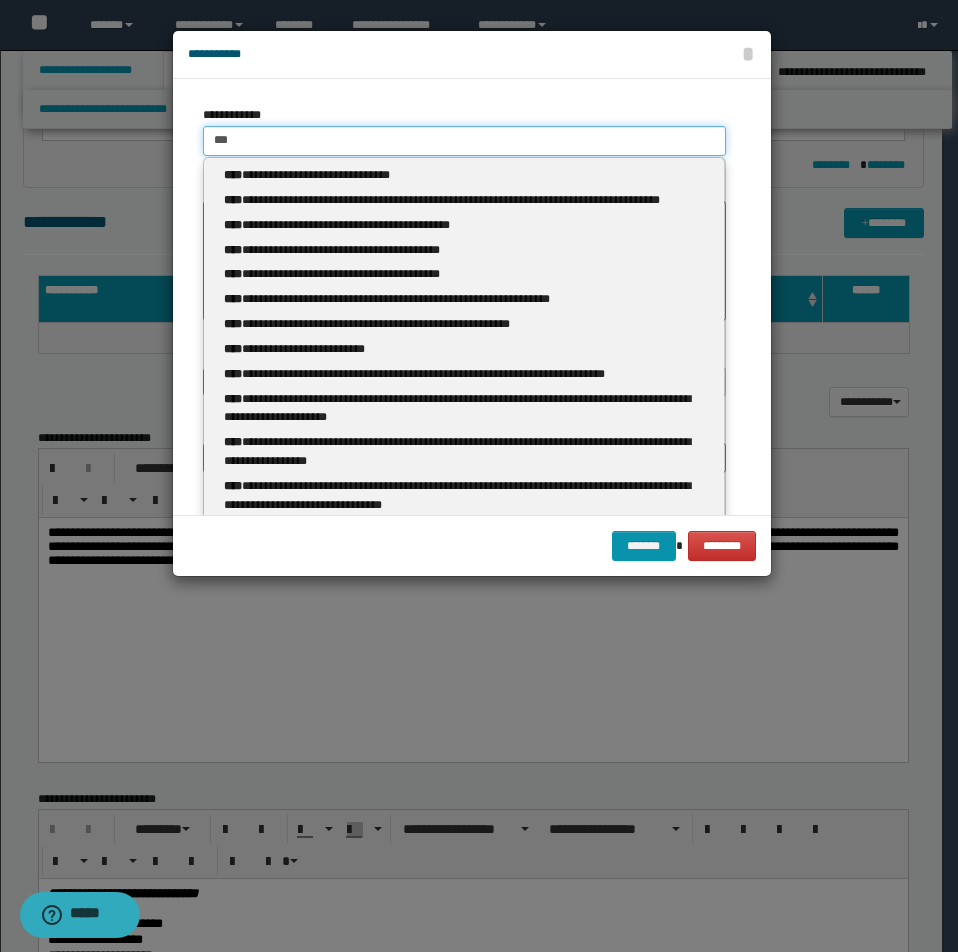 type 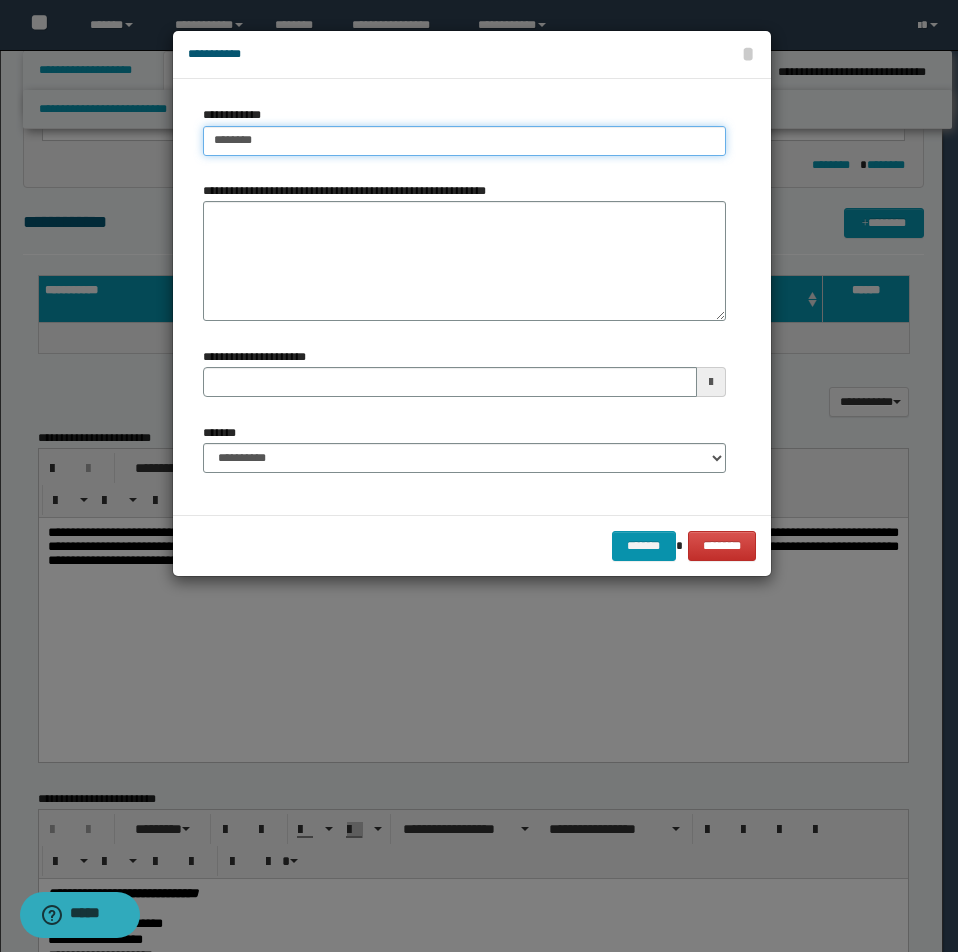 type on "********" 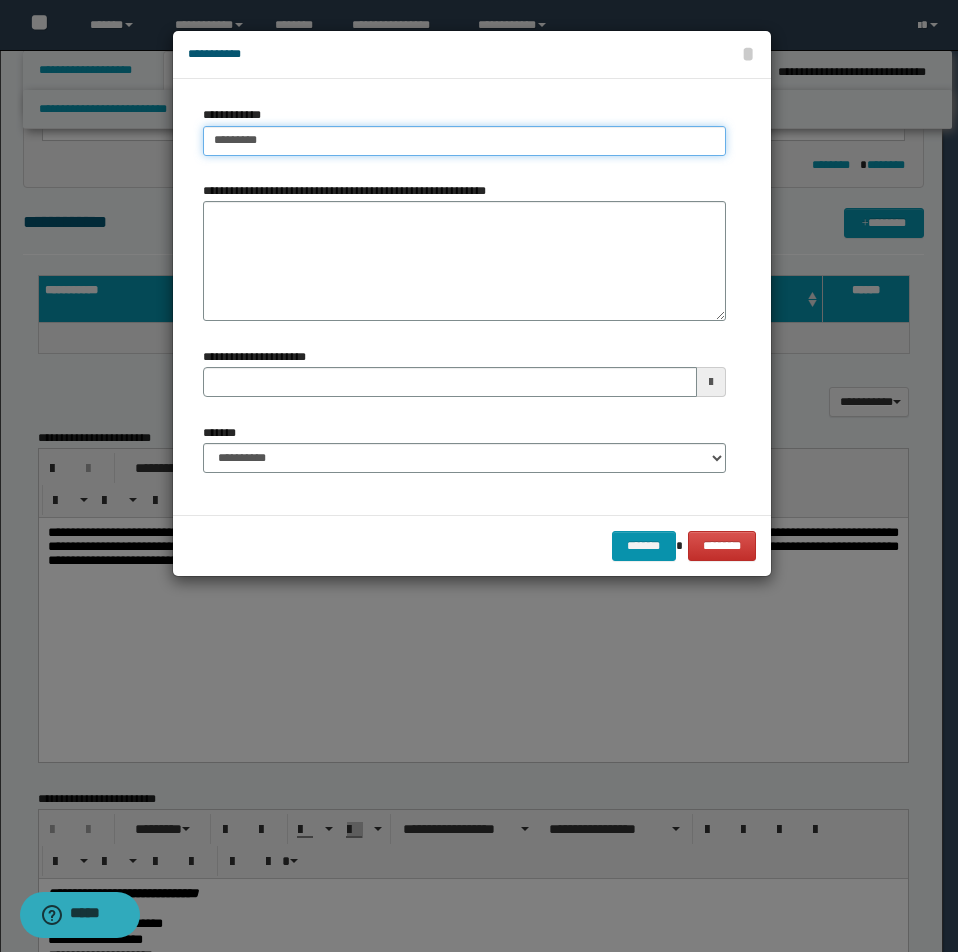 type on "**********" 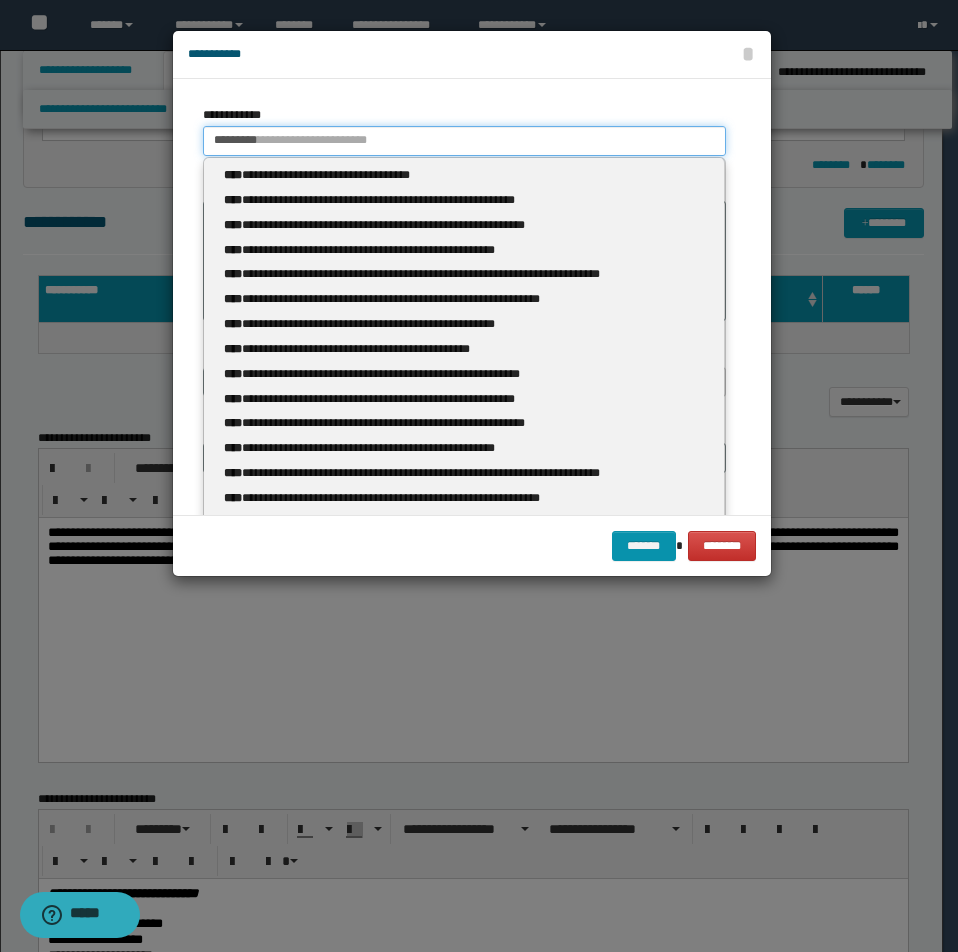 type 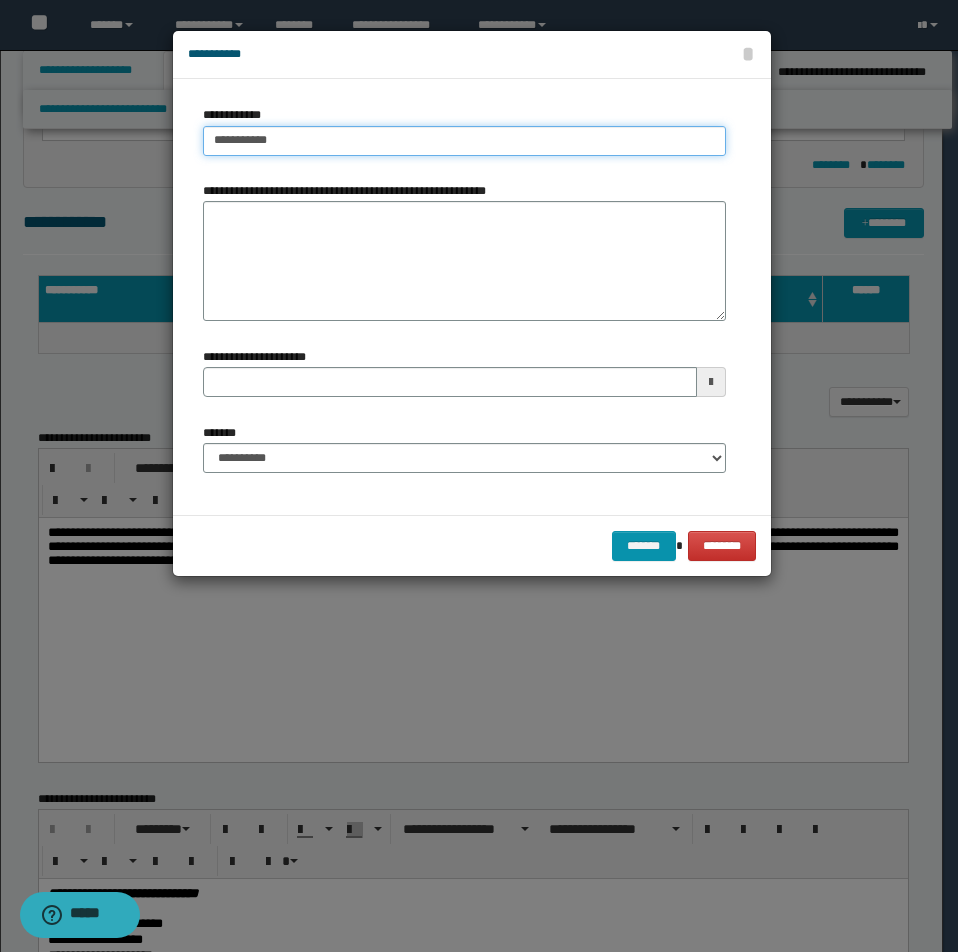 type on "**********" 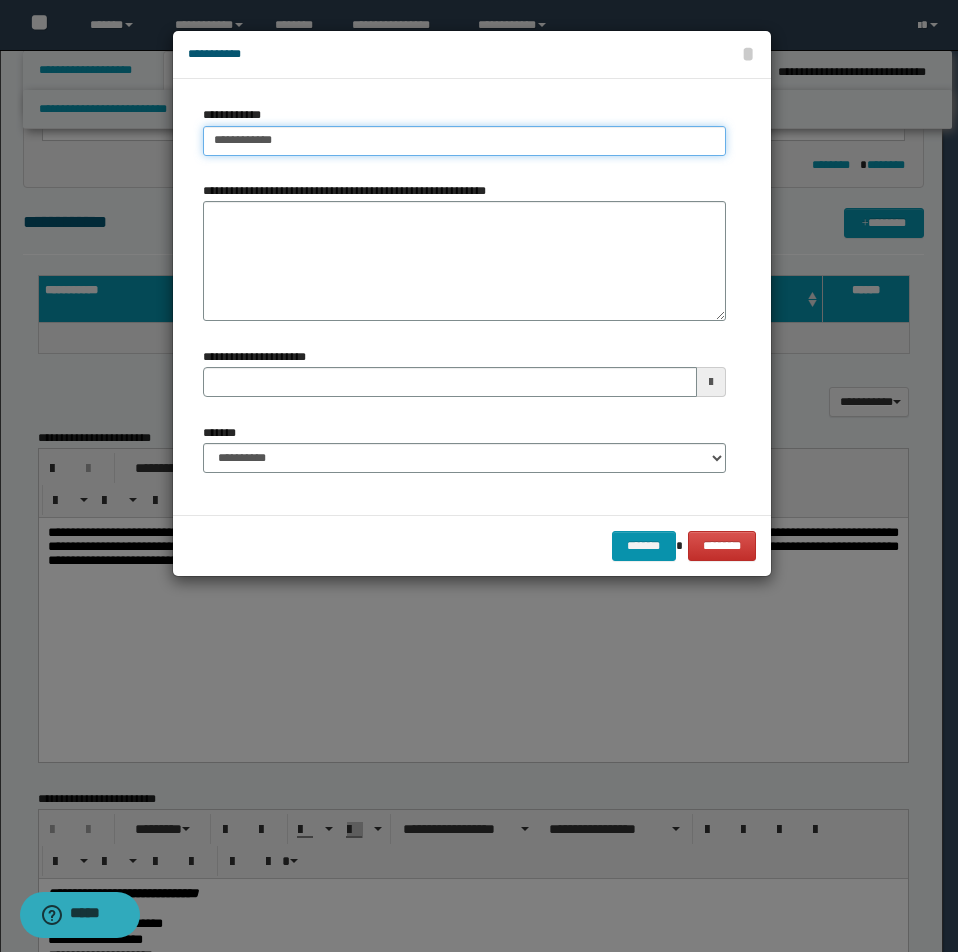 type on "**********" 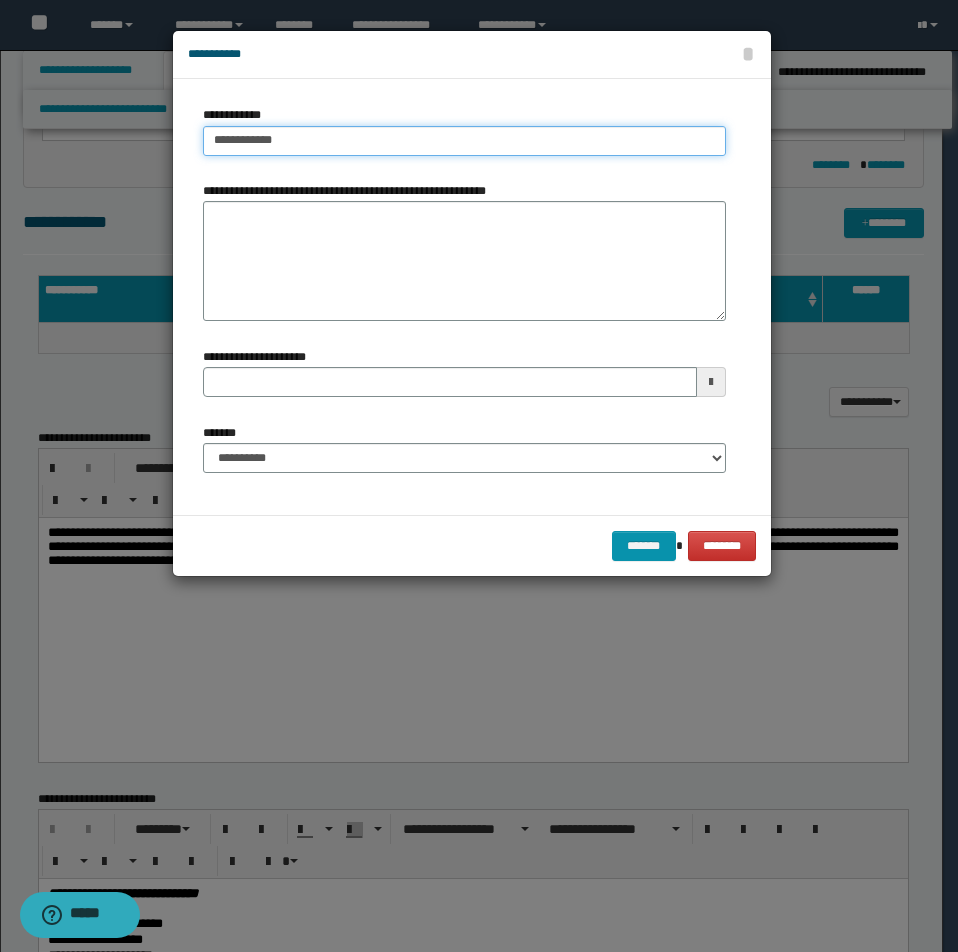 type 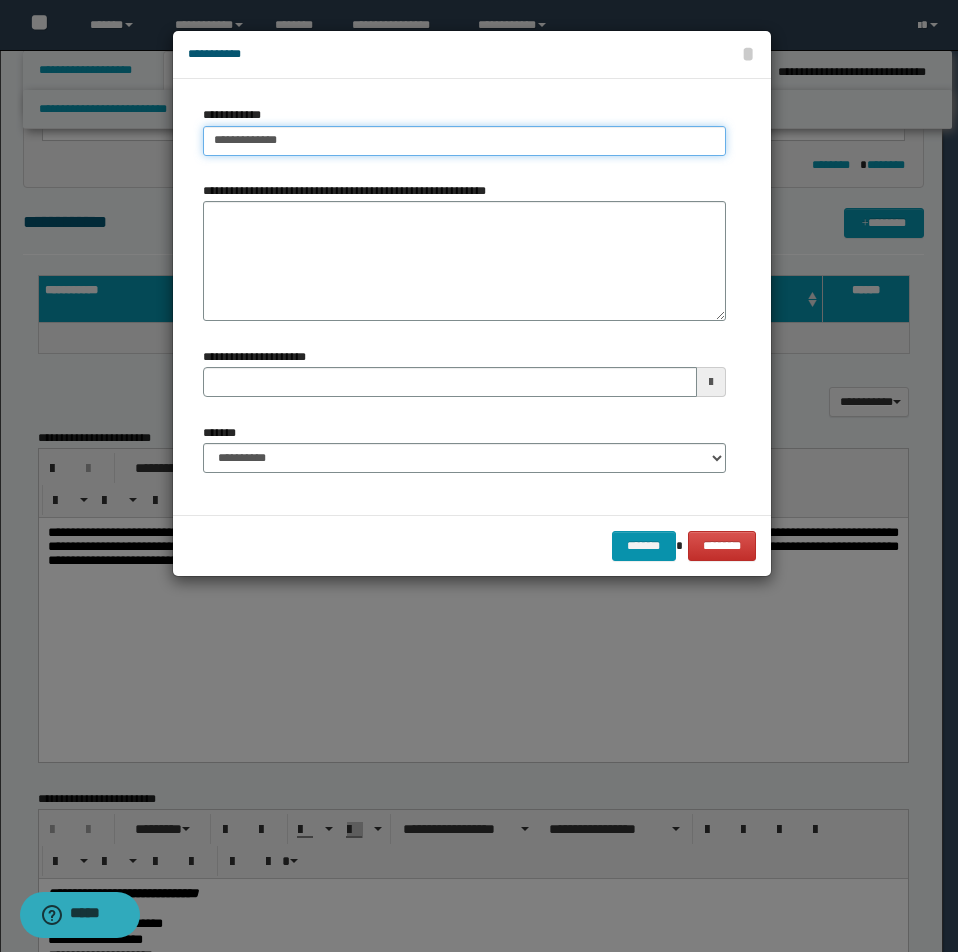 type on "**********" 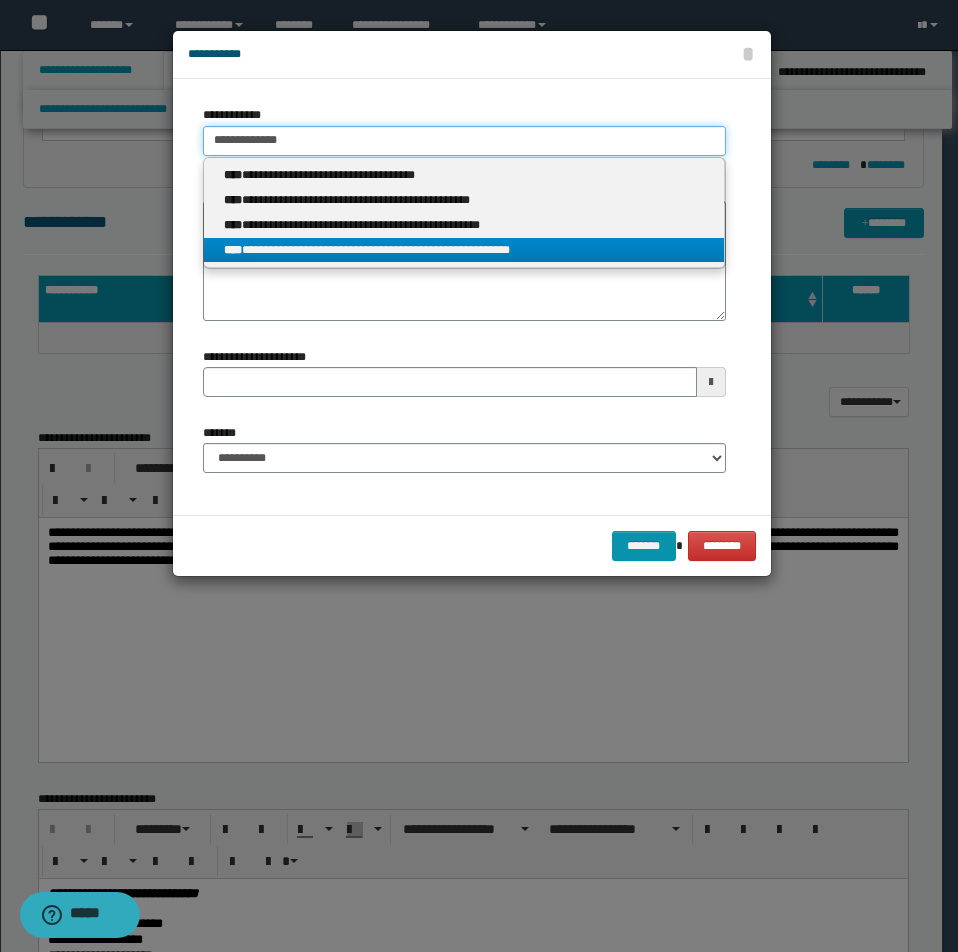 type on "**********" 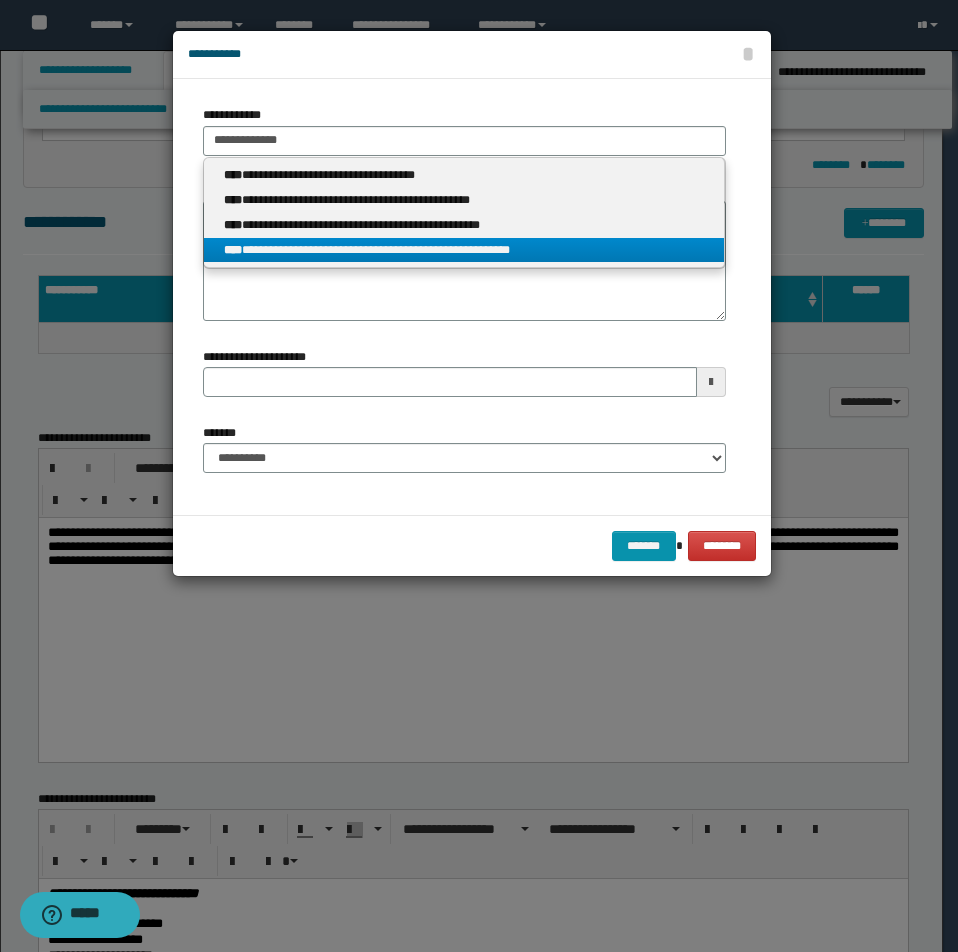 click on "**********" at bounding box center (464, 250) 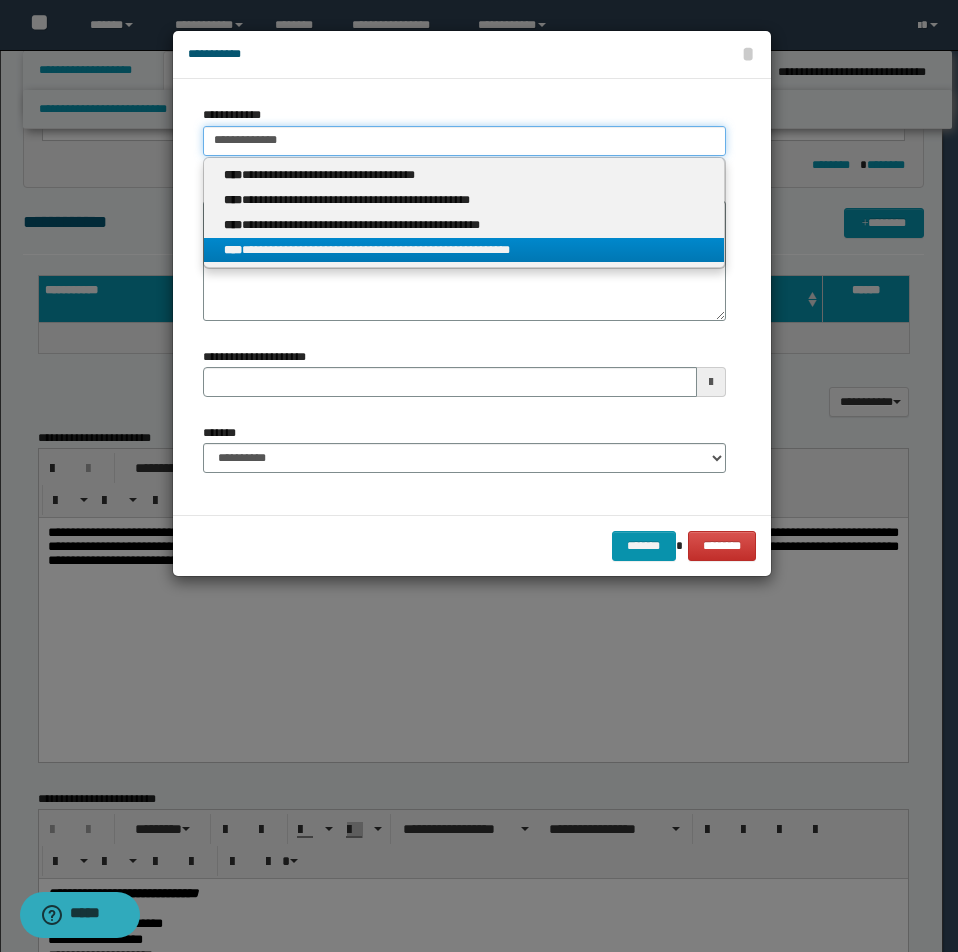 type 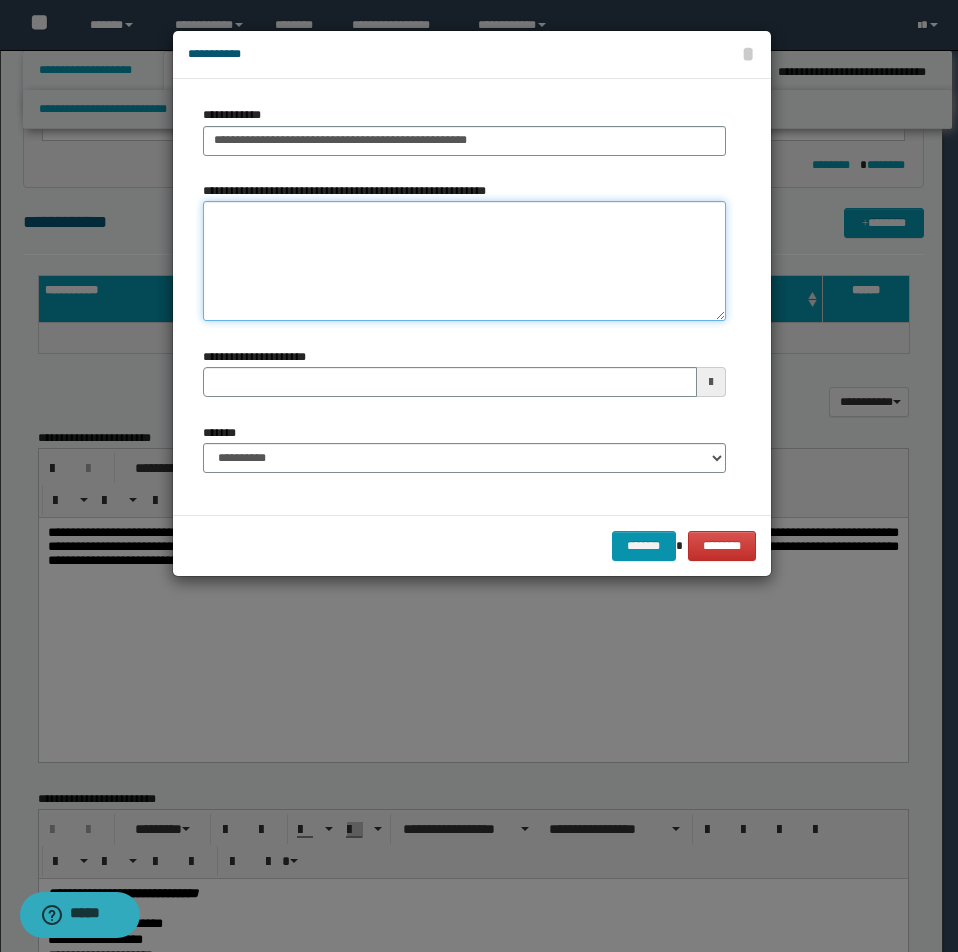 click on "**********" at bounding box center [464, 261] 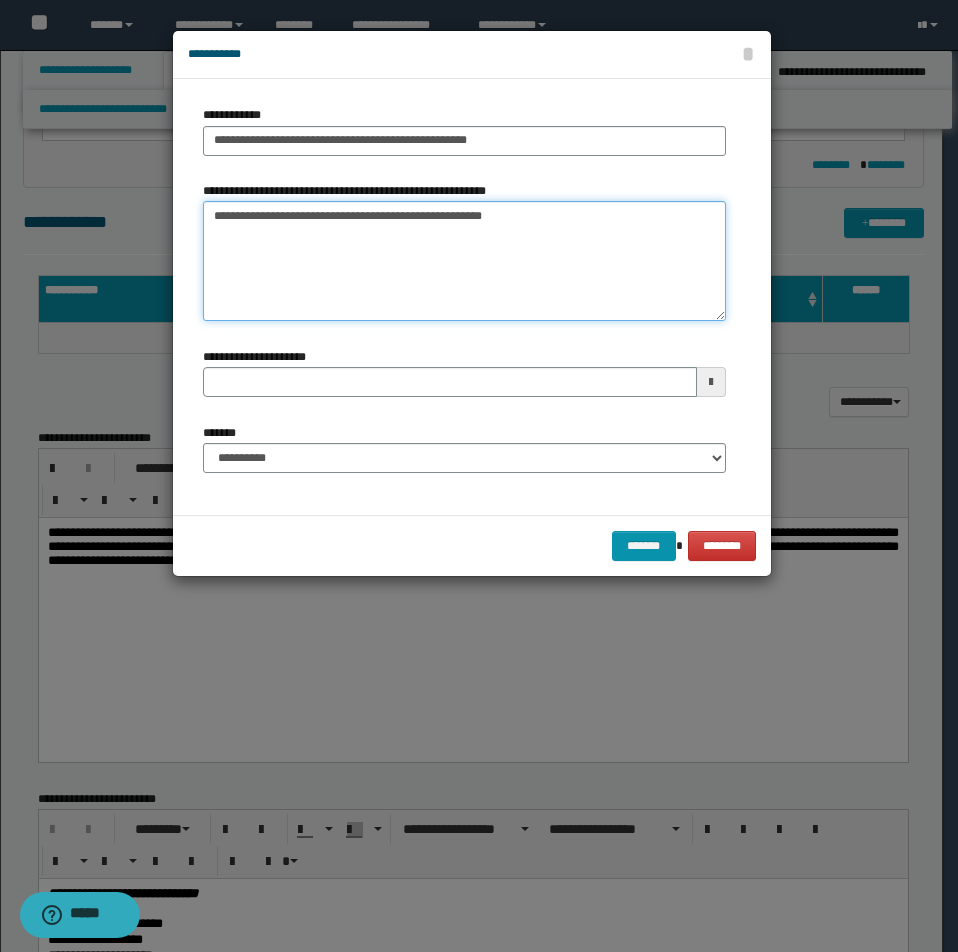 type 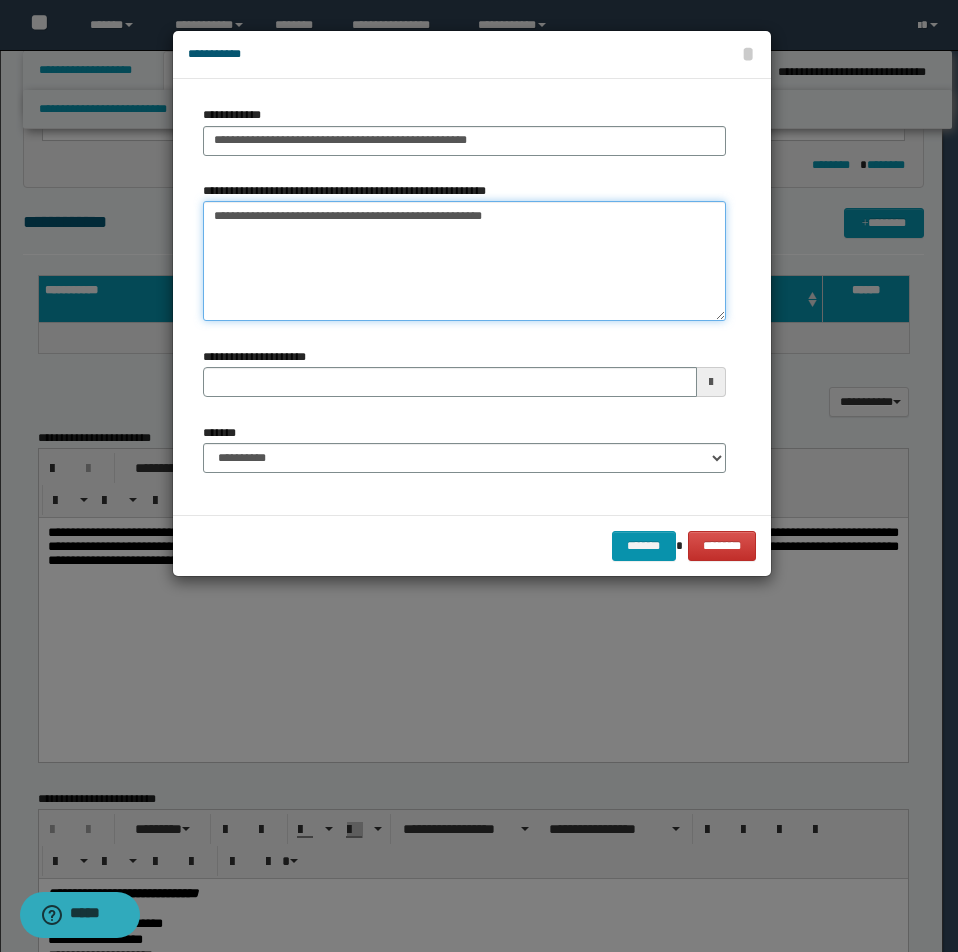 type on "**********" 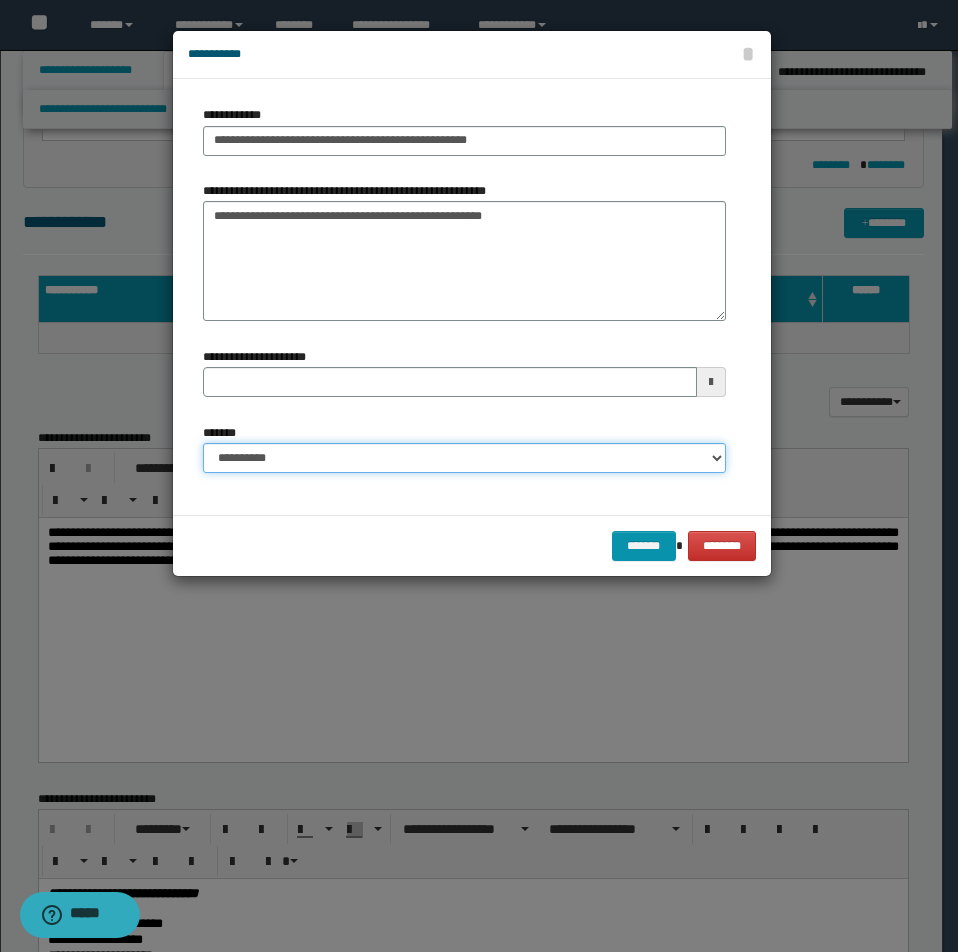 click on "**********" at bounding box center (464, 458) 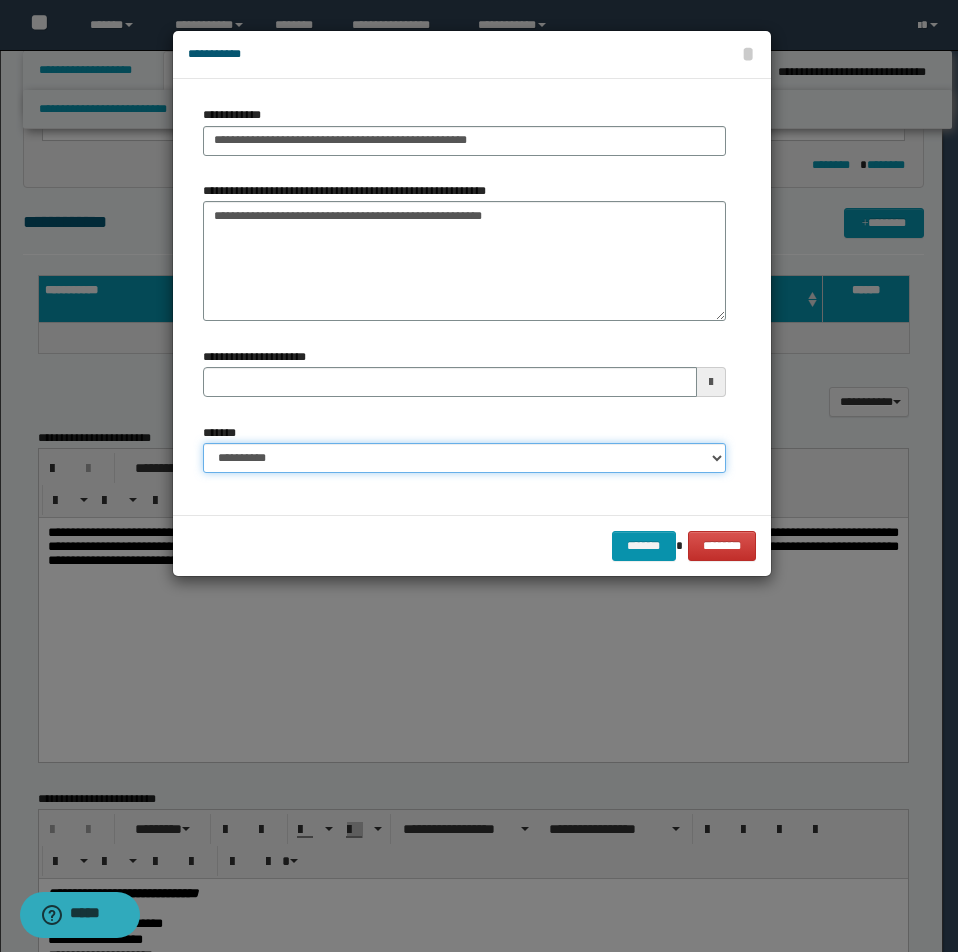 select on "*" 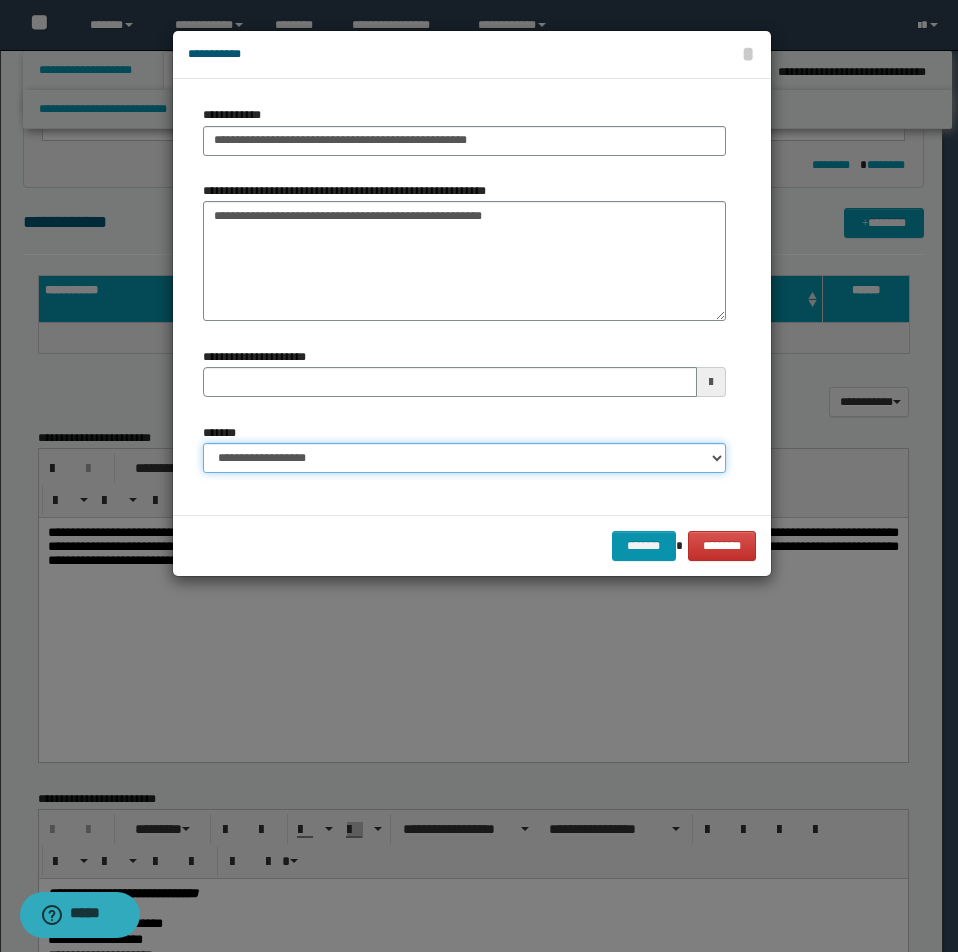 click on "**********" at bounding box center [464, 458] 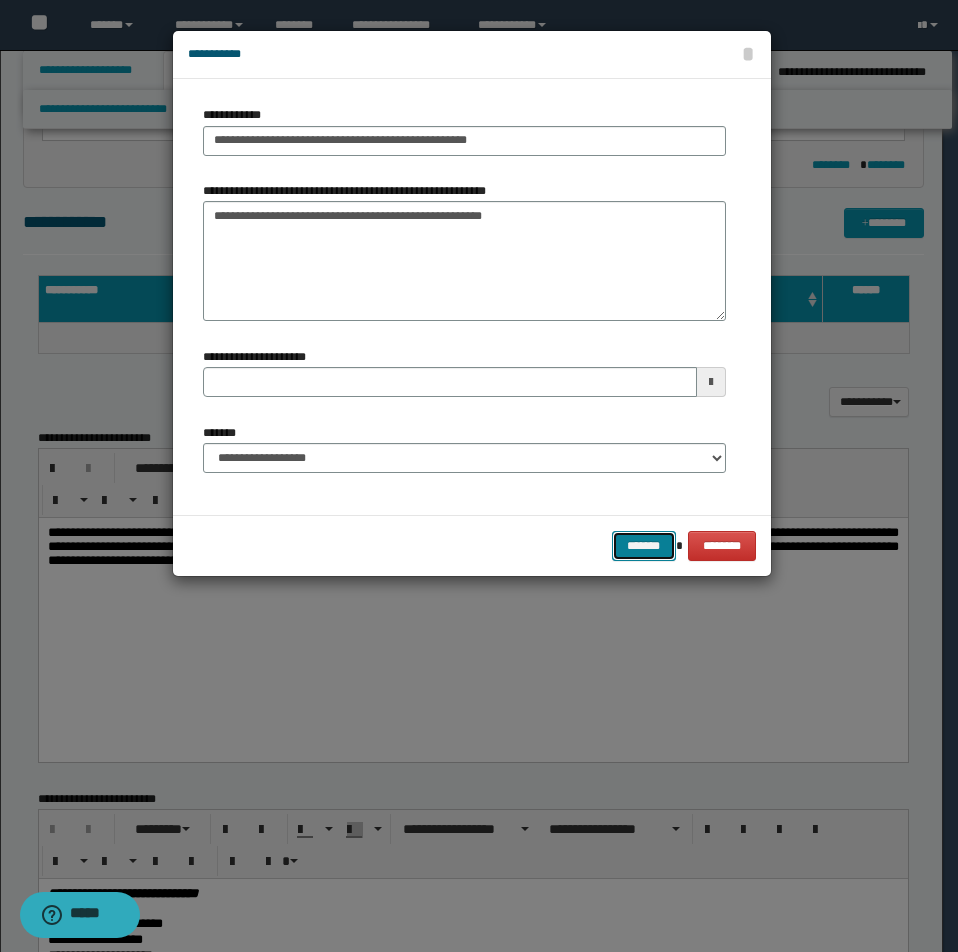 click on "*******" at bounding box center (644, 546) 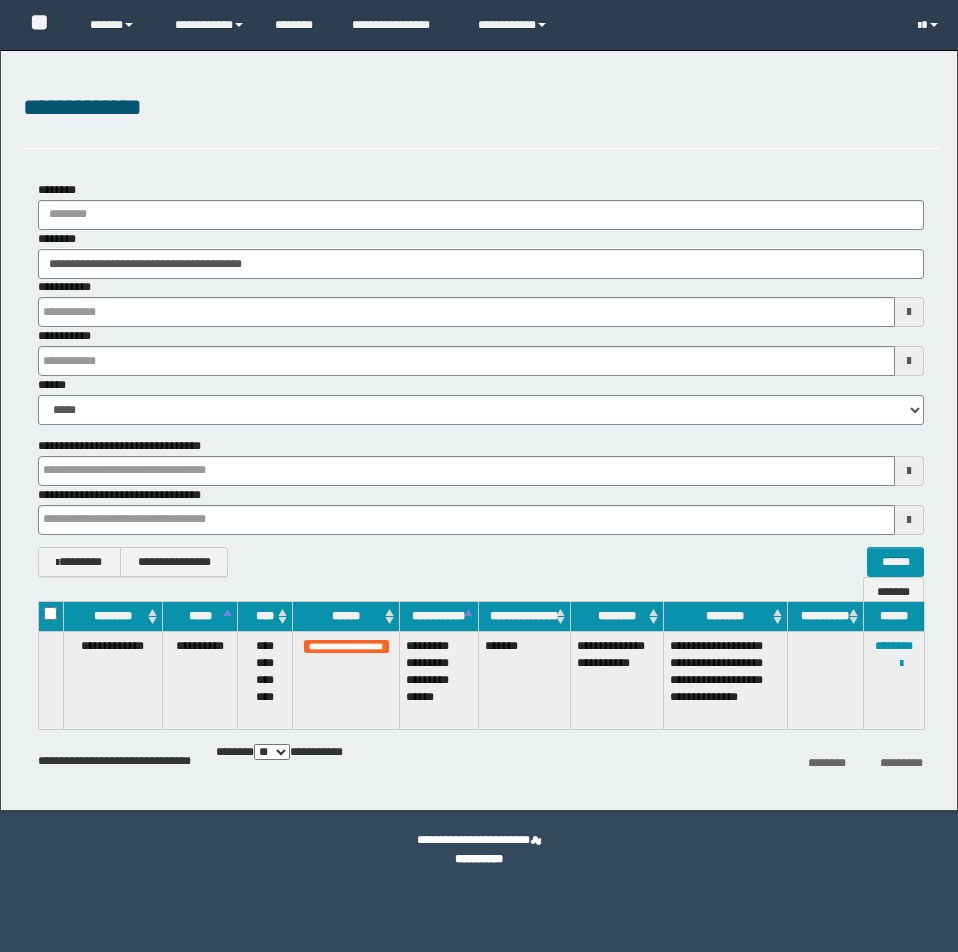scroll, scrollTop: 0, scrollLeft: 0, axis: both 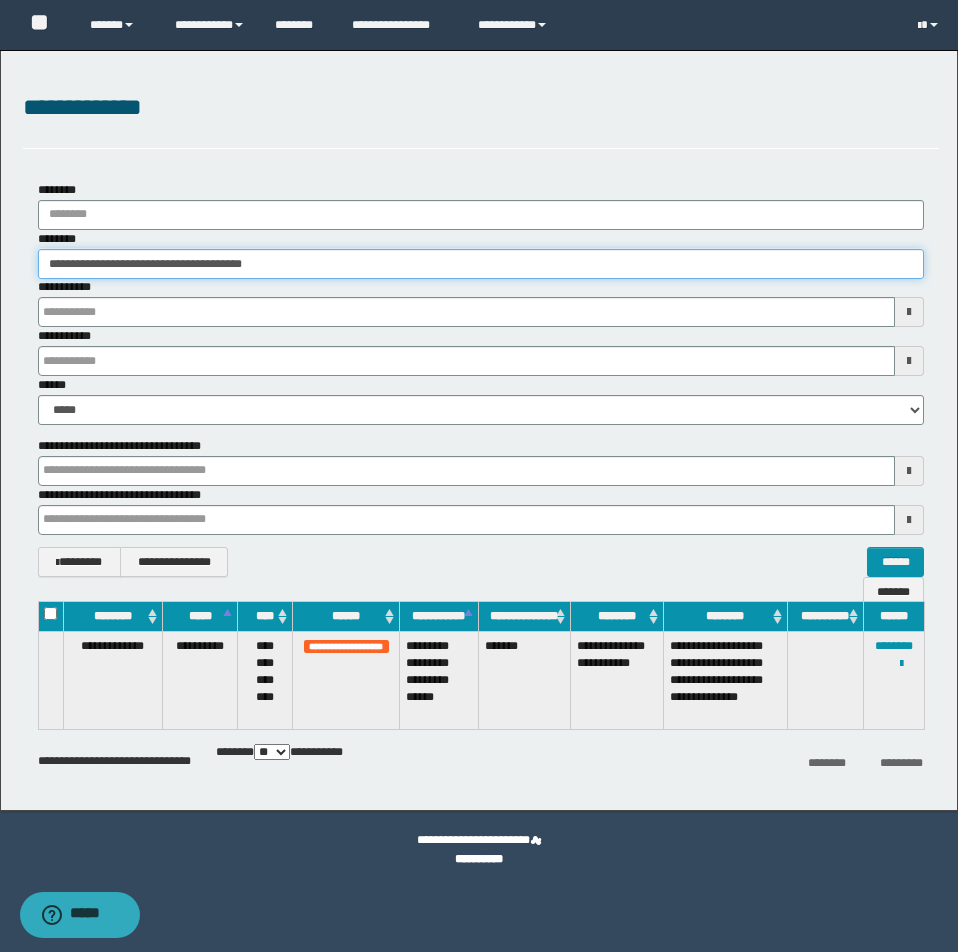 click on "**********" at bounding box center [481, 264] 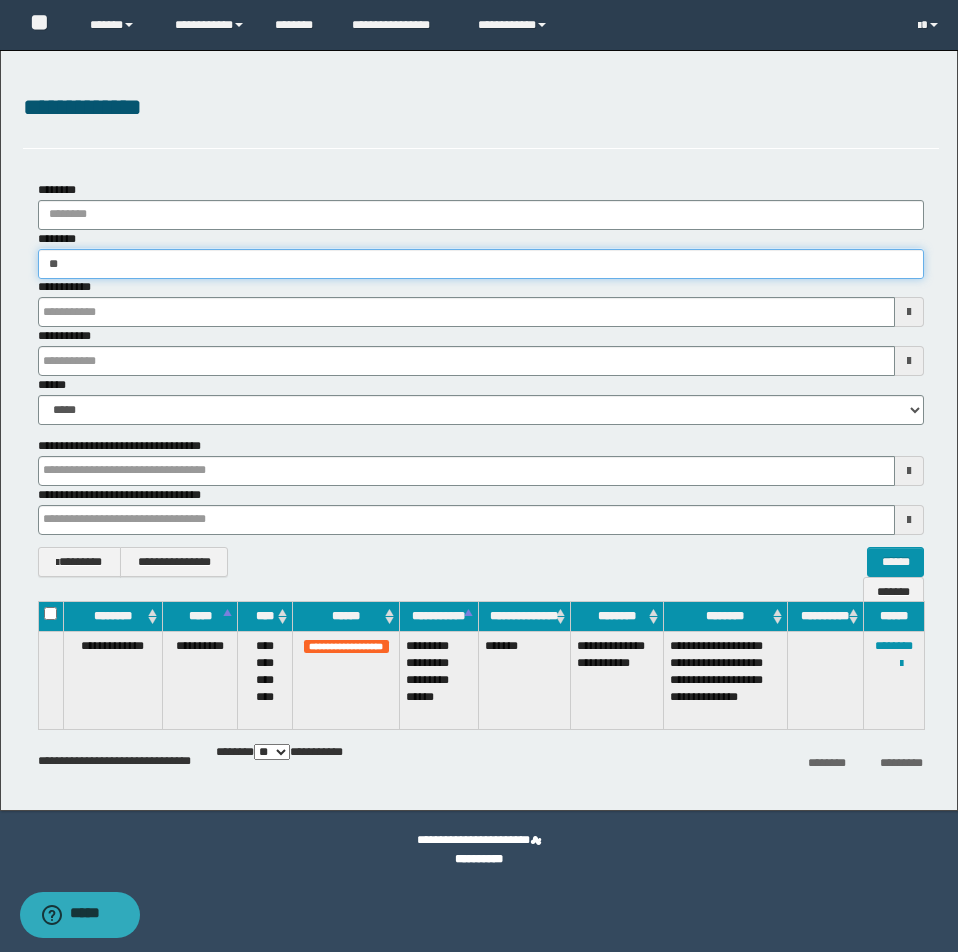 type on "*" 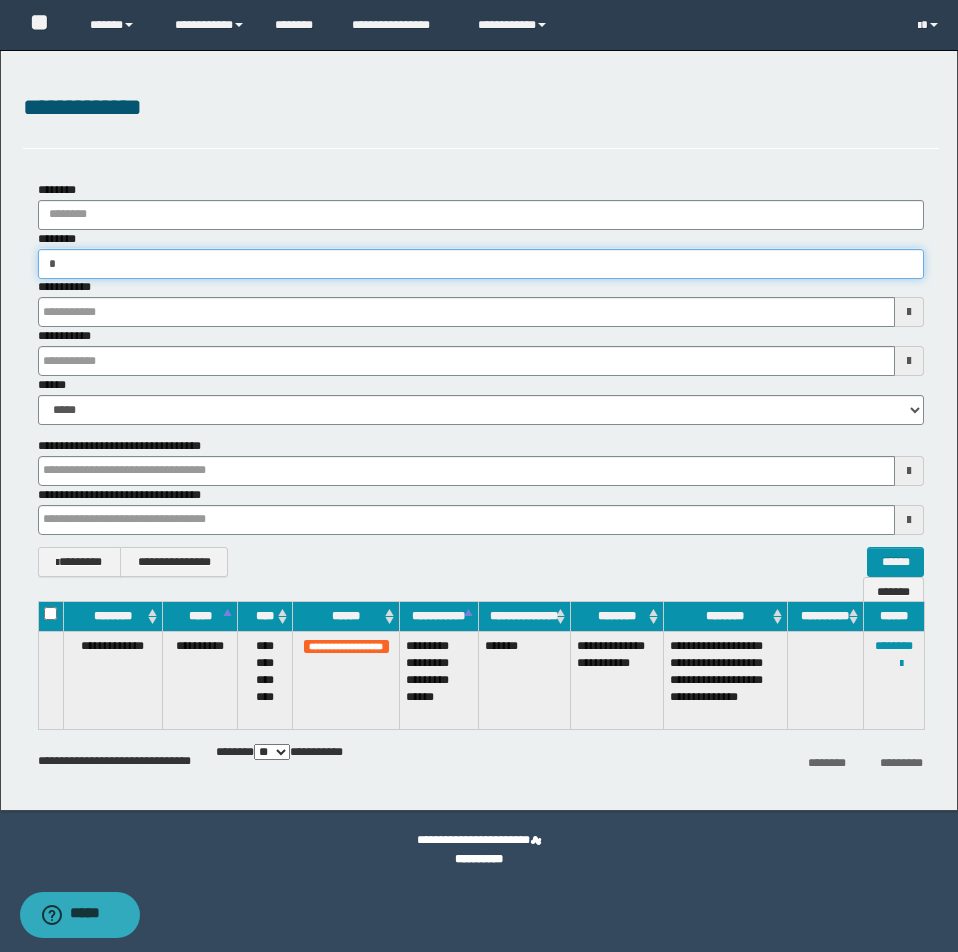 type on "**" 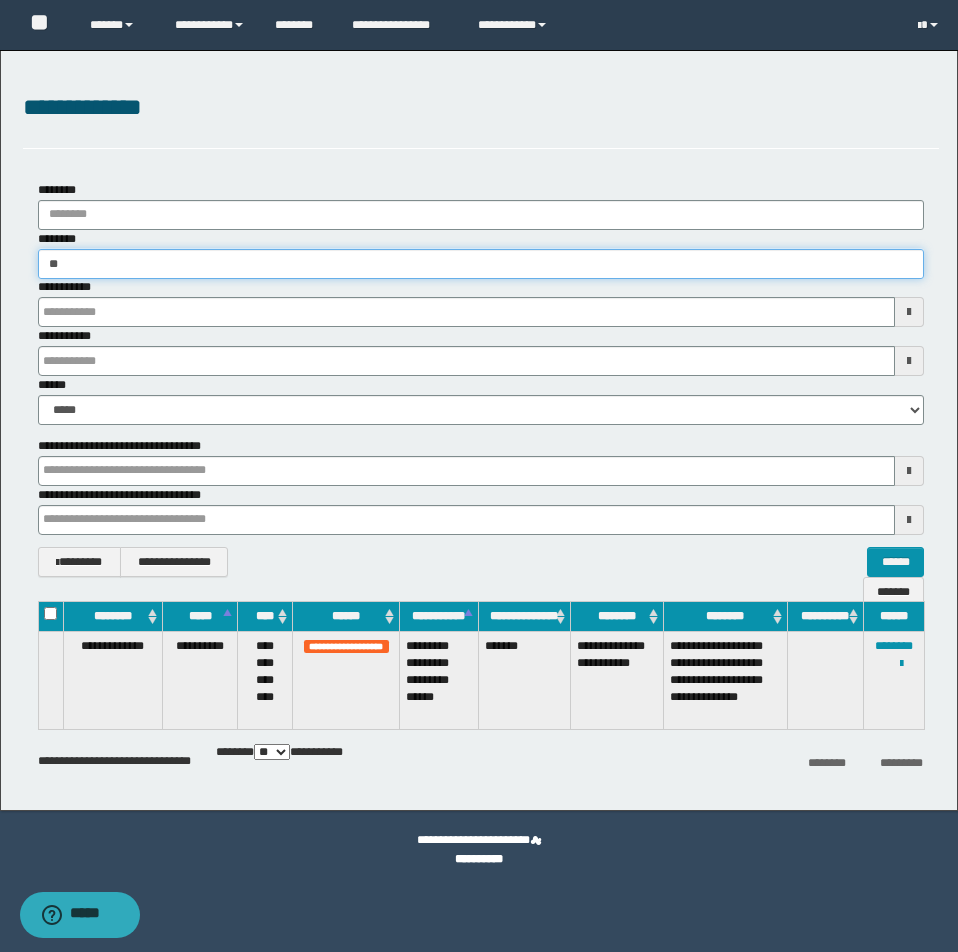 type on "**" 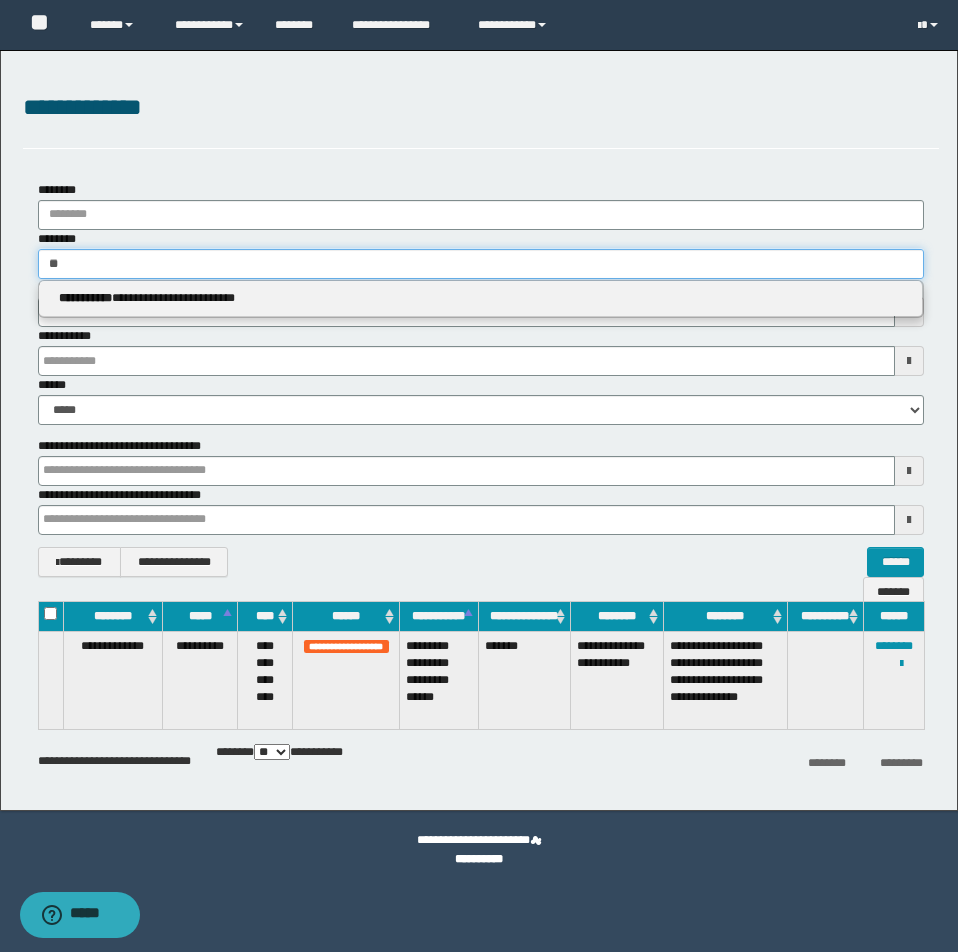 type 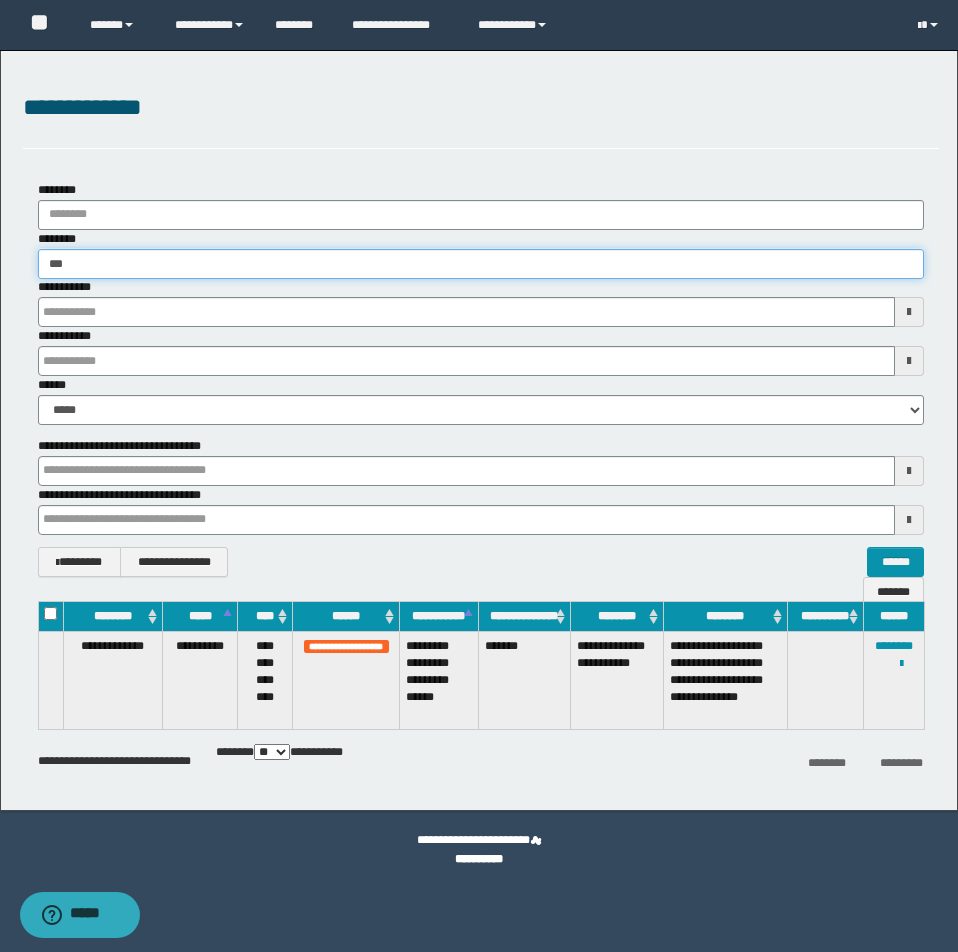 type on "****" 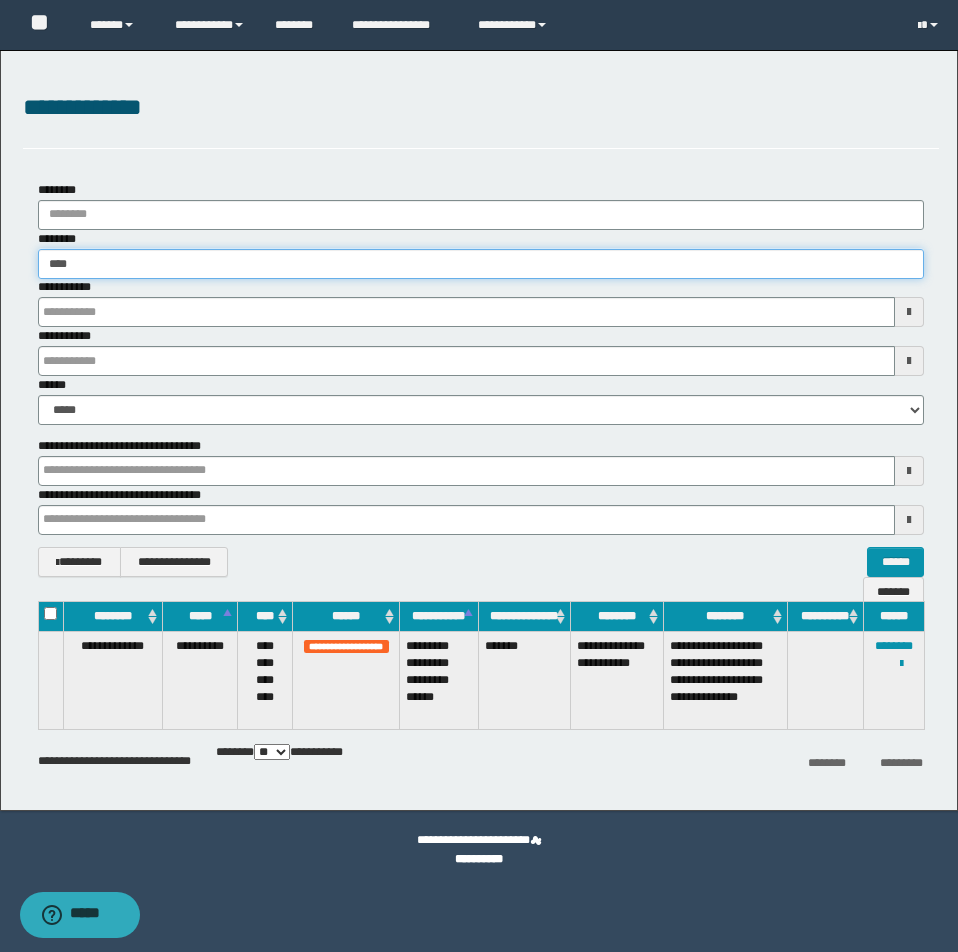type on "****" 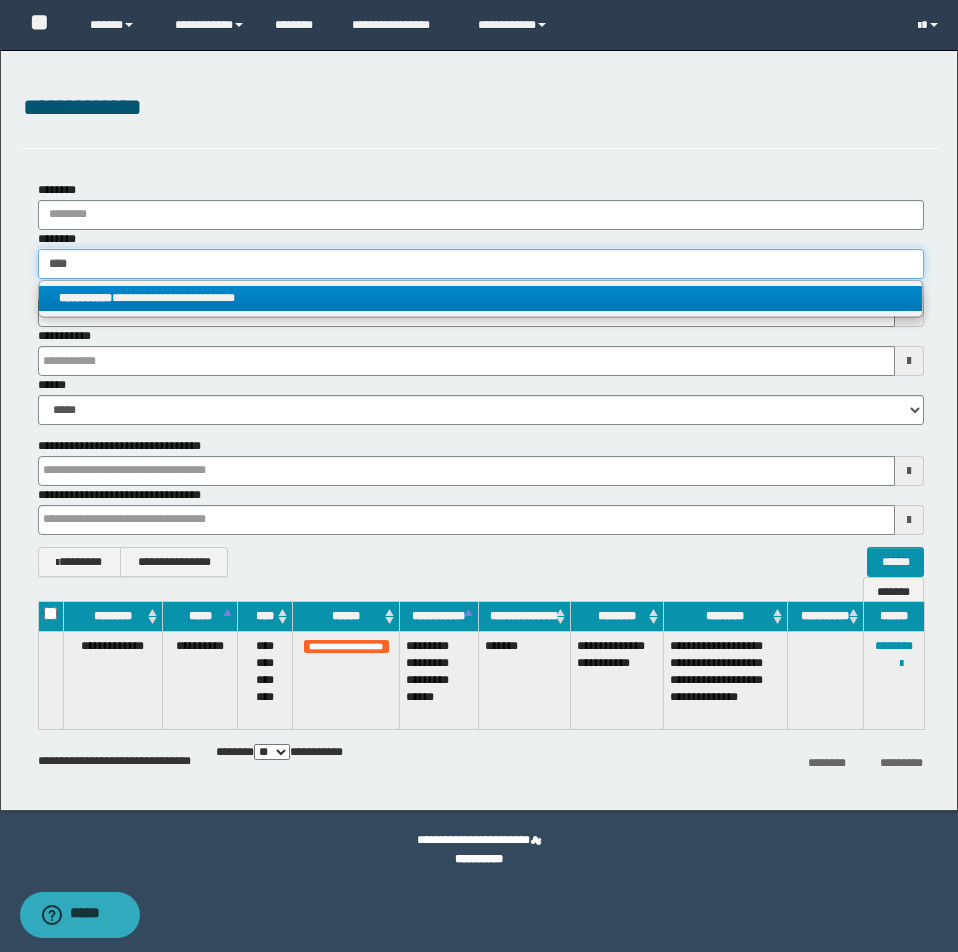 type on "****" 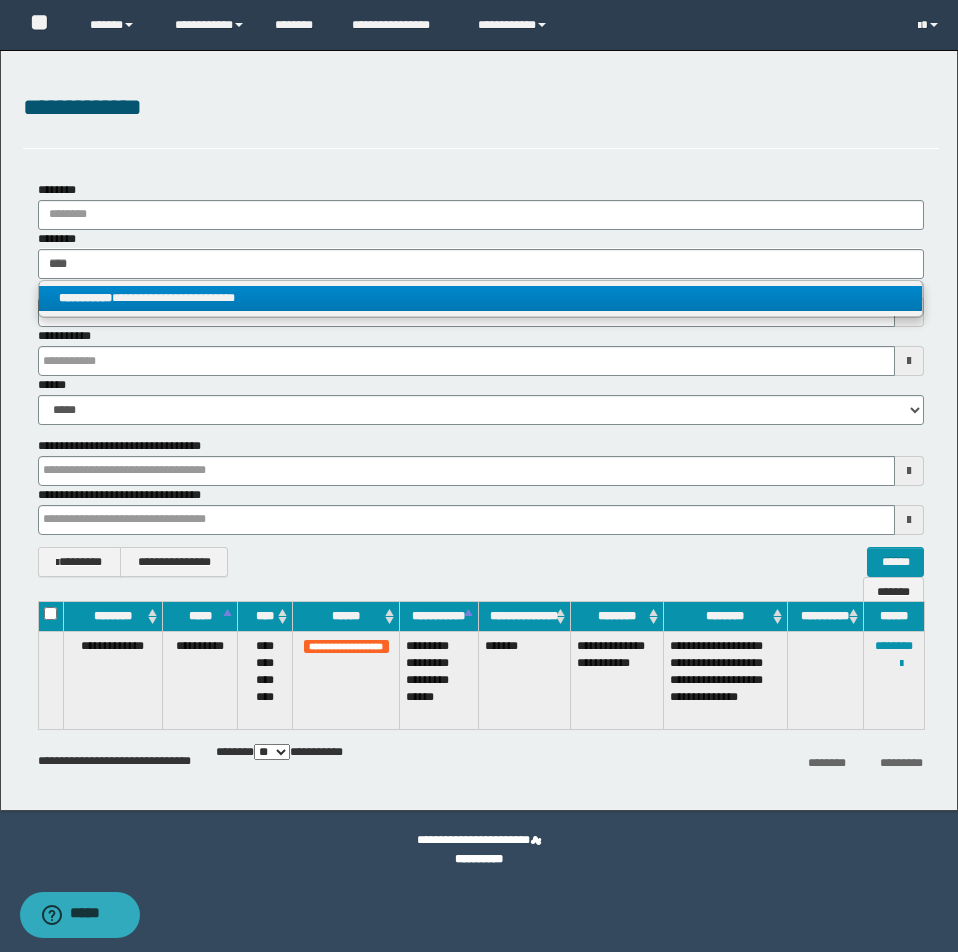 click on "**********" at bounding box center [480, 298] 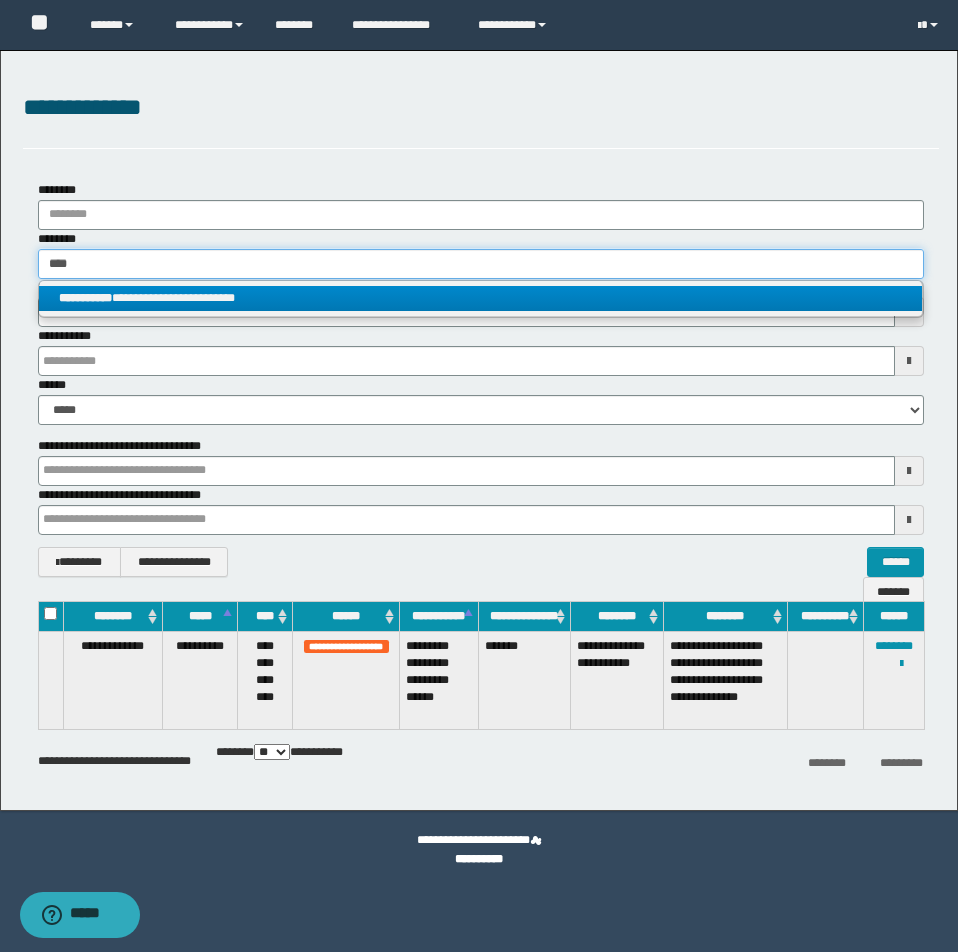 type 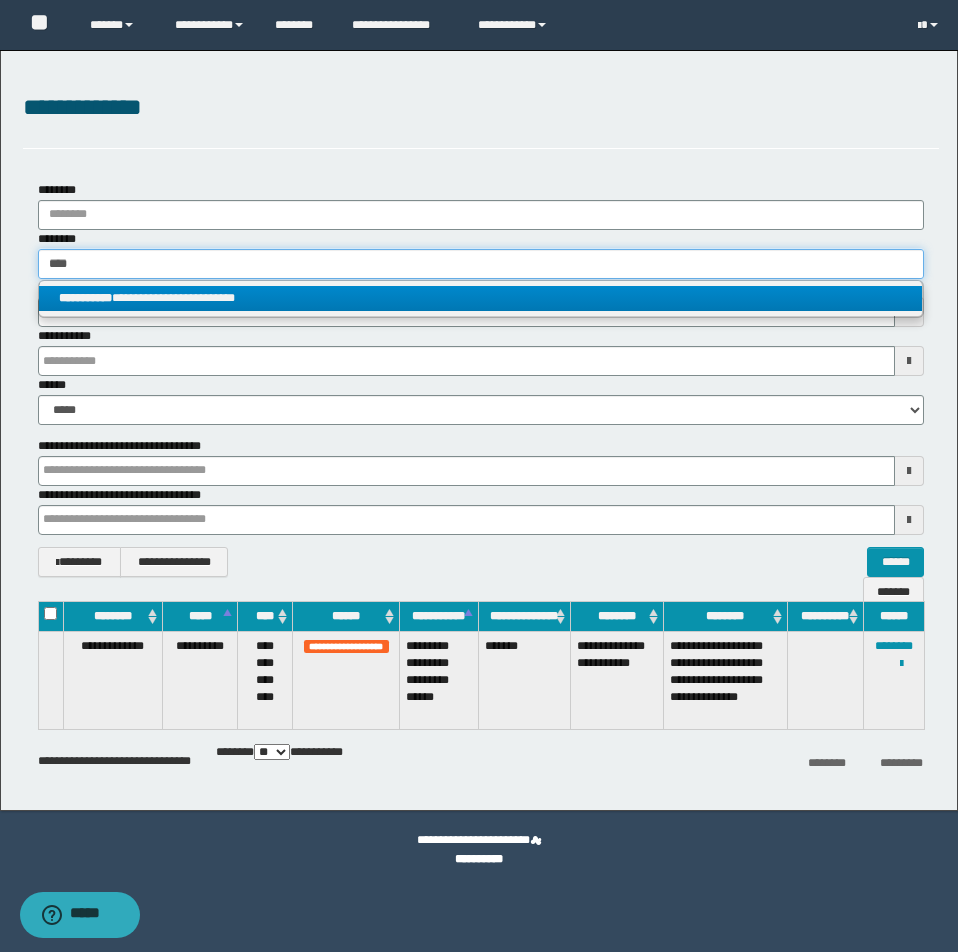 type on "**********" 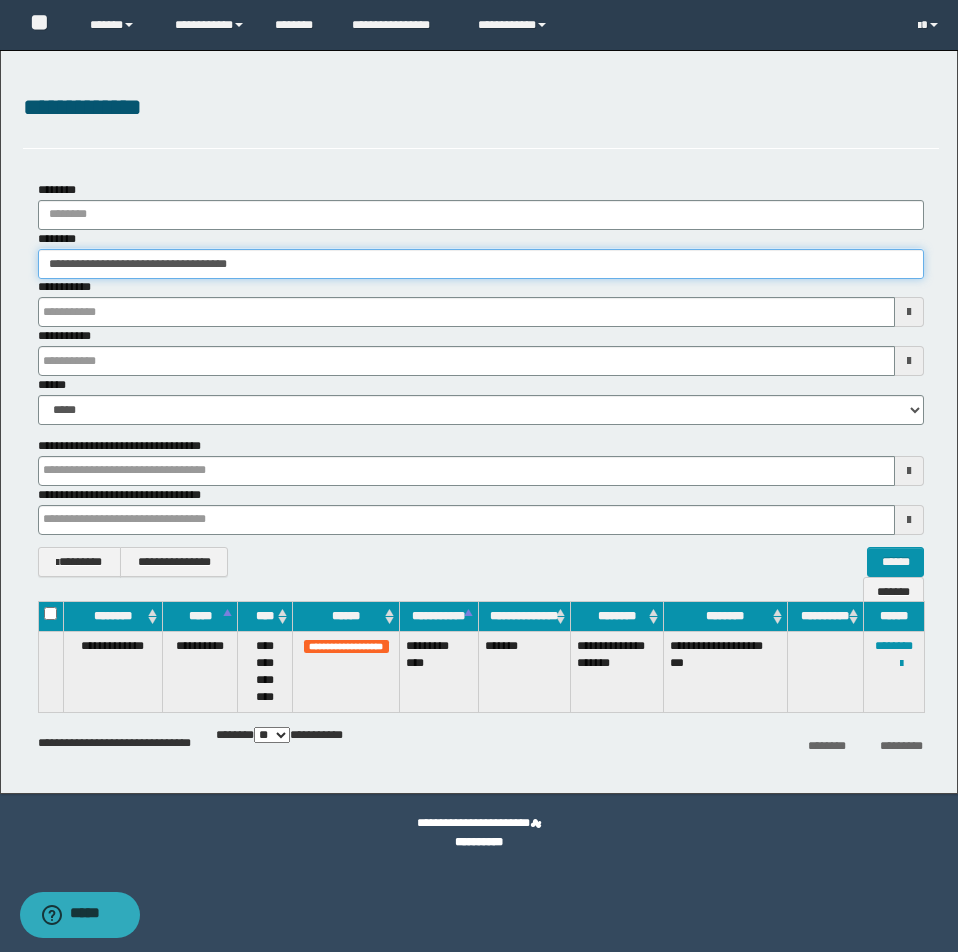 drag, startPoint x: 47, startPoint y: 261, endPoint x: 470, endPoint y: 277, distance: 423.3025 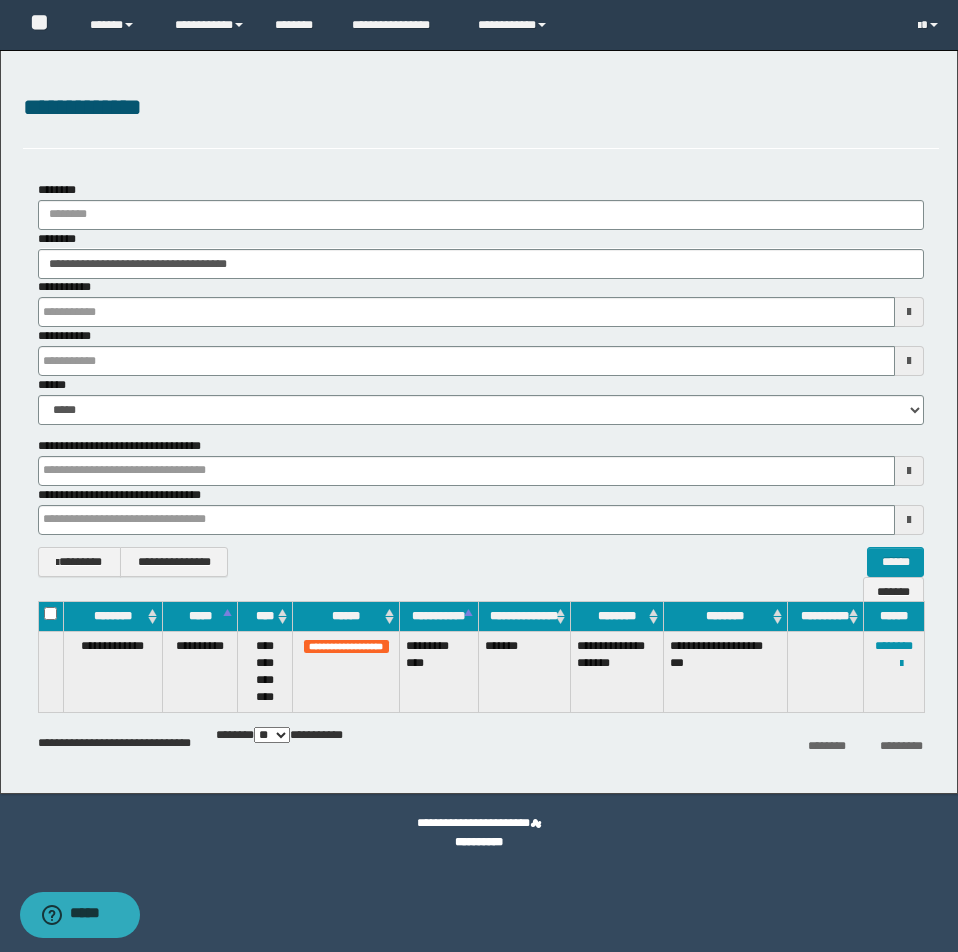 click at bounding box center (0, 0) 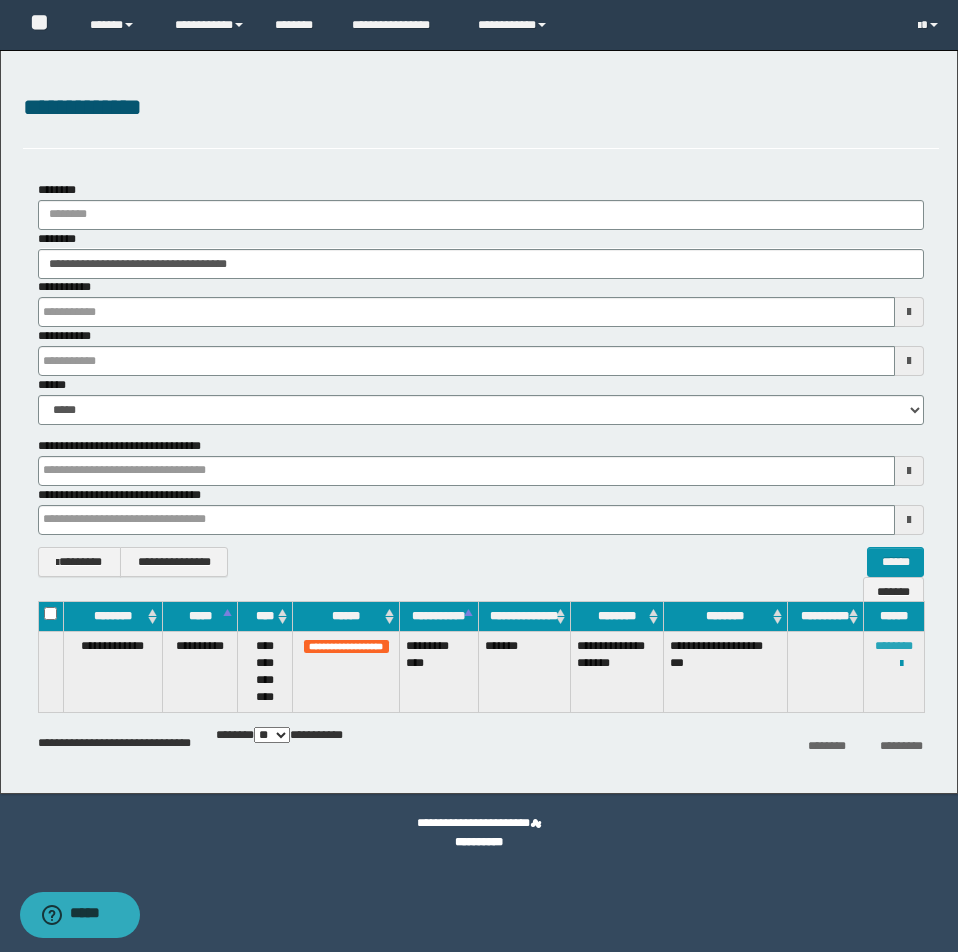 click on "********" at bounding box center [894, 646] 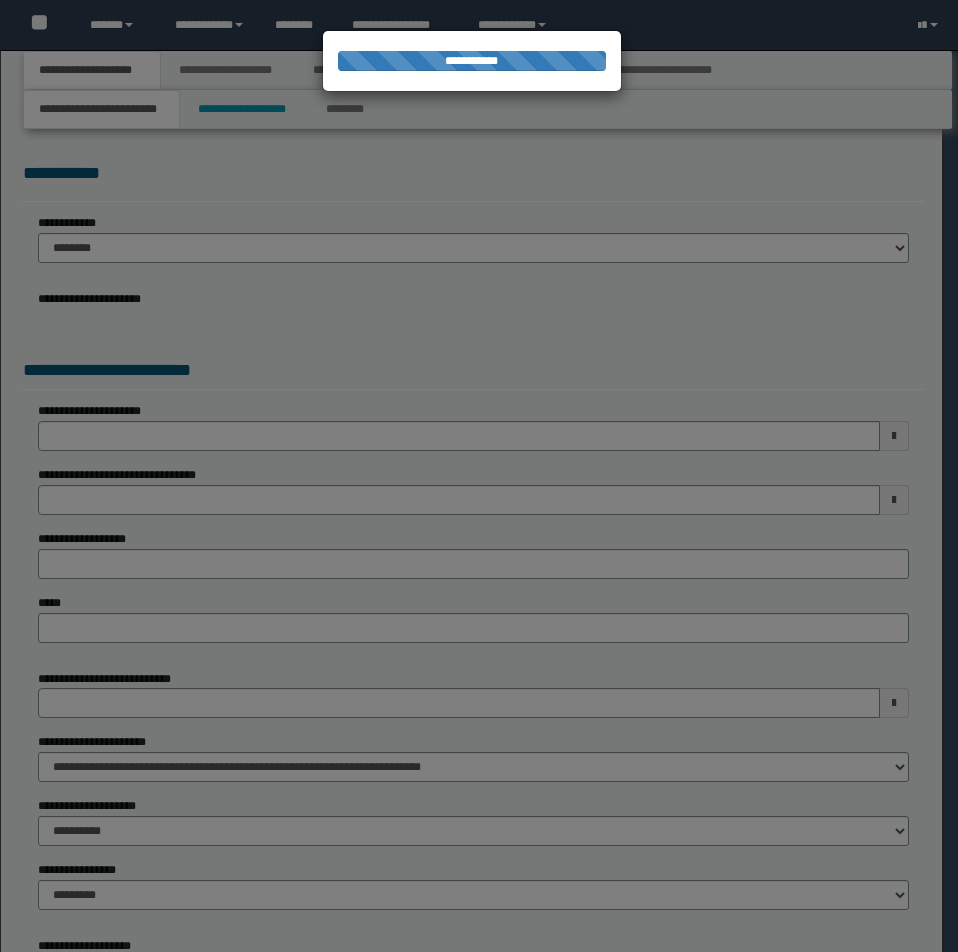 select on "*" 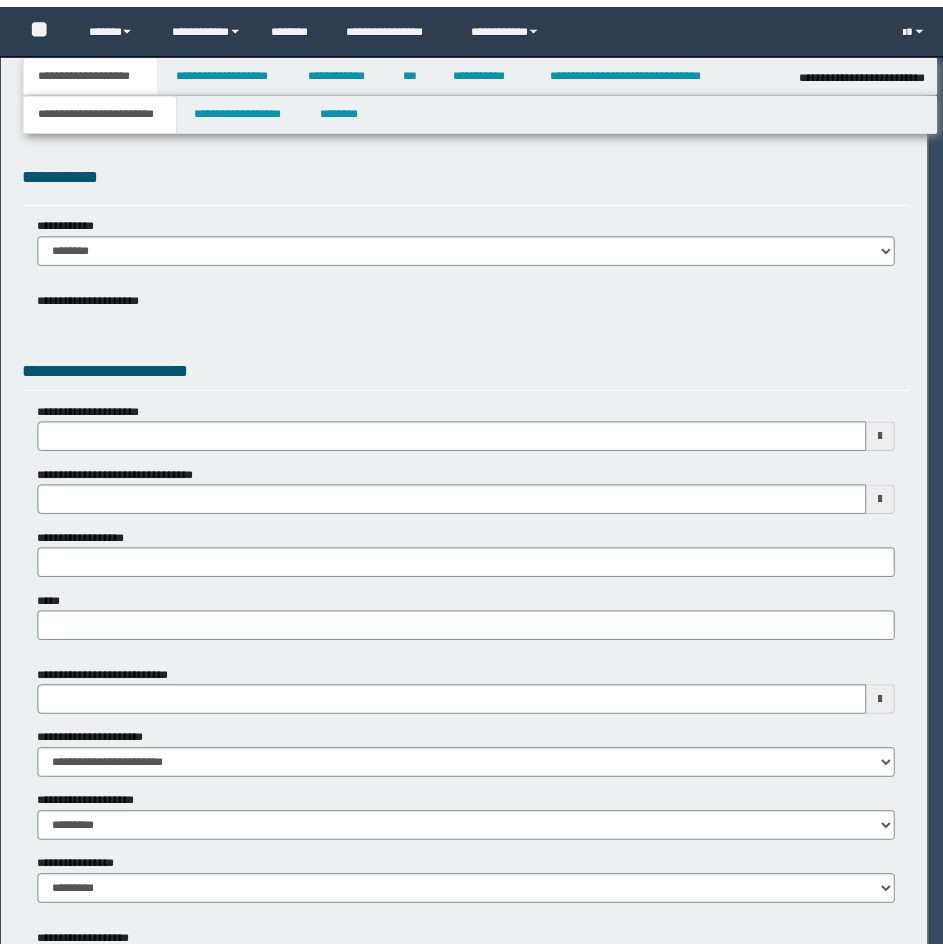 scroll, scrollTop: 0, scrollLeft: 0, axis: both 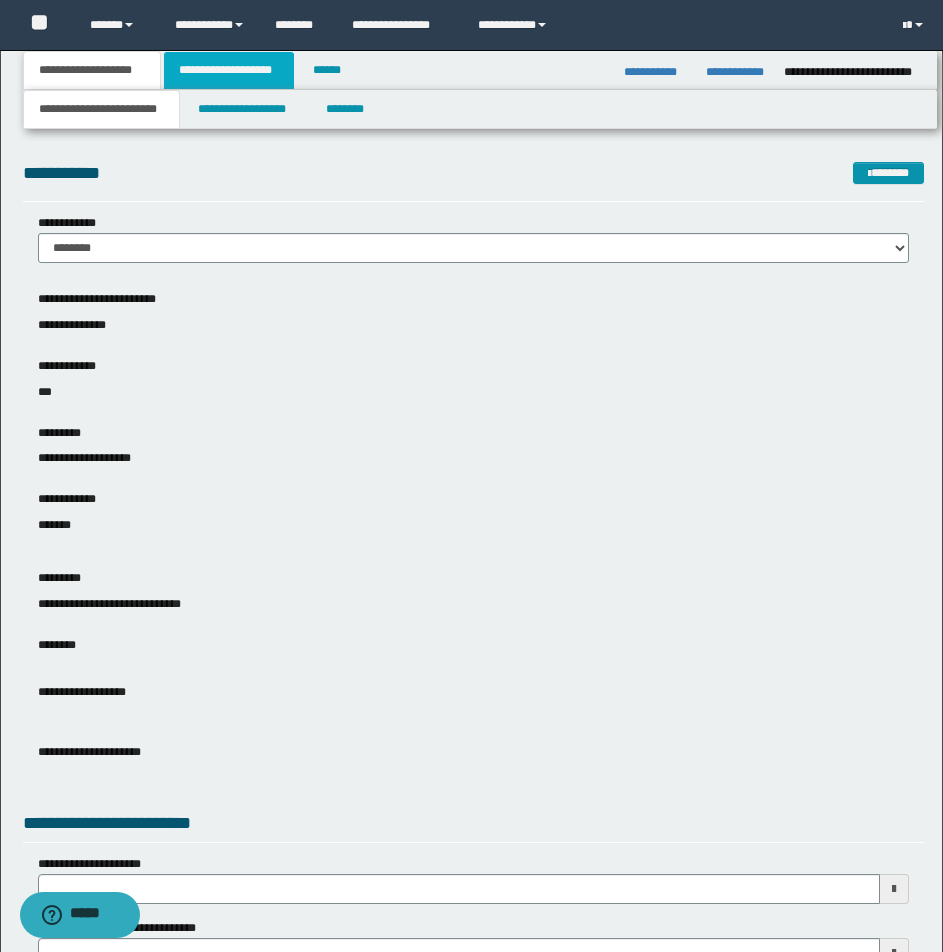 click on "**********" at bounding box center (229, 70) 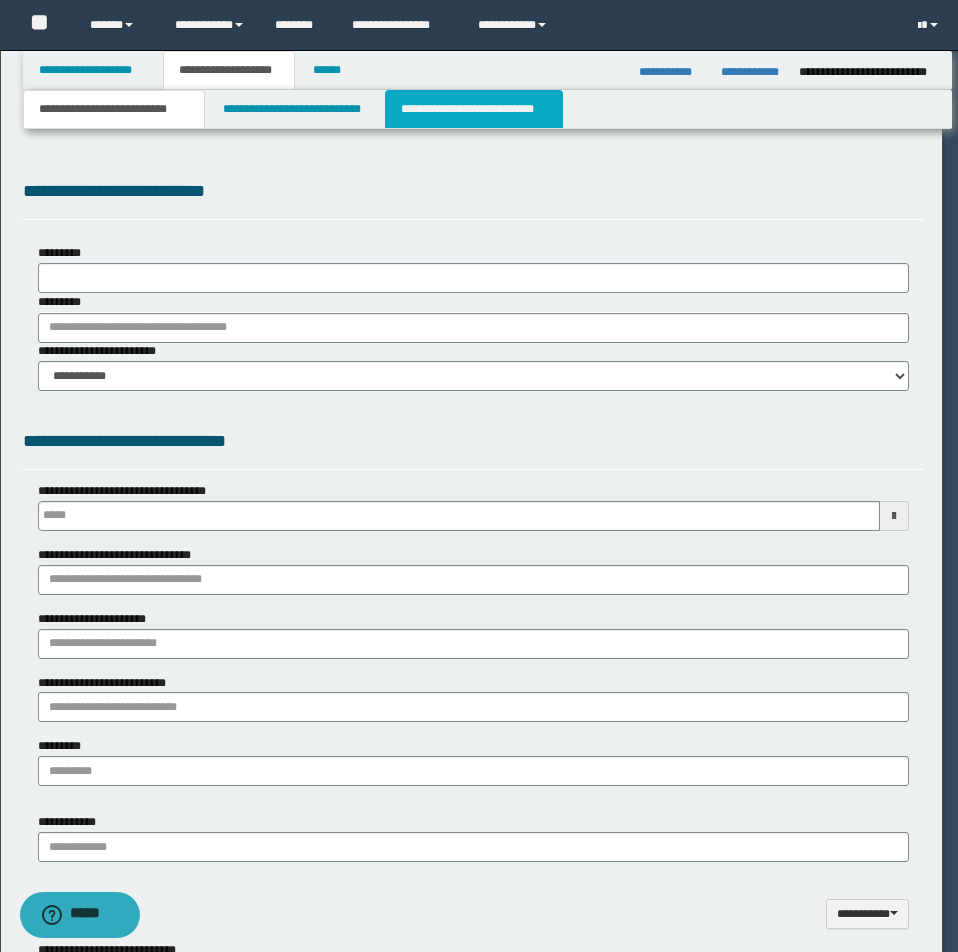 type 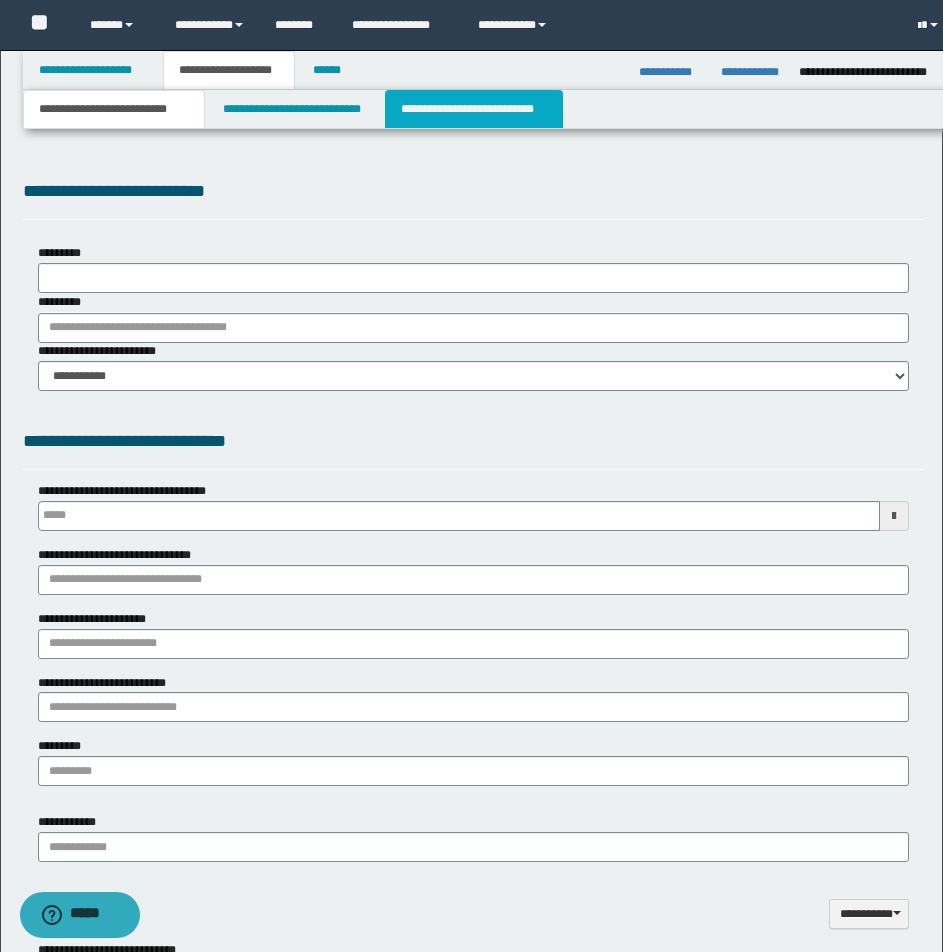 click on "**********" at bounding box center (474, 109) 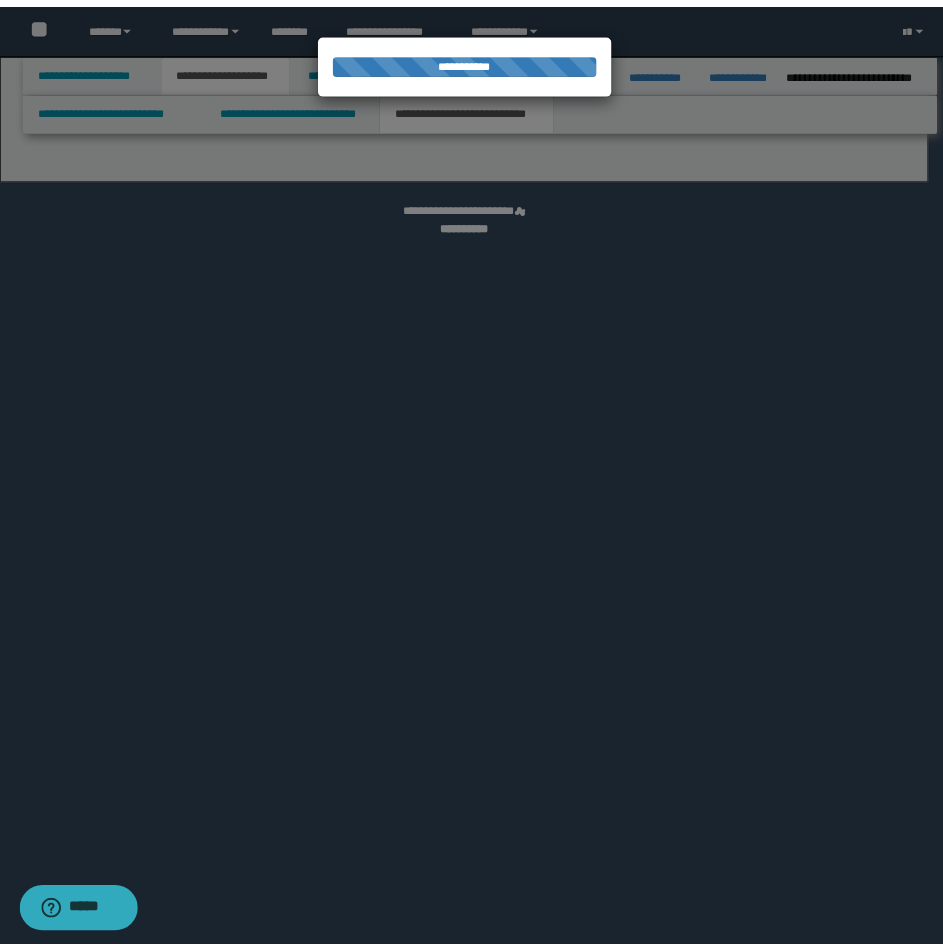 scroll, scrollTop: 0, scrollLeft: 0, axis: both 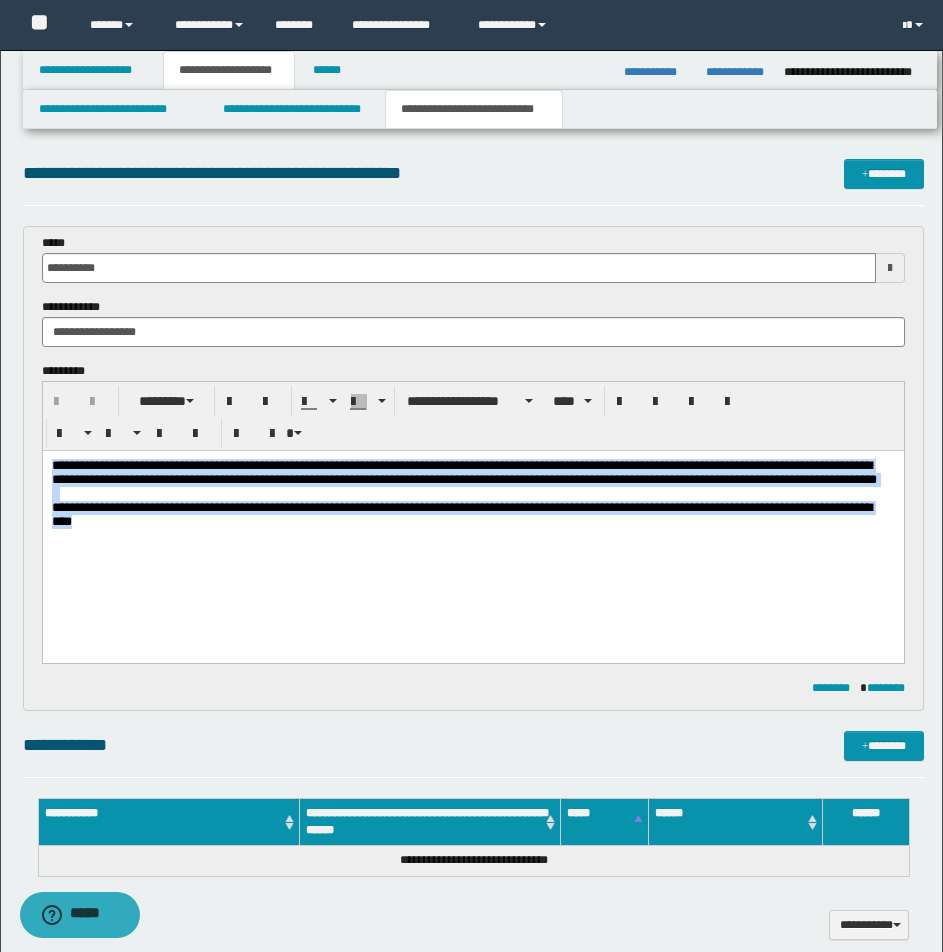 drag, startPoint x: 51, startPoint y: 464, endPoint x: 222, endPoint y: 550, distance: 191.40794 